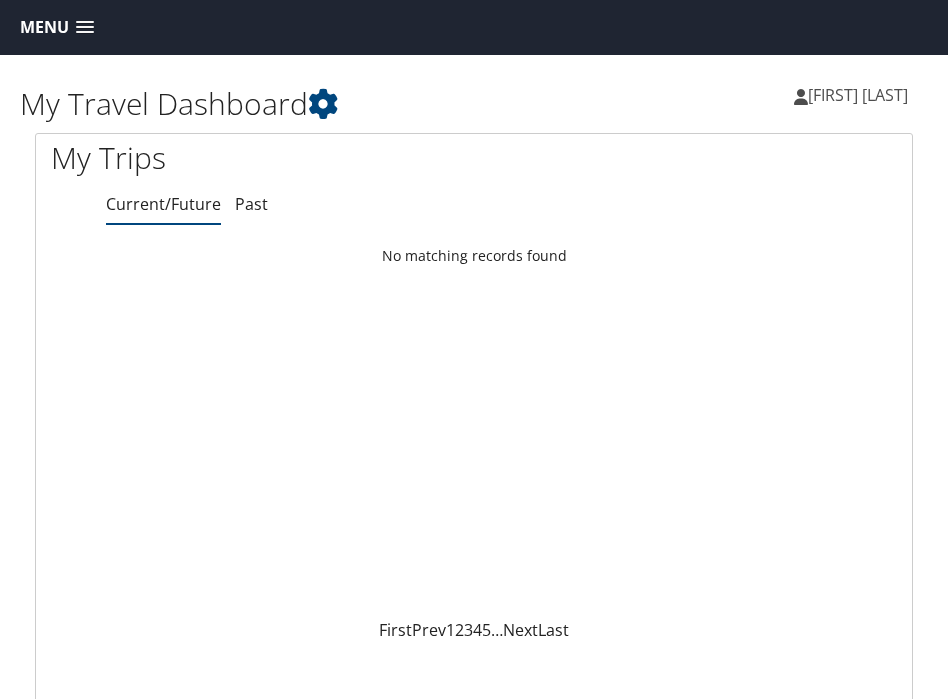 scroll, scrollTop: 0, scrollLeft: 0, axis: both 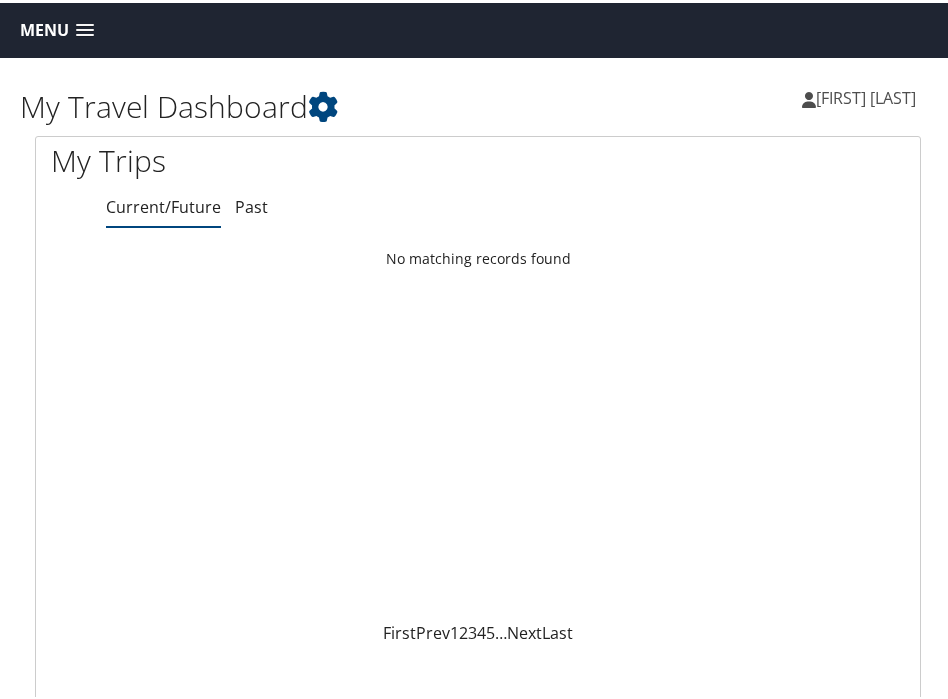 click on "Menu" at bounding box center [57, 27] 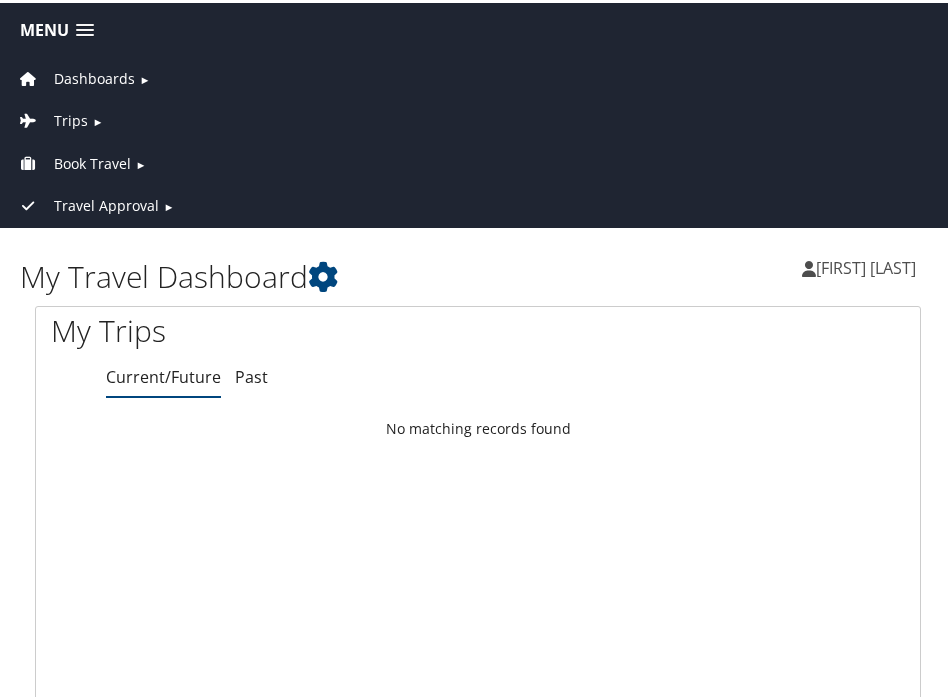 click on "Book Travel" at bounding box center [92, 161] 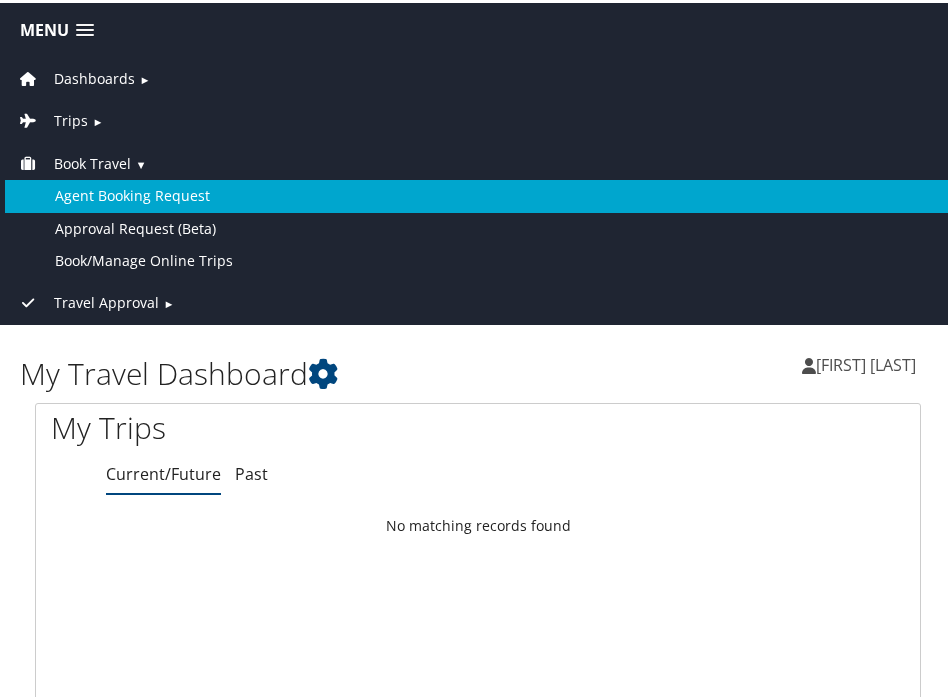 click on "Agent Booking Request" at bounding box center (478, 193) 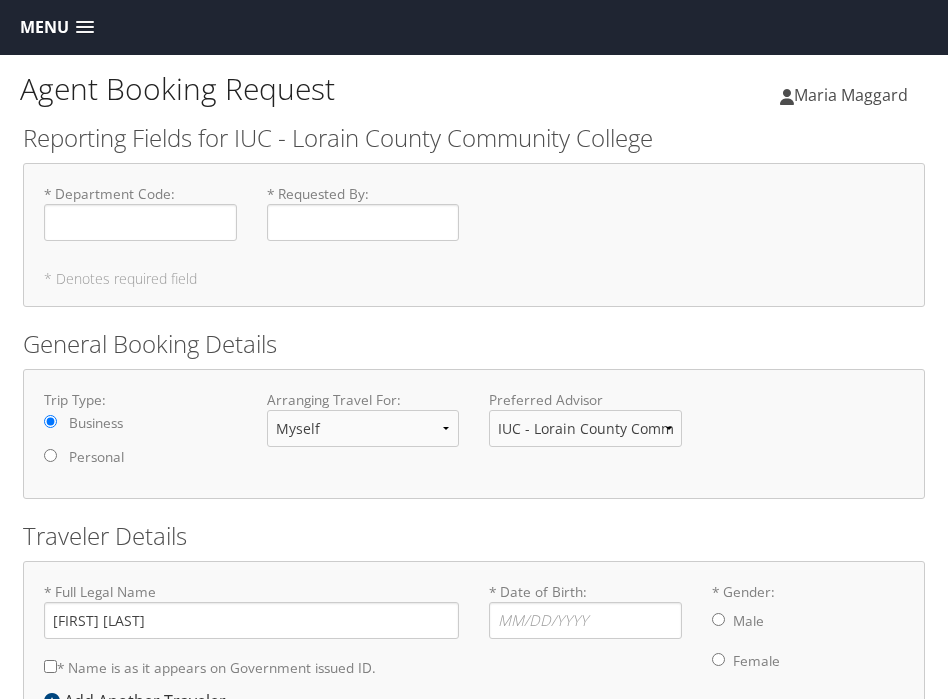 scroll, scrollTop: 0, scrollLeft: 0, axis: both 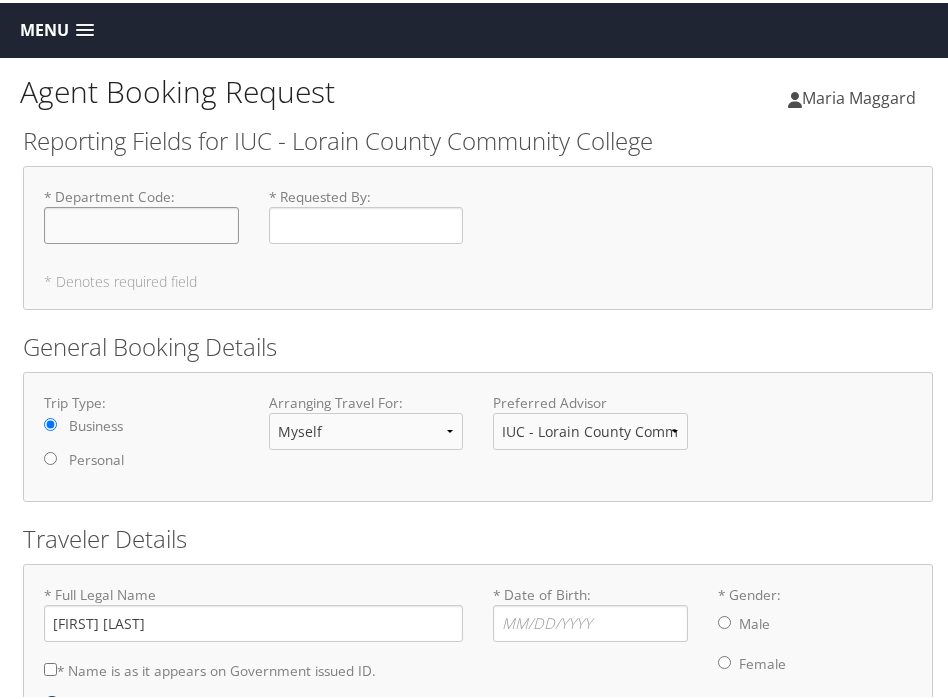 click on "*   Department Code : Required" at bounding box center (141, 222) 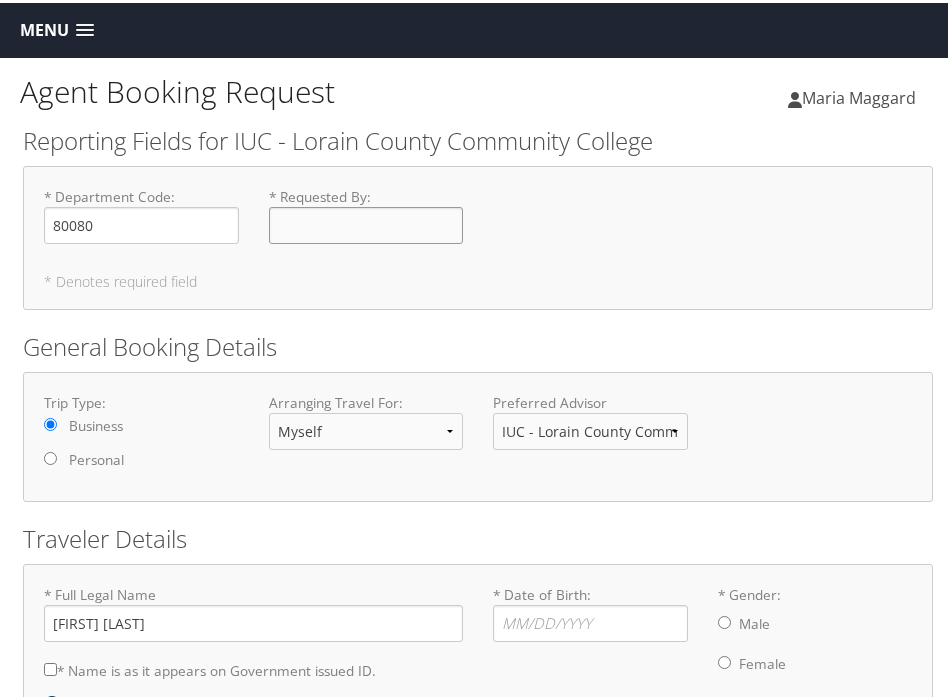 click on "*   Requested By : Required" at bounding box center (366, 222) 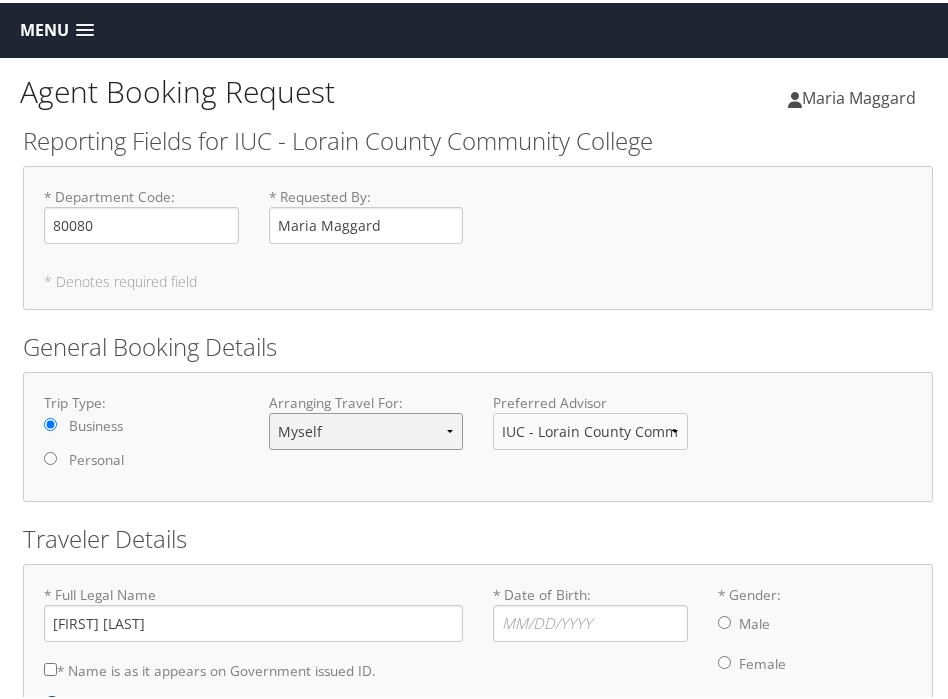 click on "Myself Another Traveler Guest Traveler" at bounding box center [366, 428] 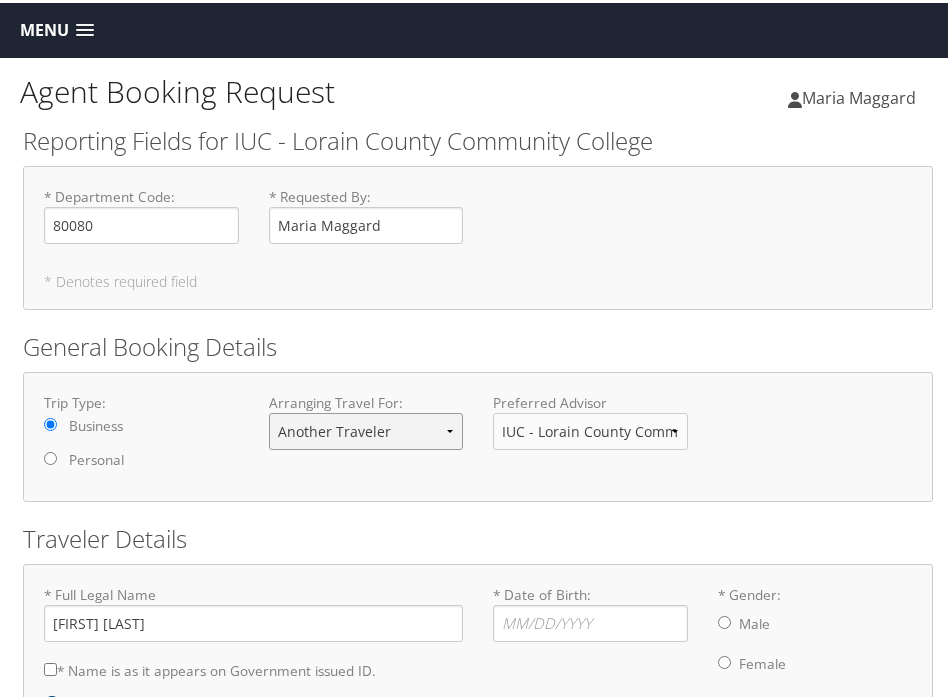 click on "Myself Another Traveler Guest Traveler" at bounding box center [366, 428] 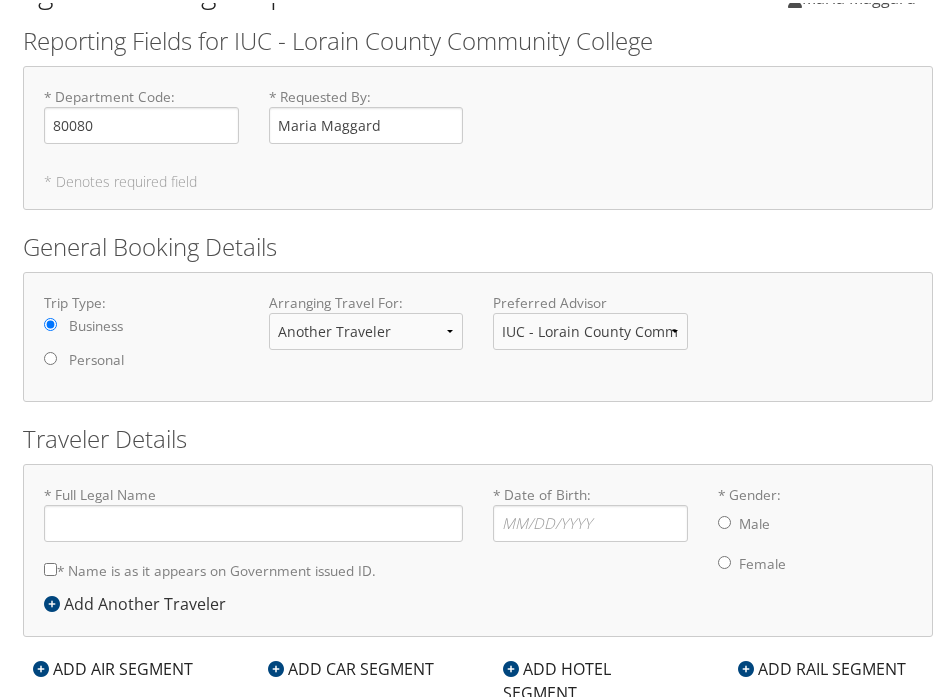 click on "Trip Type:     Business     Personal  Arranging Travel For: Myself Another Traveler Guest Traveler  Preferred Advisor  IUC - Lorain County Community College Advisor Team You must select an Advisor" at bounding box center [478, 334] 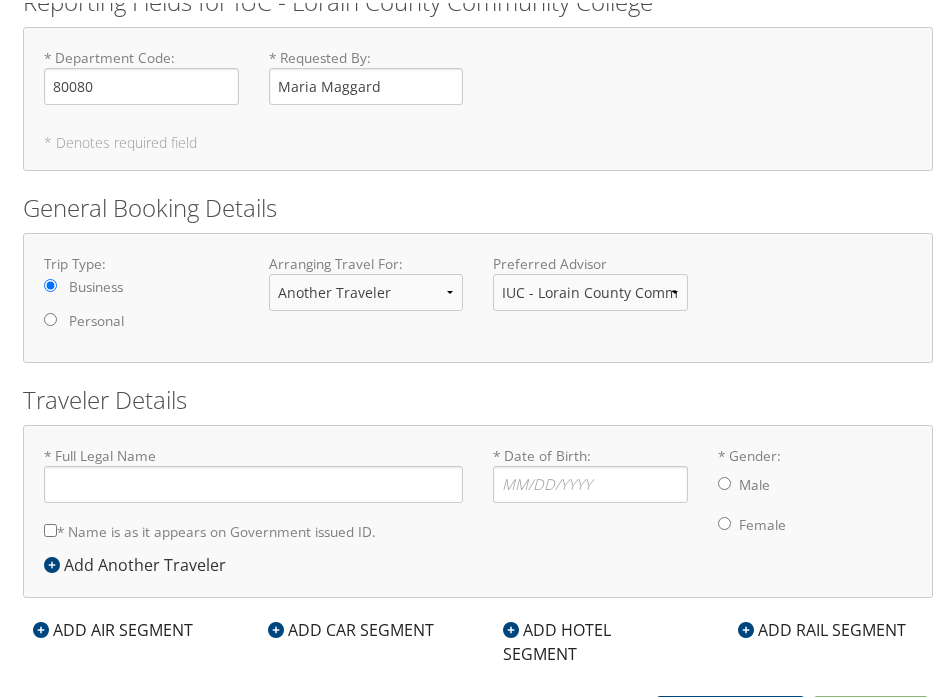 scroll, scrollTop: 160, scrollLeft: 0, axis: vertical 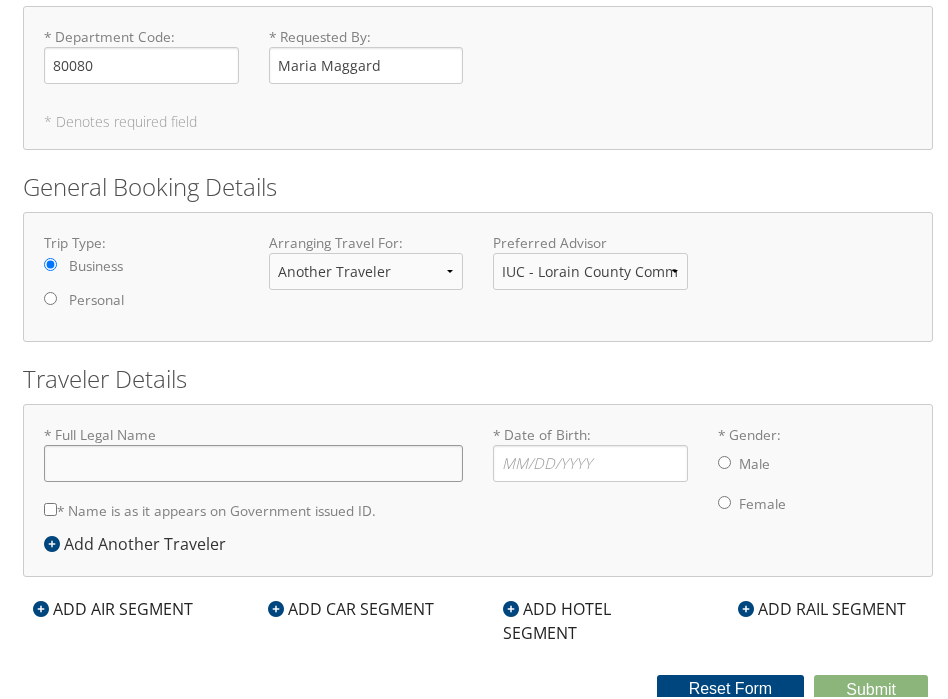 click on "* Full Legal Name" at bounding box center [253, 460] 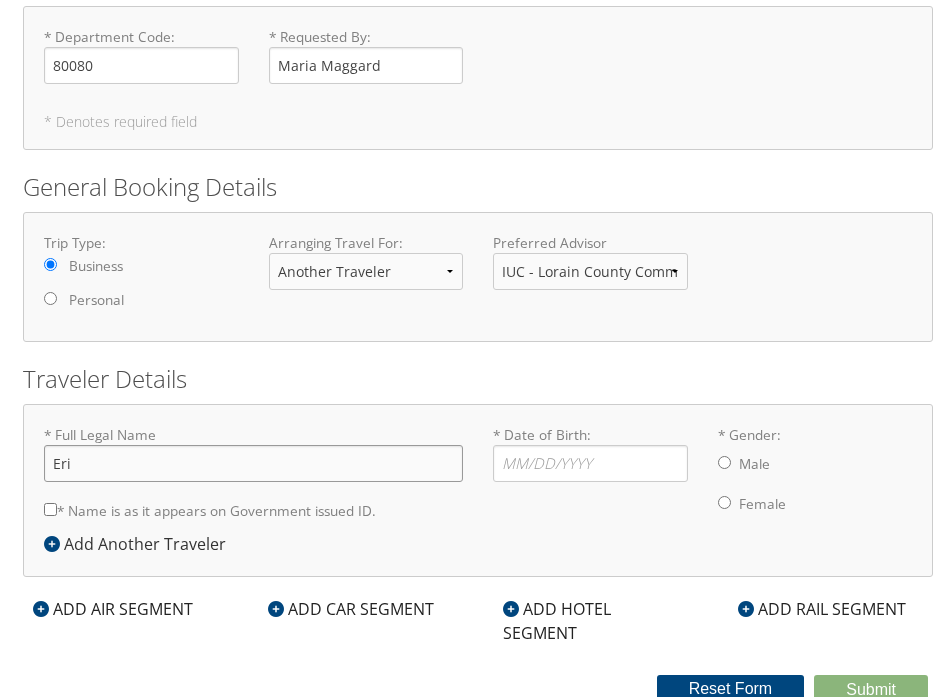 type on "[FIRST] [LAST]" 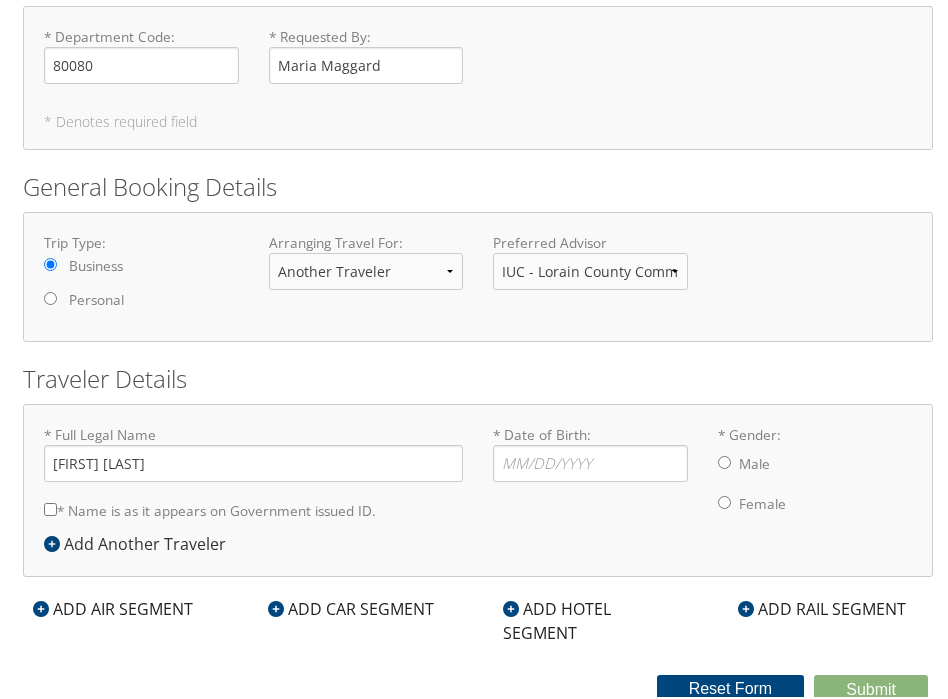 click on "* Date of Birth: Invalid Date" at bounding box center (590, 450) 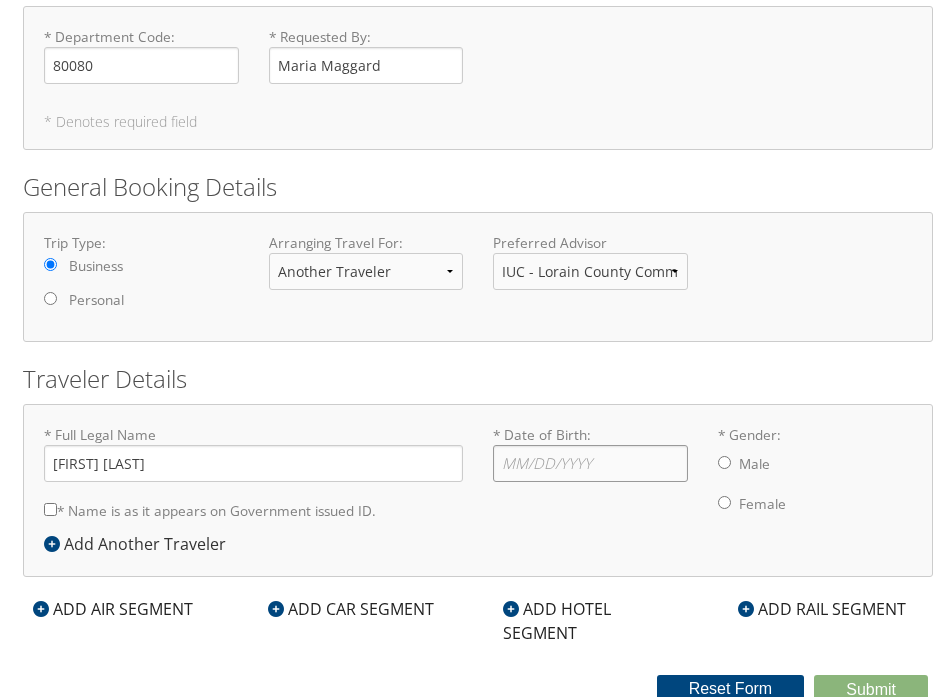 click on "* Date of Birth: Invalid Date" at bounding box center [590, 460] 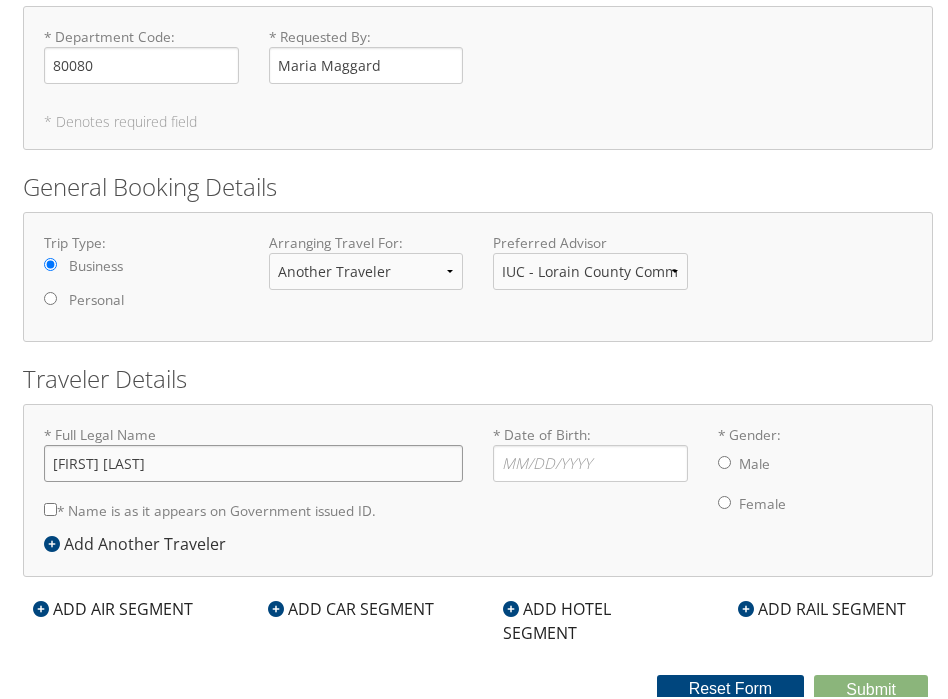 drag, startPoint x: 143, startPoint y: 458, endPoint x: 86, endPoint y: 457, distance: 57.00877 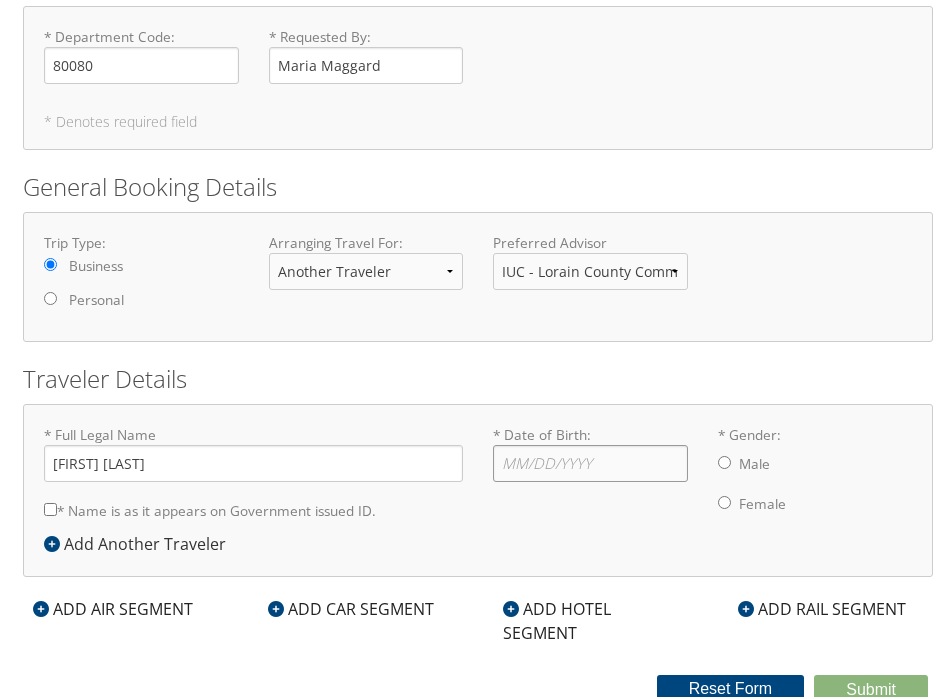 click on "* Date of Birth: Invalid Date" at bounding box center (590, 460) 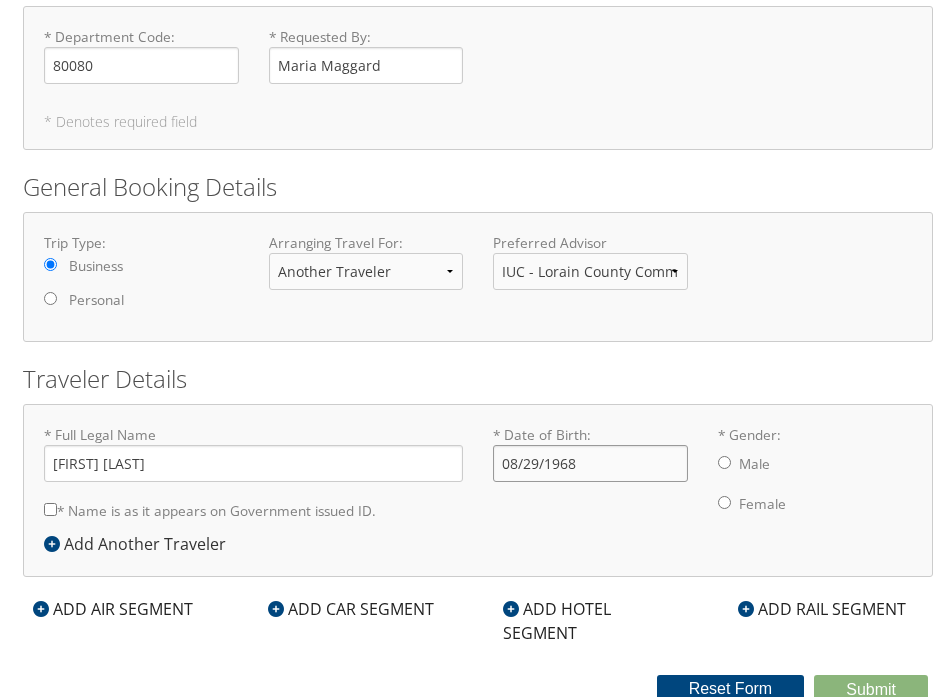 type on "08/29/1968" 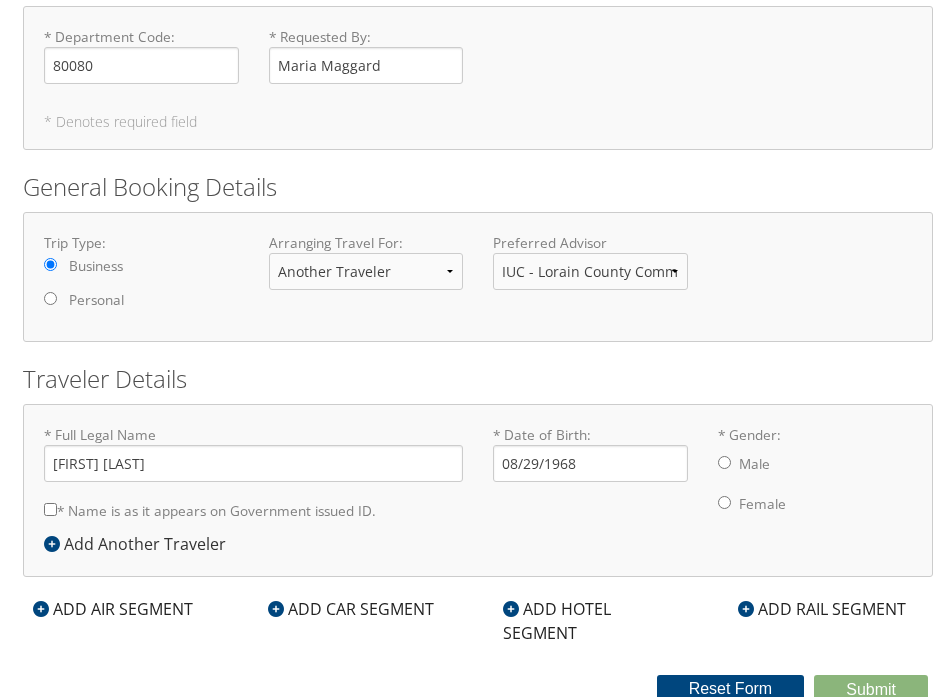 click on "* Gender:  Male Female" at bounding box center [724, 499] 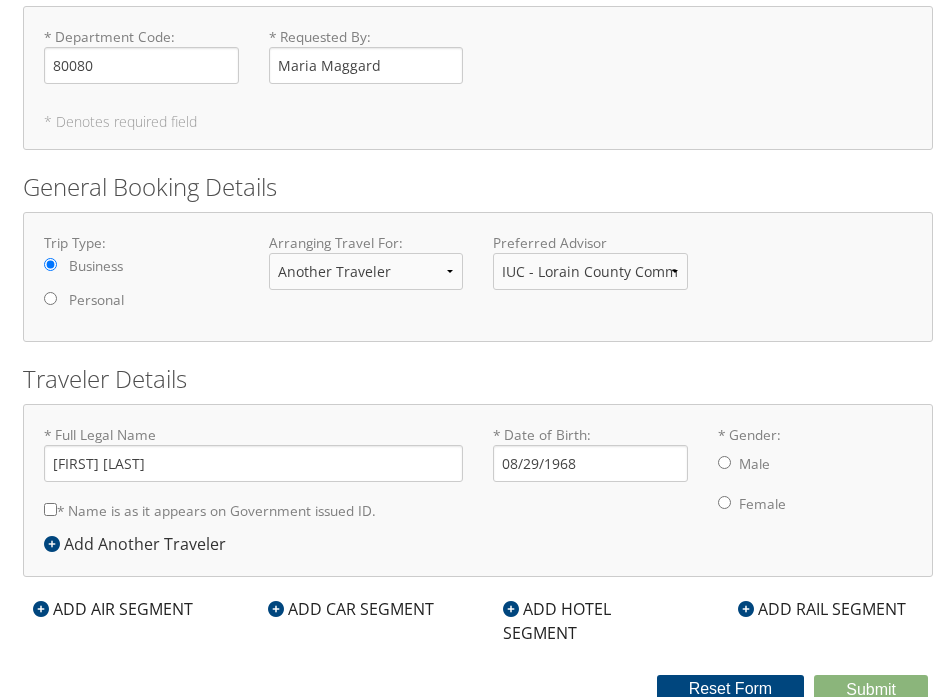 radio on "true" 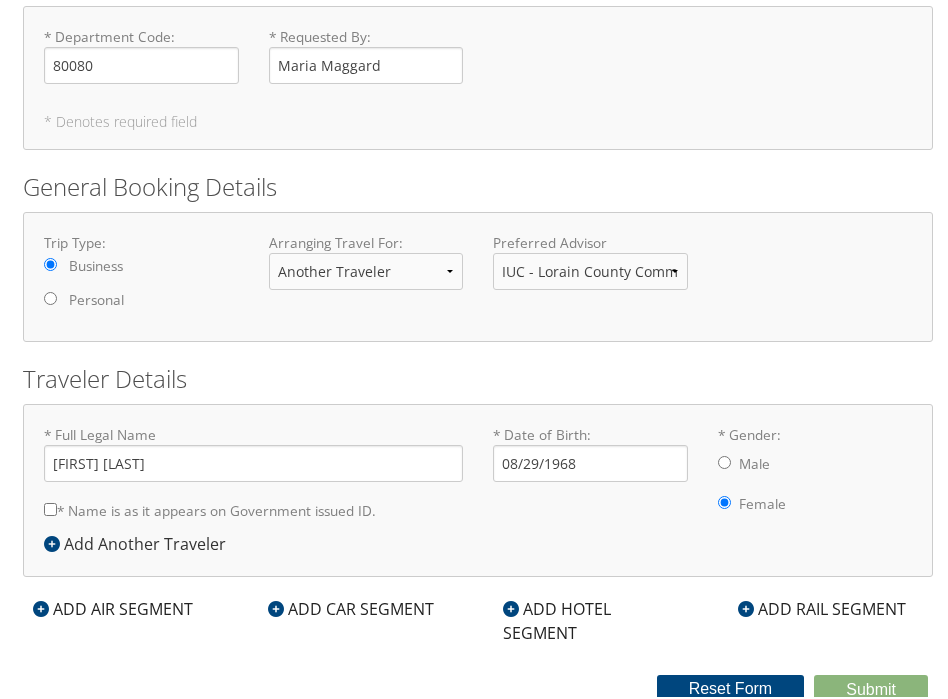 click on "* Name is as it appears on Government issued ID." at bounding box center [50, 506] 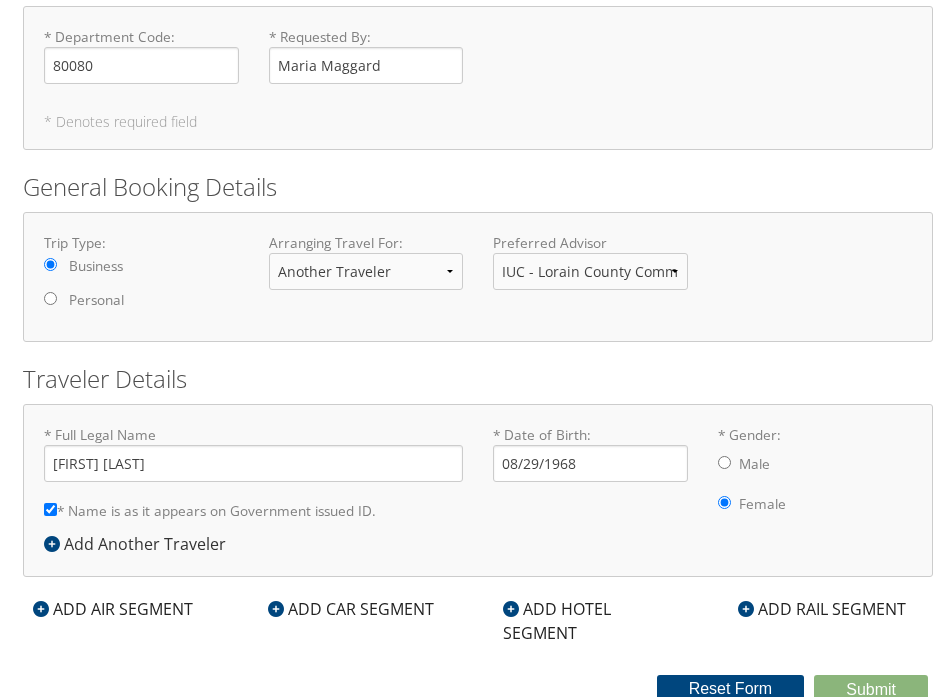 click on "ADD AIR SEGMENT" at bounding box center (113, 606) 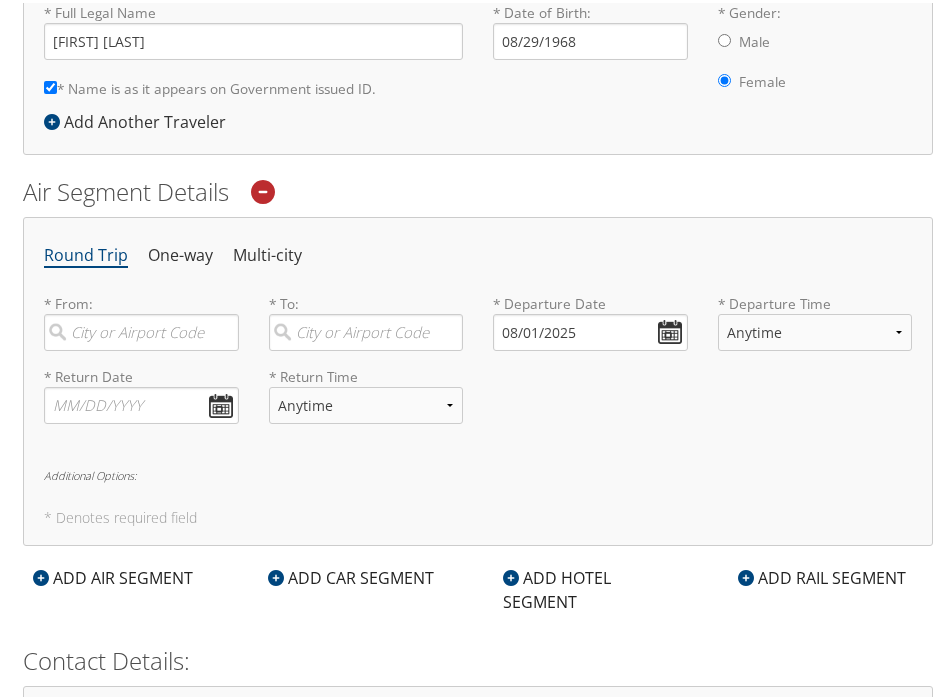 scroll, scrollTop: 660, scrollLeft: 0, axis: vertical 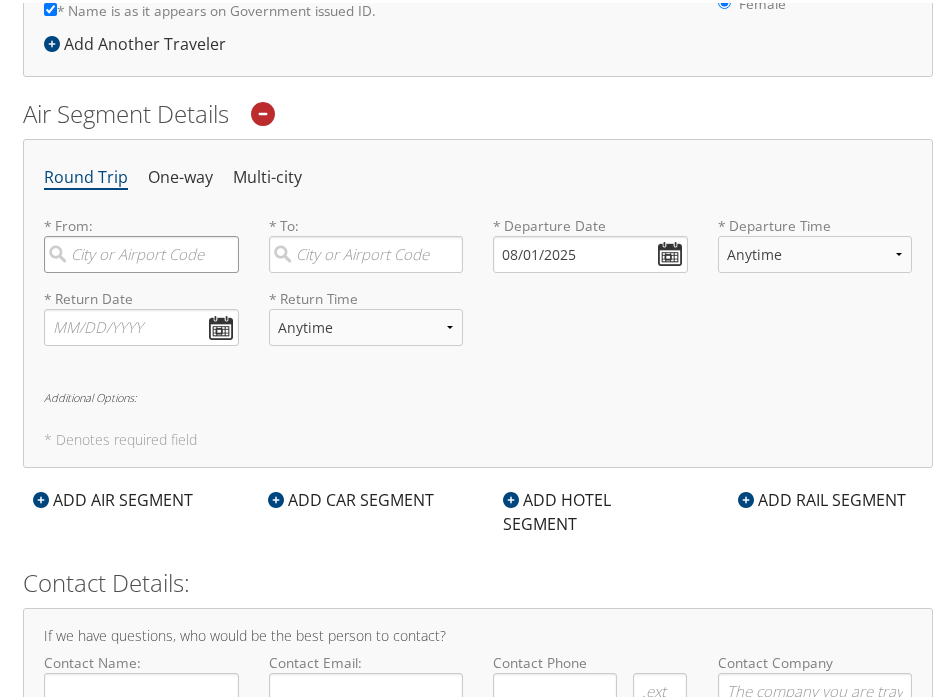 click at bounding box center (141, 251) 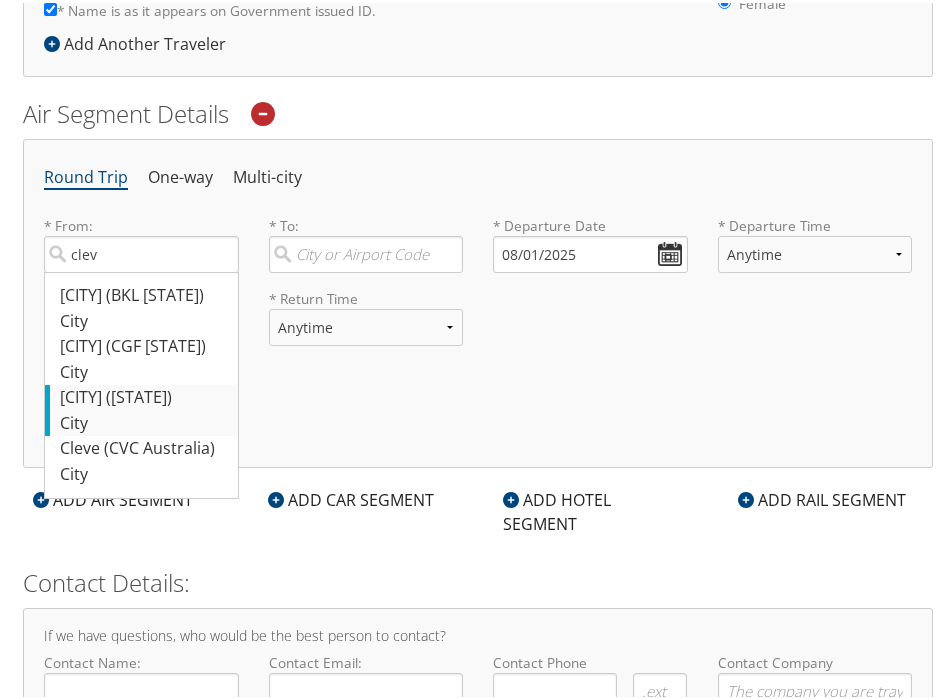 click on "[CITY] ([STATE])" at bounding box center (144, 395) 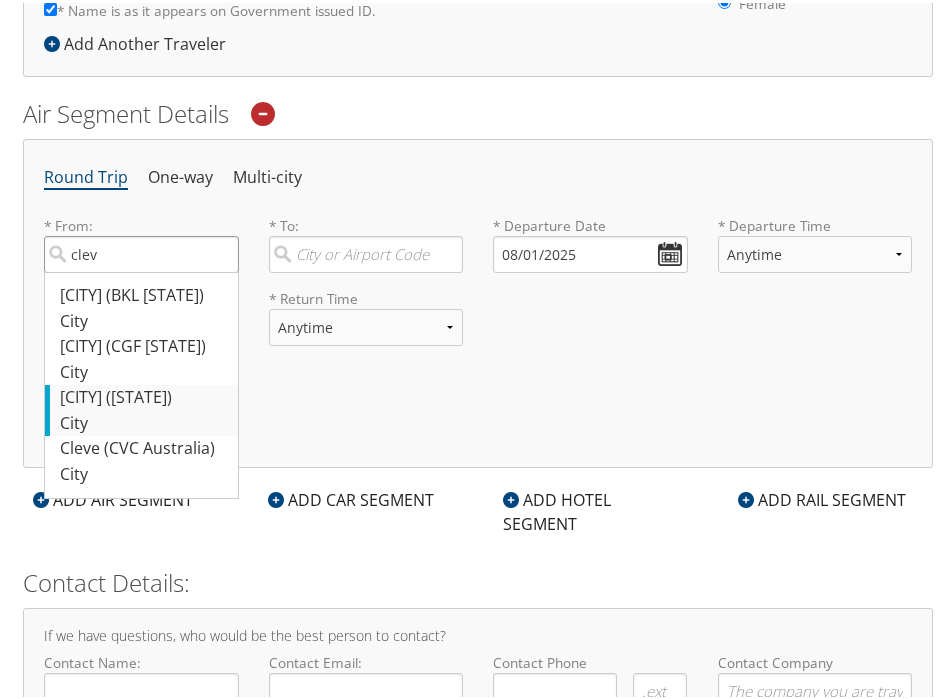 click on "clev" at bounding box center (141, 251) 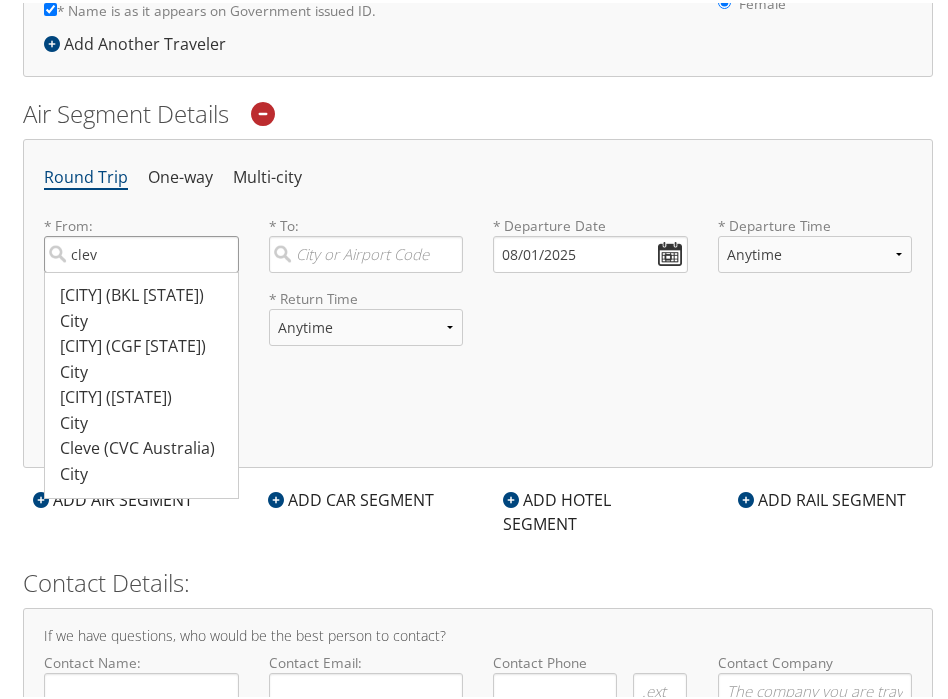 type on "[CITY] ([STATE])" 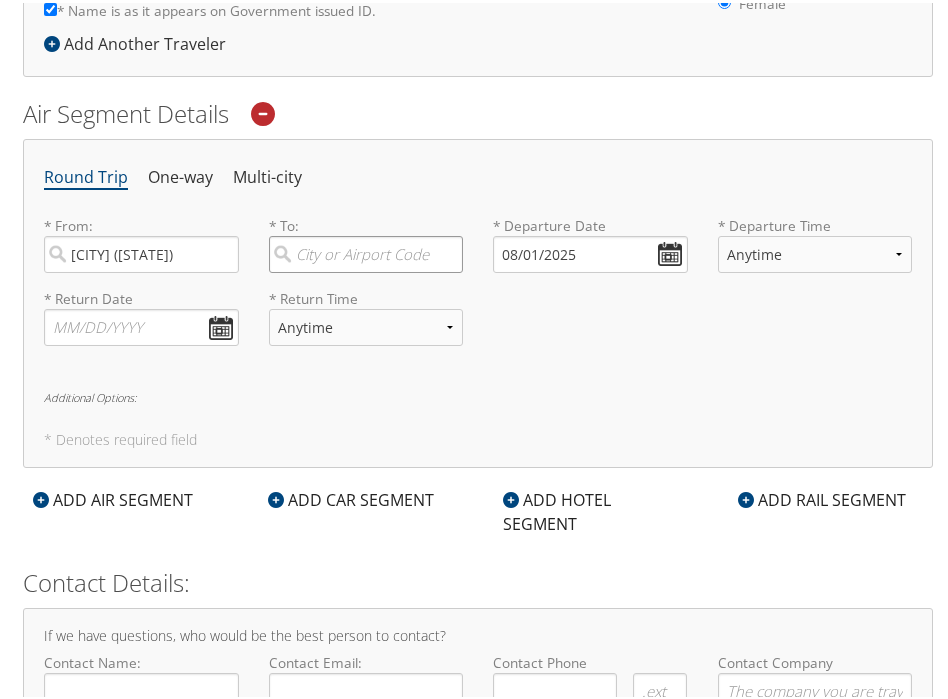 click at bounding box center [366, 251] 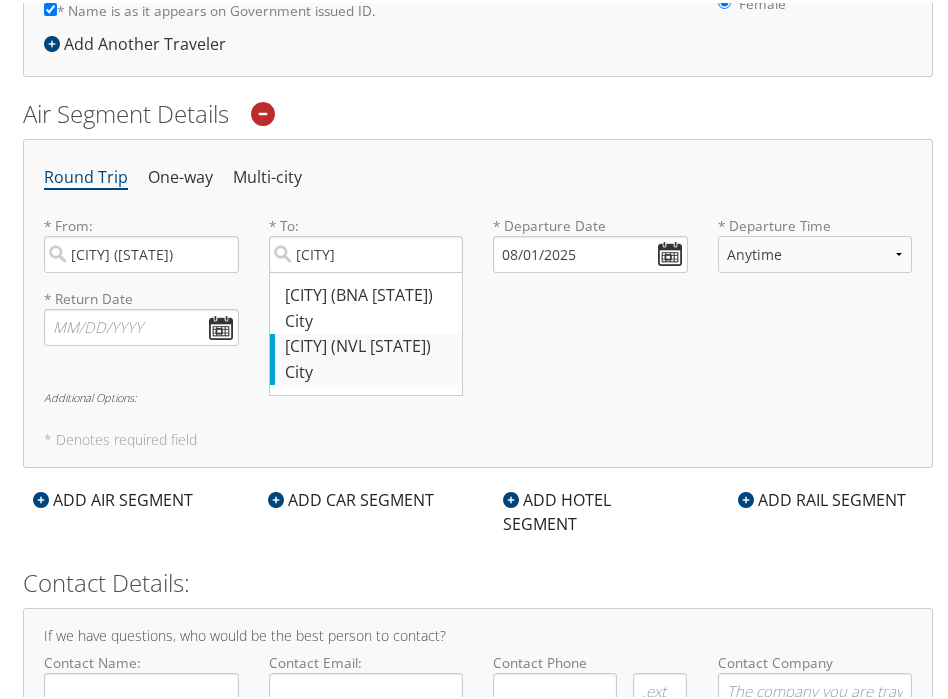 click on "City" at bounding box center (369, 370) 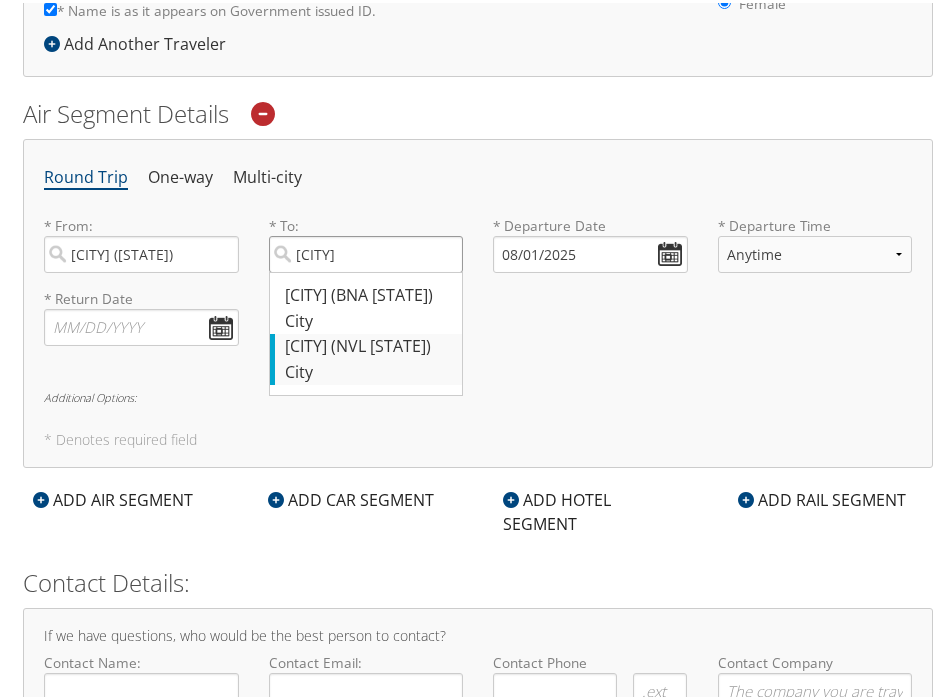 click on "[CITY]" at bounding box center (366, 251) 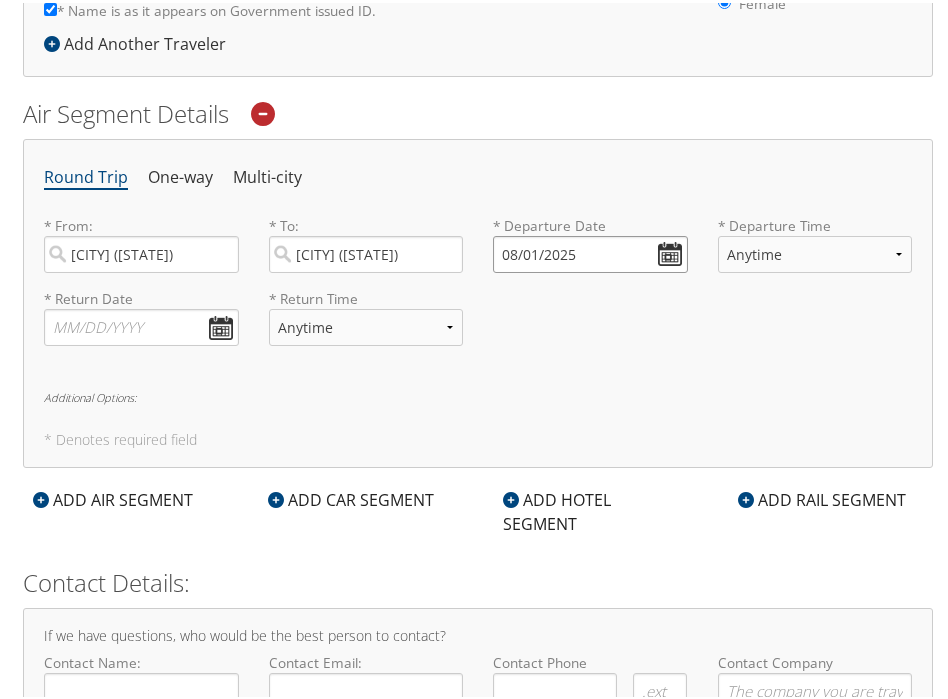click on "08/01/2025" at bounding box center (590, 251) 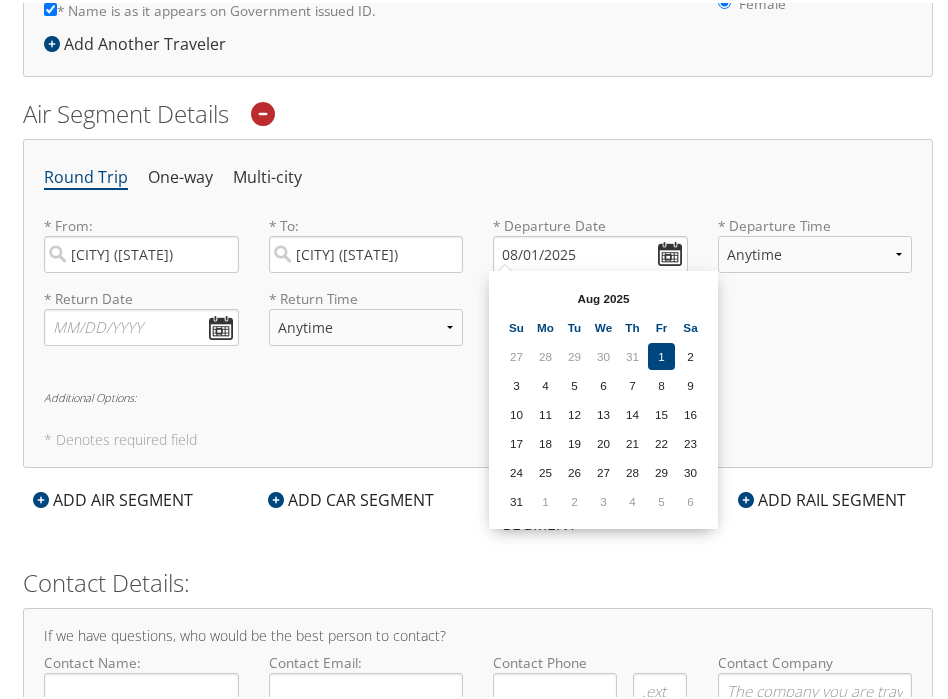click on "Aug 2025" at bounding box center [603, 295] 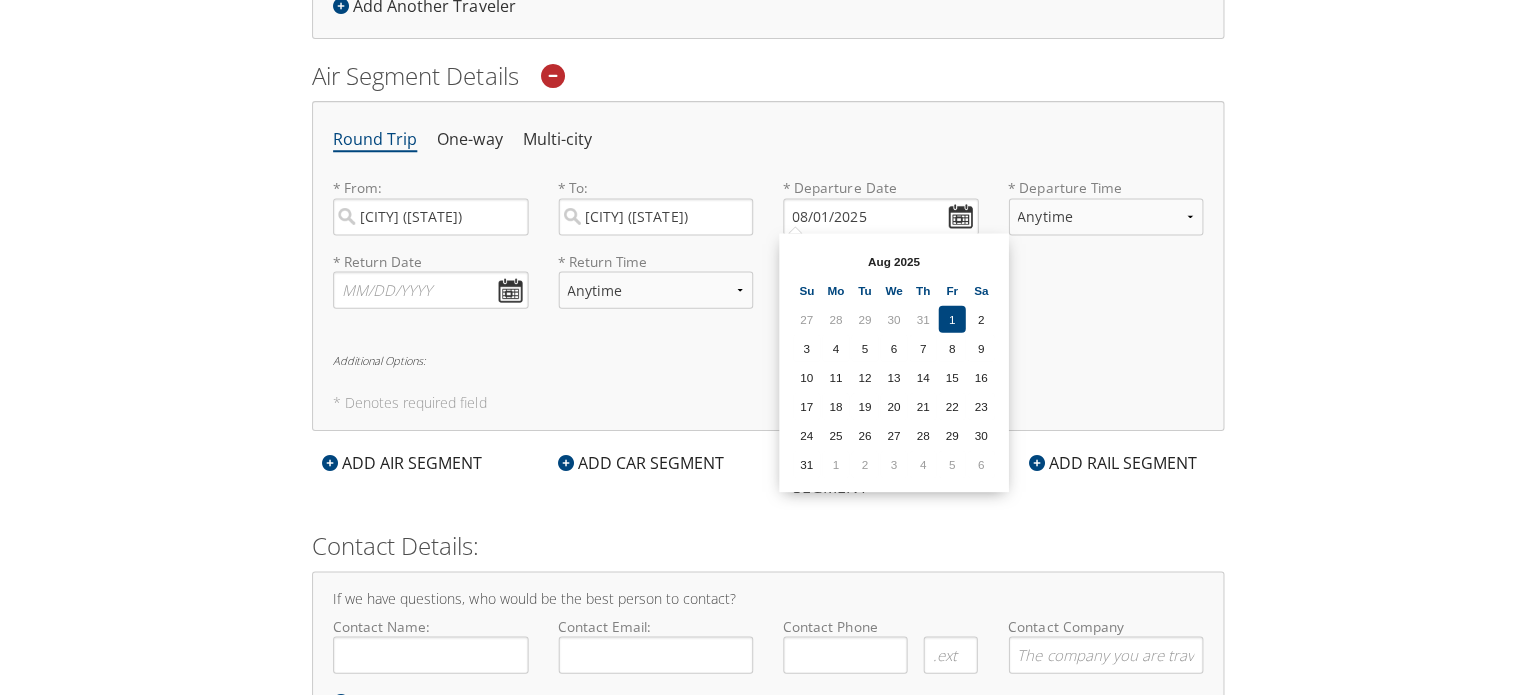 scroll, scrollTop: 660, scrollLeft: 0, axis: vertical 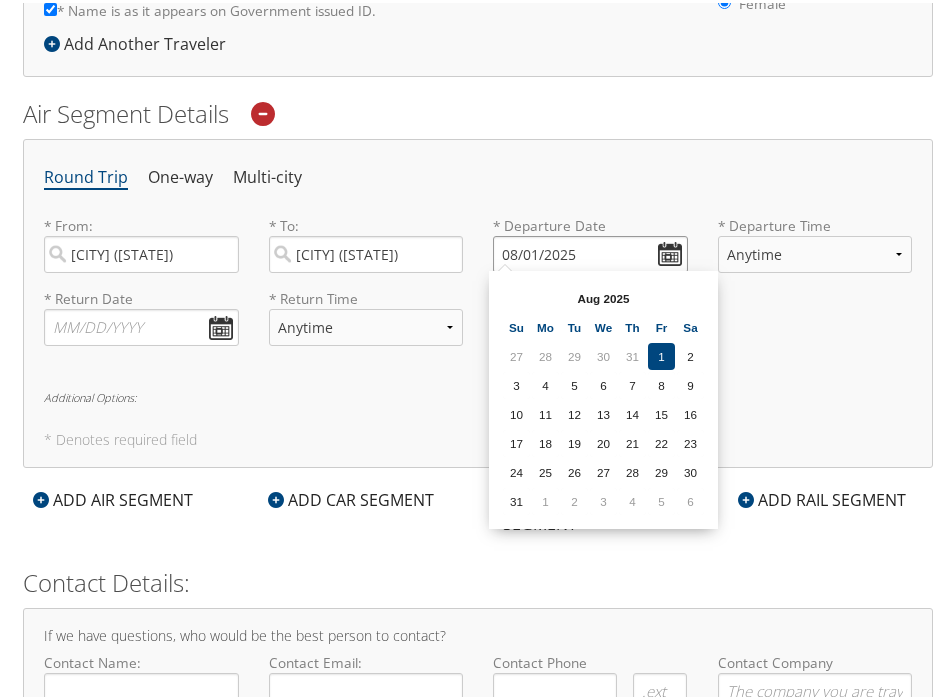click on "08/01/2025" at bounding box center (590, 251) 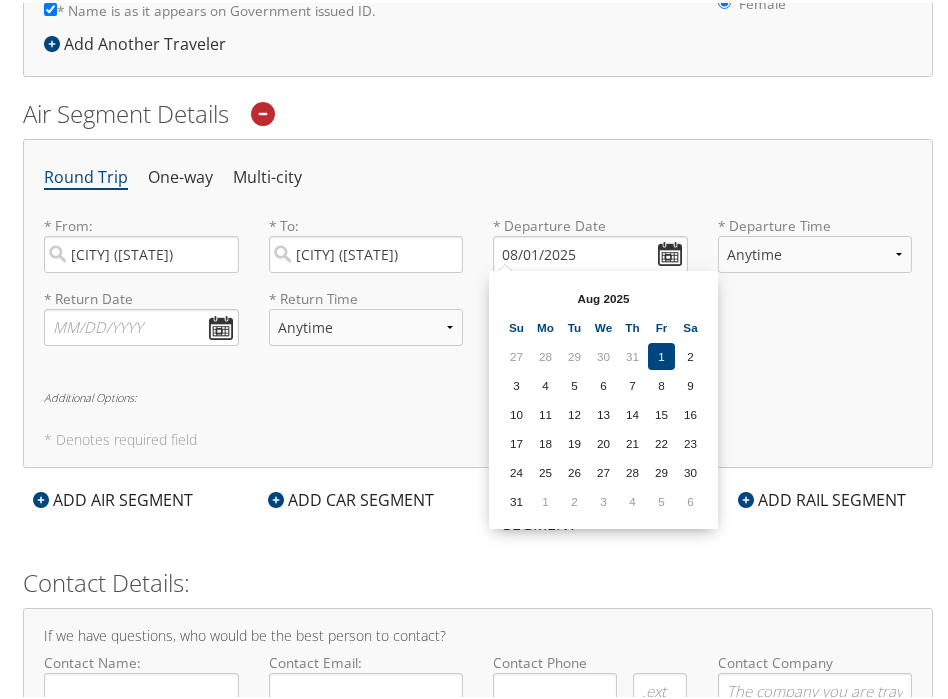 click on "Aug 2025" at bounding box center [603, 295] 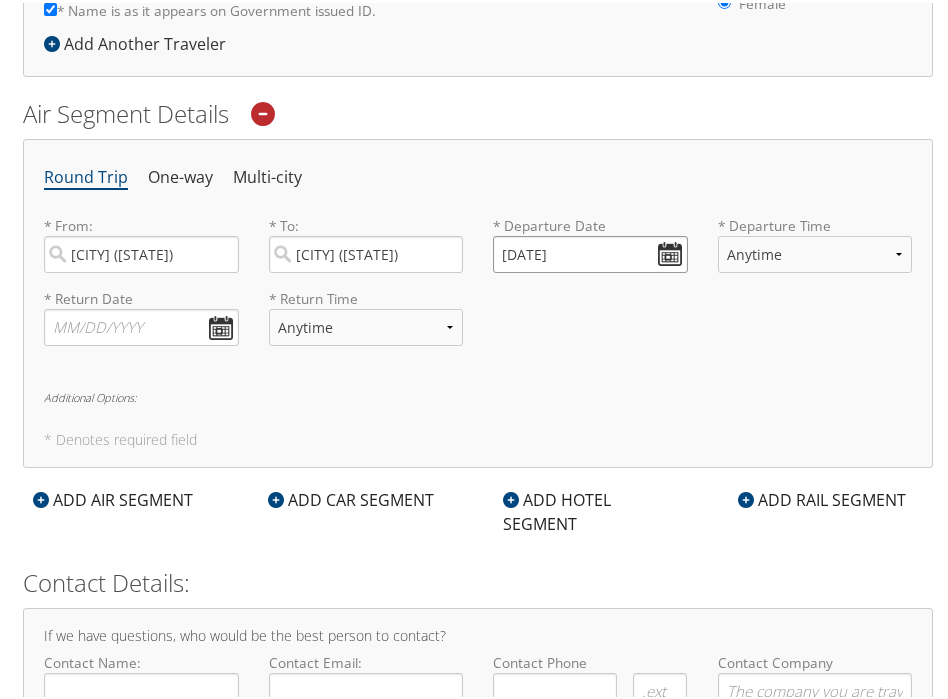 click on "[DATE]" at bounding box center (590, 251) 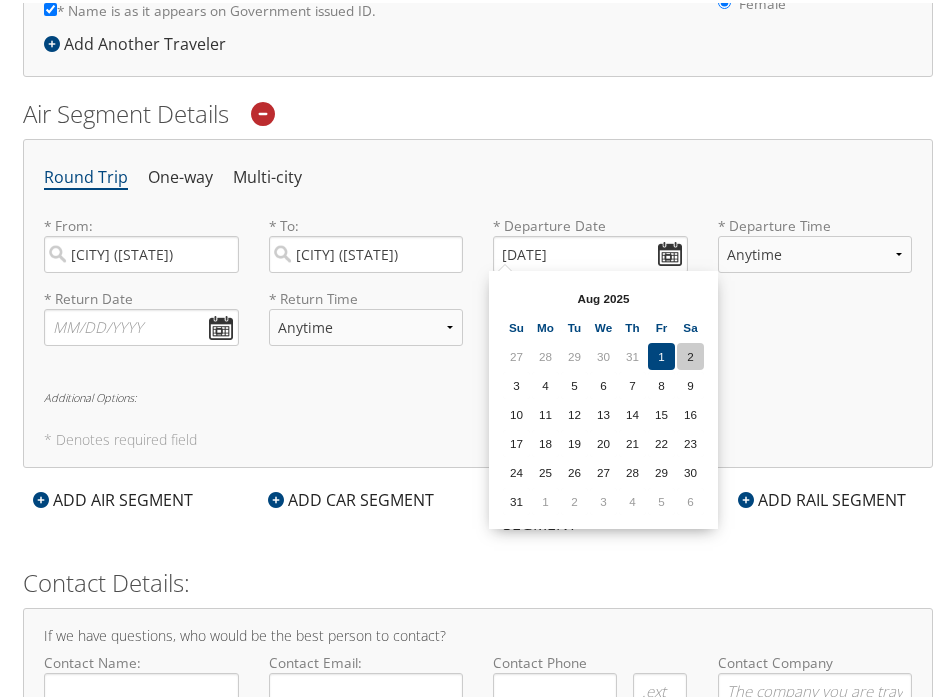 click on "2" at bounding box center [690, 353] 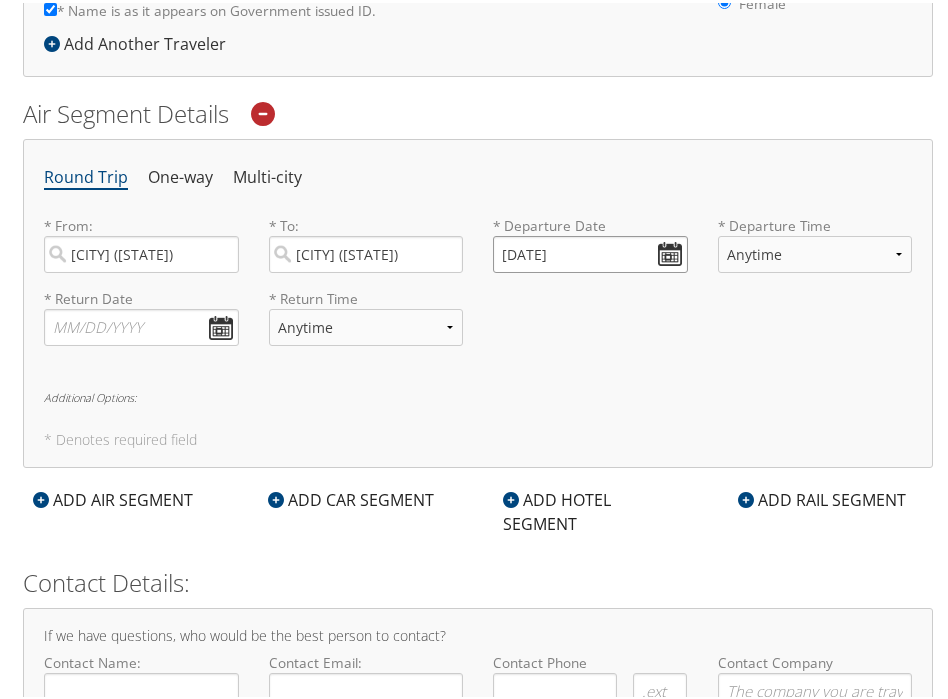 click on "[DATE]" at bounding box center (590, 251) 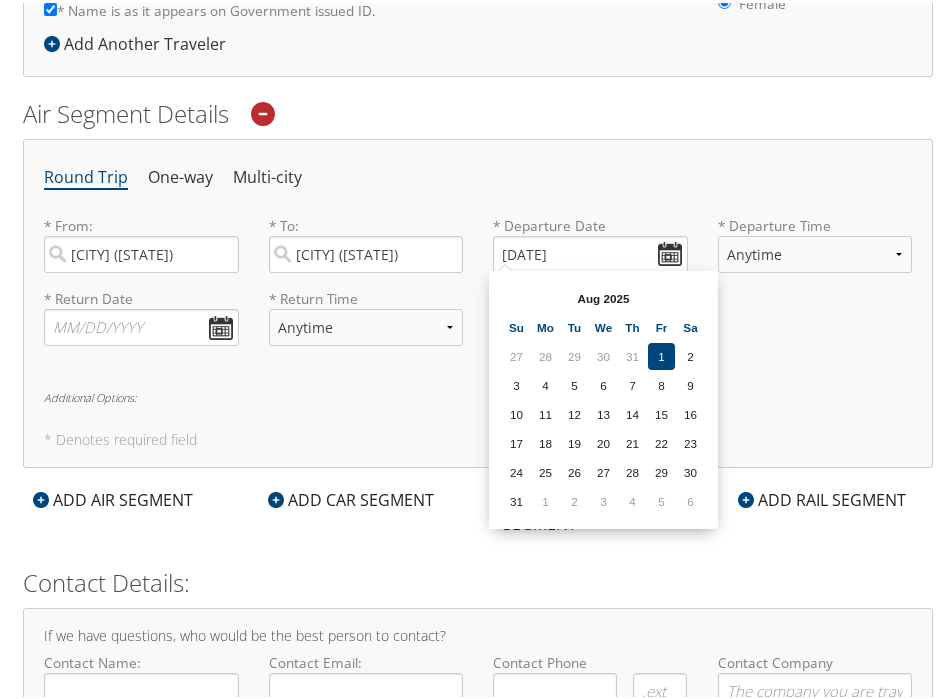 click on "Aug 2025" at bounding box center [603, 295] 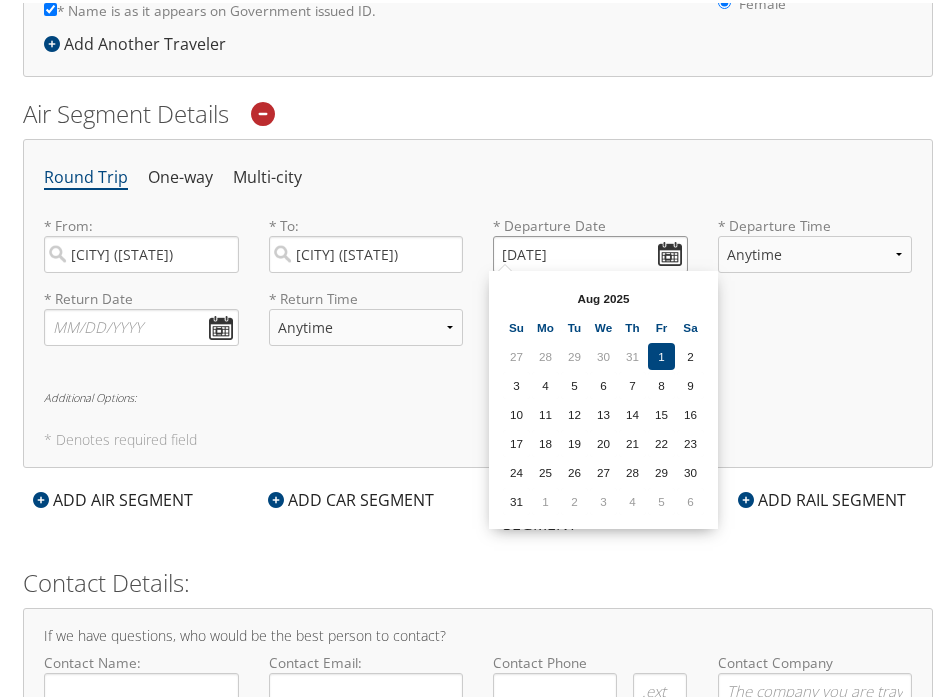 click on "[DATE]" at bounding box center [590, 251] 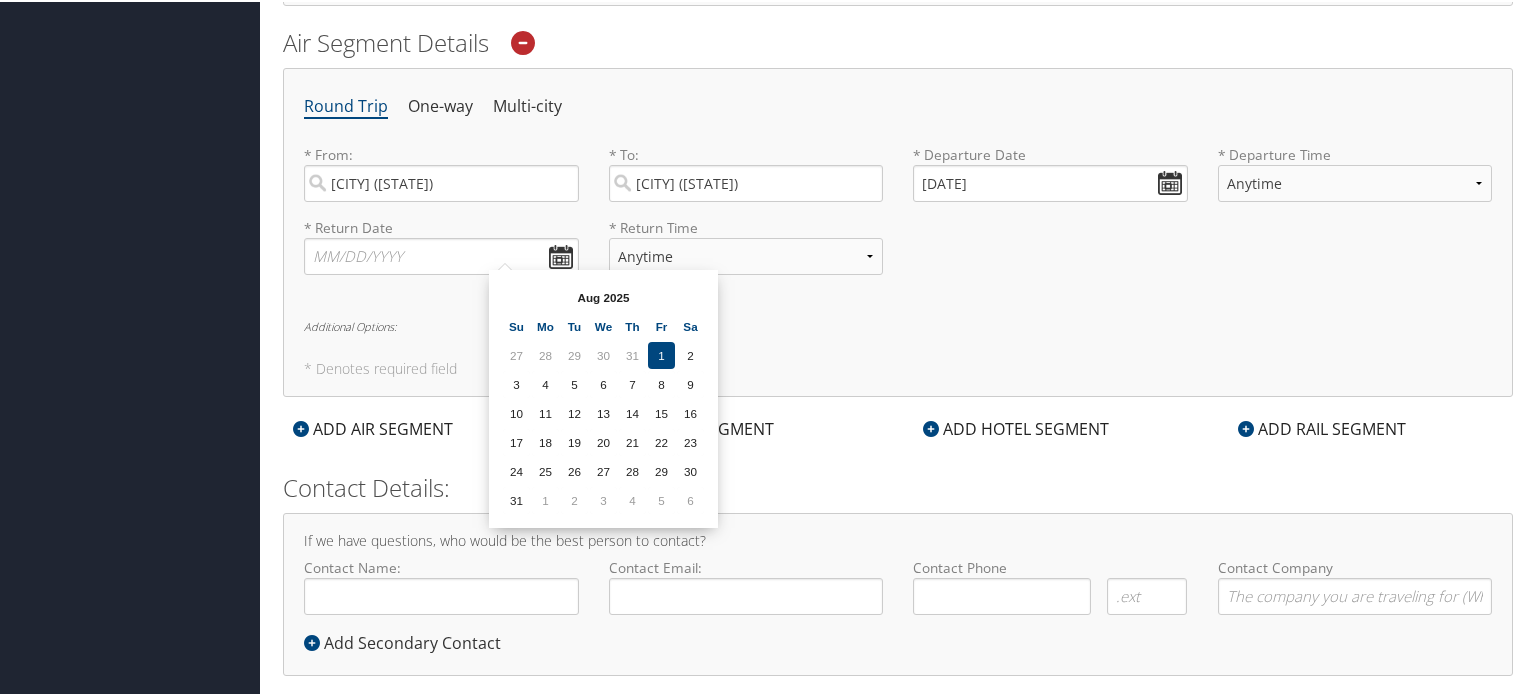 click on "Aug 2025" at bounding box center (603, 295) 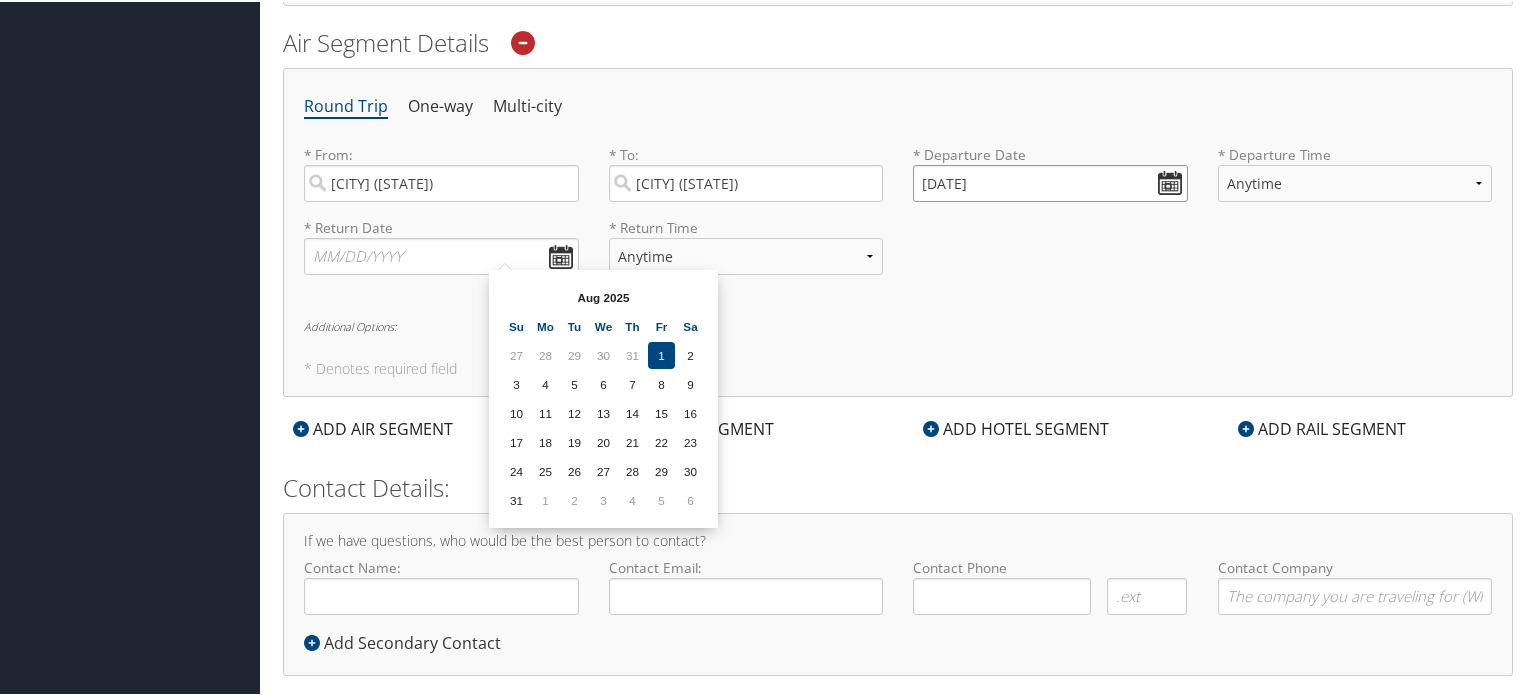 click on "[DATE]" at bounding box center (1050, 181) 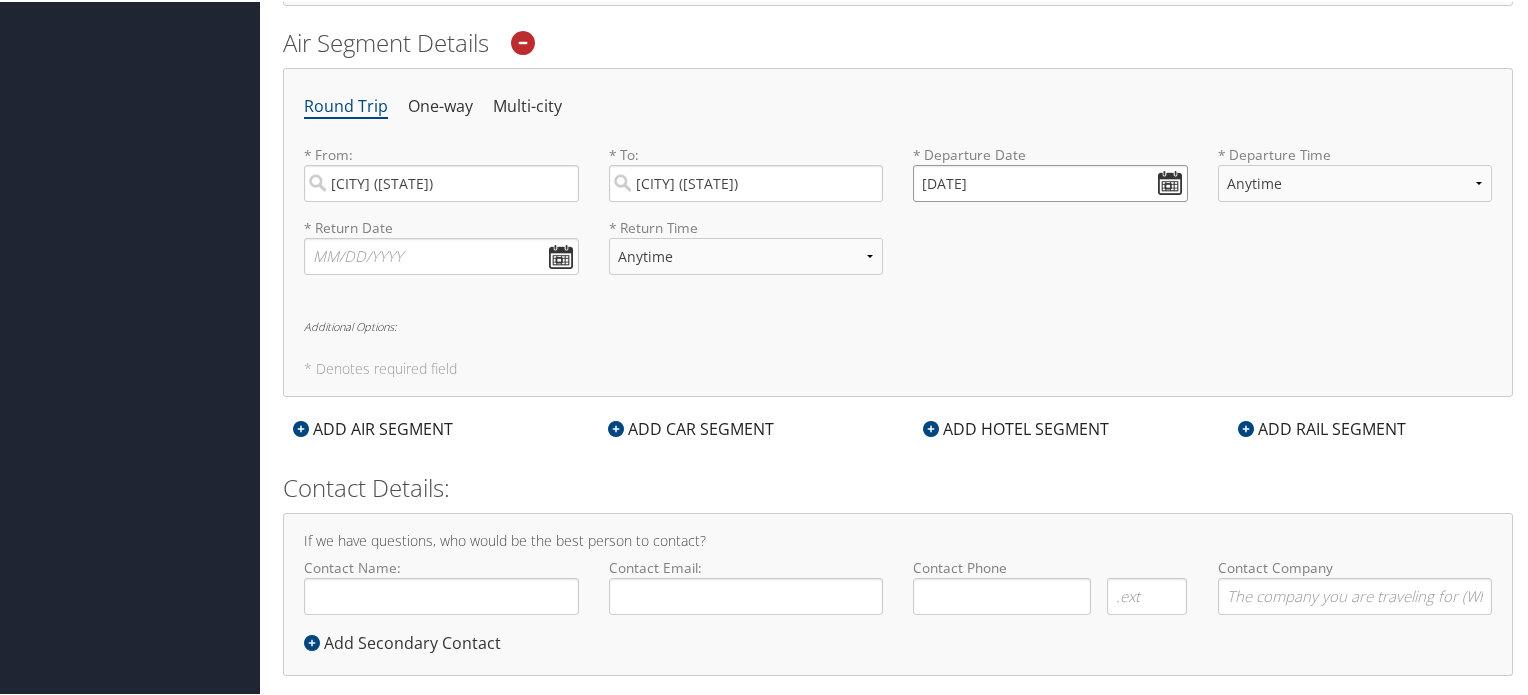 click on "[DATE]" at bounding box center [1050, 181] 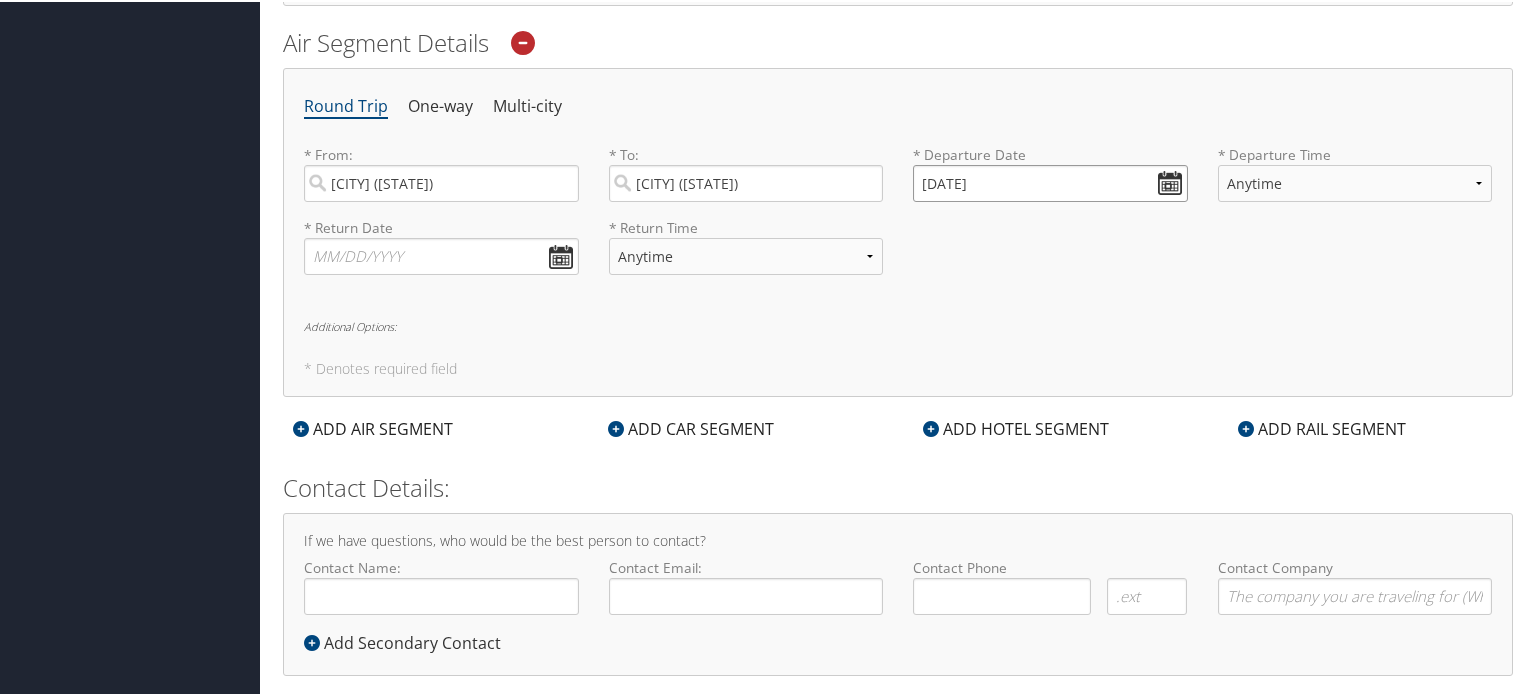 click on "[DATE]" at bounding box center (1050, 181) 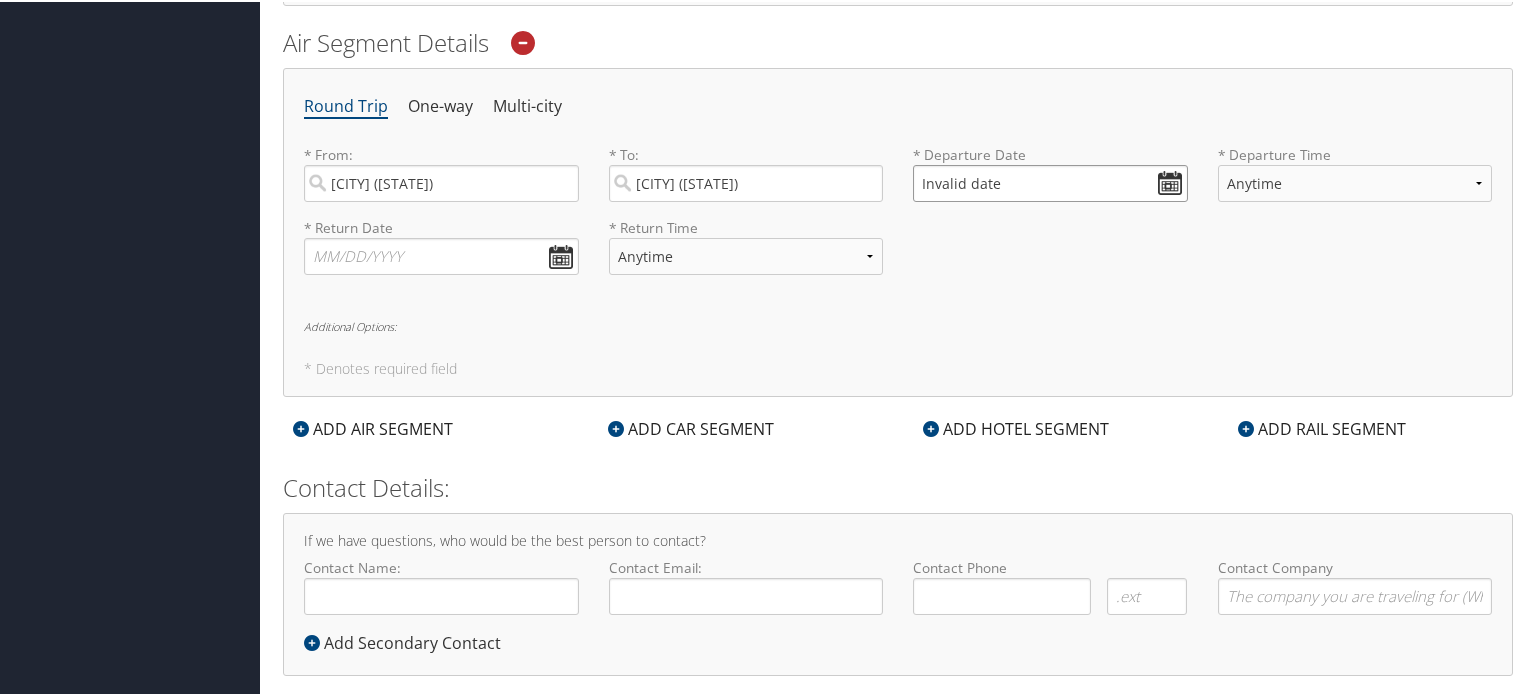 click on "Invalid date" at bounding box center (1050, 181) 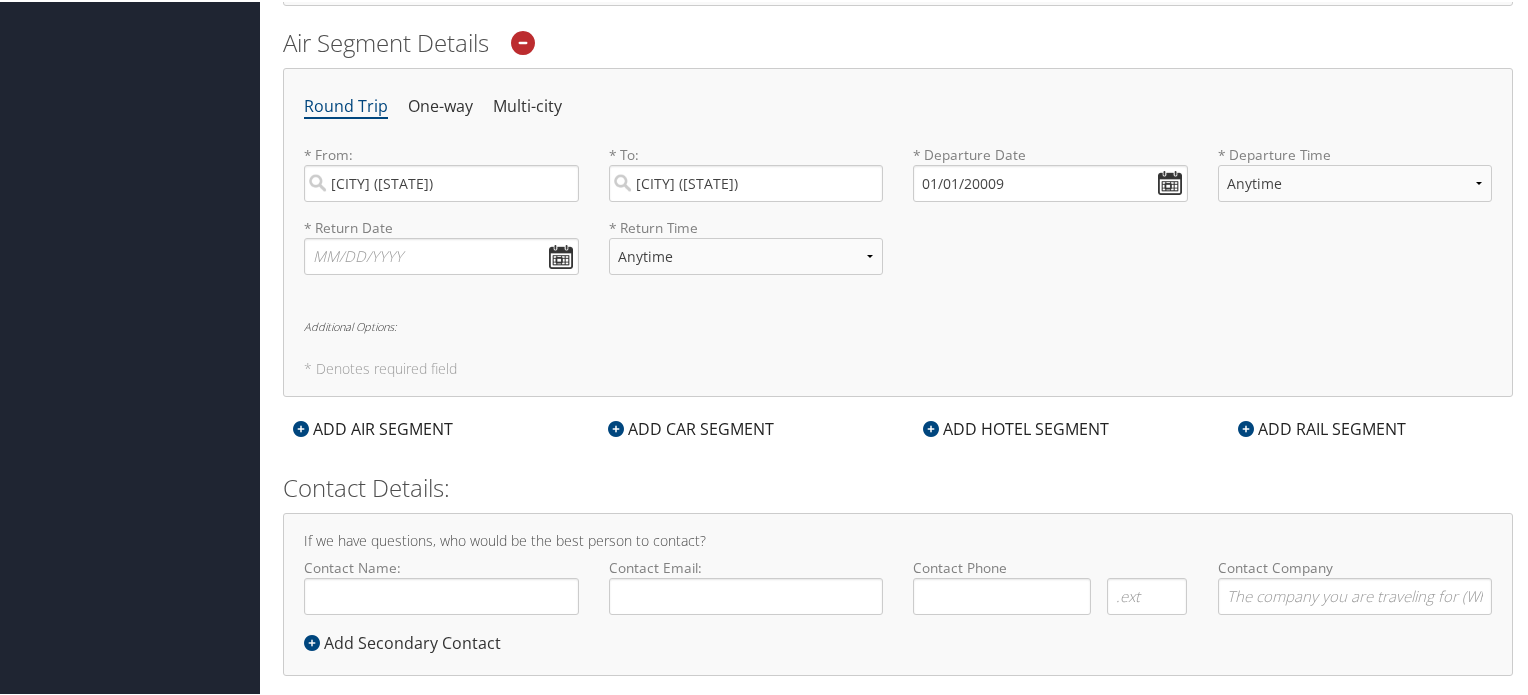 click on "* Return Date Dates must be valid * Return Time Anytime Early Morning (5AM-7AM) Morning (7AM-12PM) Afternoon (12PM-5PM) Evening (5PM-10PM) Red Eye (10PM-5AM)  12:00 AM   1:00 AM   2:00 AM   3:00 AM   4:00 AM   5:00 AM   6:00 AM   7:00 AM   8:00 AM   9:00 AM   10:00 AM   11:00 AM   12:00 PM (Noon)   1:00 PM   2:00 PM   3:00 PM   4:00 PM   5:00 PM   6:00 PM   7:00 PM   8:00 PM   9:00 PM   10:00 PM   11:00 PM  Required" at bounding box center (898, 252) 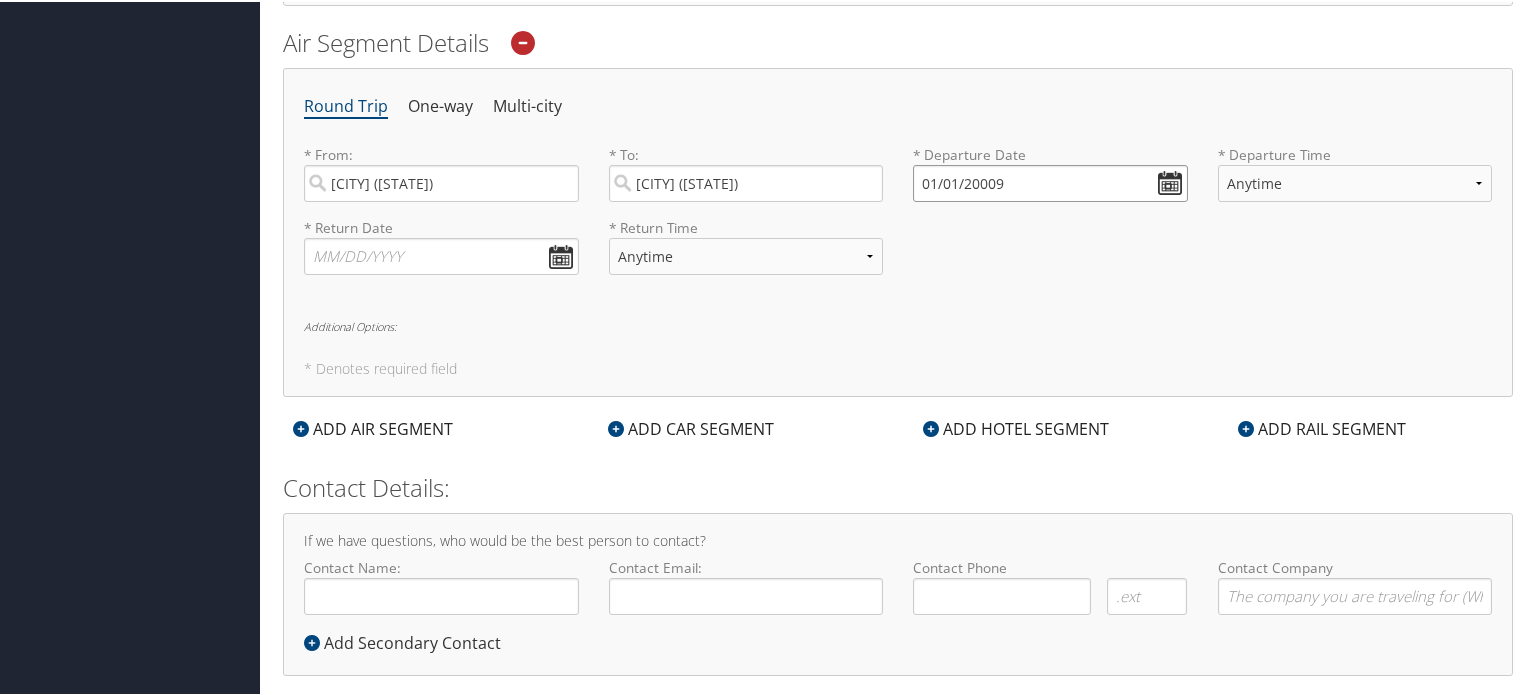 click on "01/01/20009" at bounding box center (1050, 181) 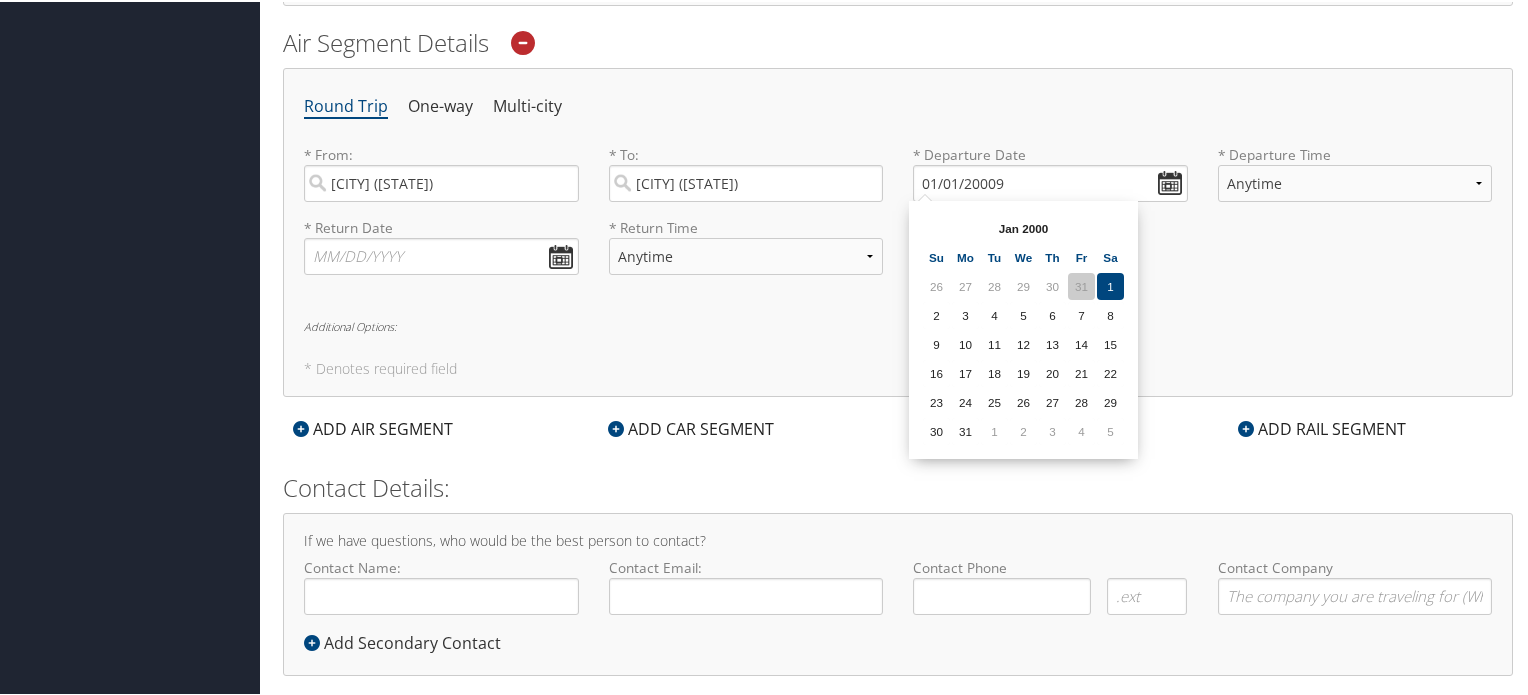 click on "31" at bounding box center [1081, 284] 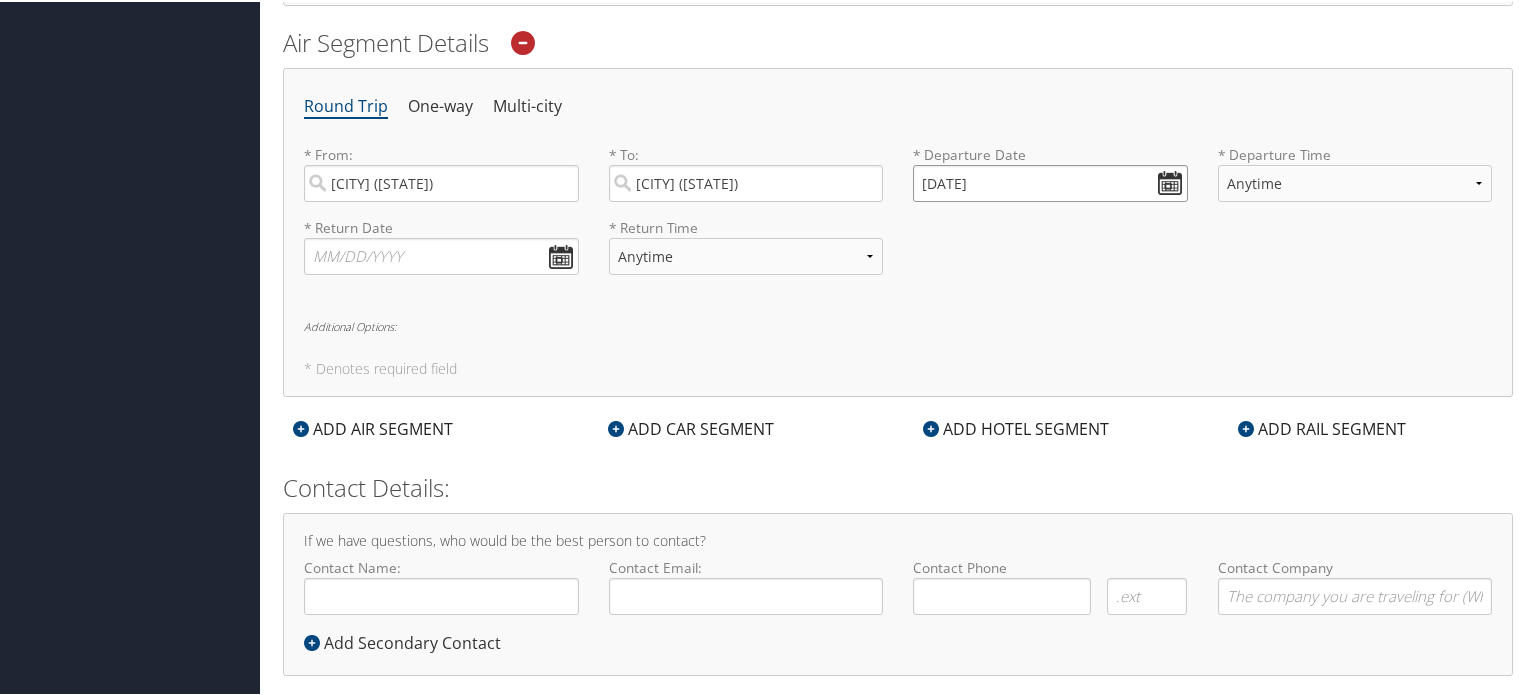 click on "[DATE]" at bounding box center [1050, 181] 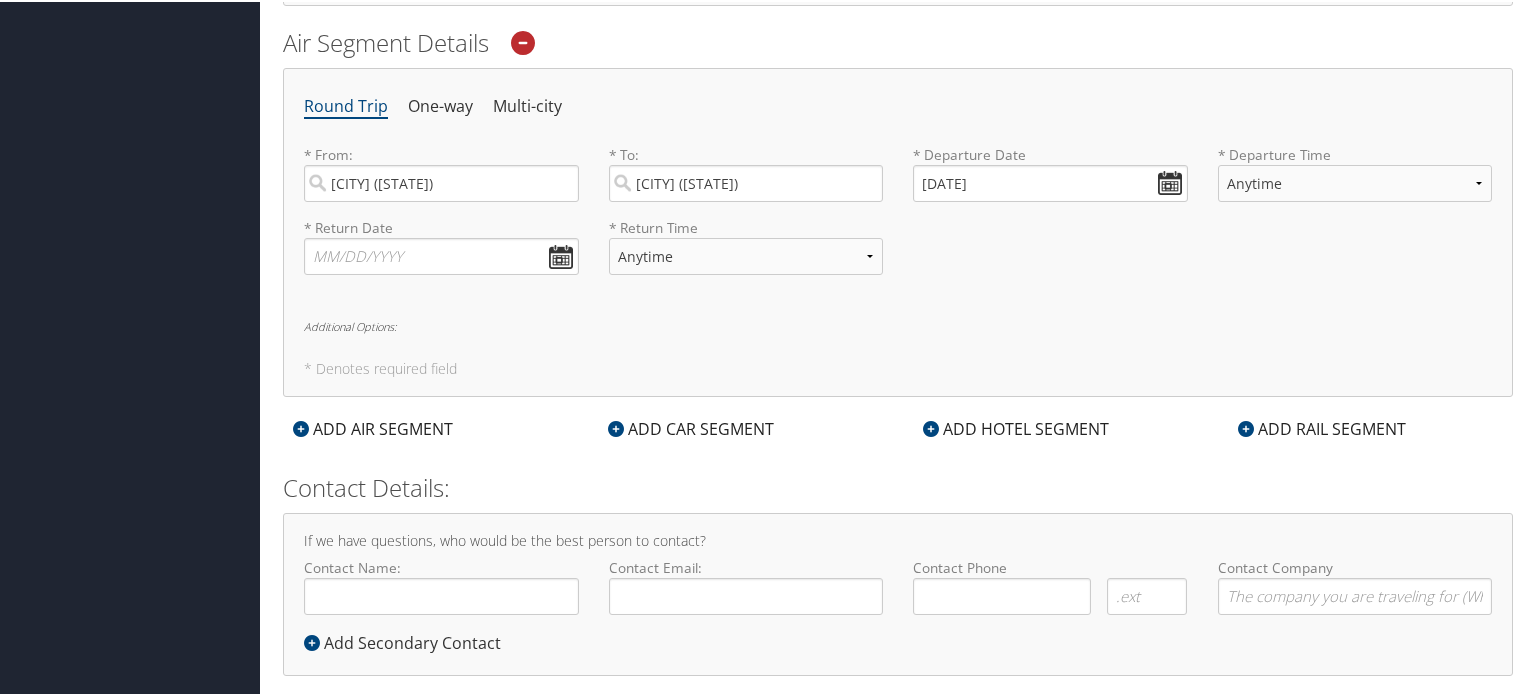click on "* Return Date Dates must be valid * Return Time Anytime Early Morning (5AM-7AM) Morning (7AM-12PM) Afternoon (12PM-5PM) Evening (5PM-10PM) Red Eye (10PM-5AM)  12:00 AM   1:00 AM   2:00 AM   3:00 AM   4:00 AM   5:00 AM   6:00 AM   7:00 AM   8:00 AM   9:00 AM   10:00 AM   11:00 AM   12:00 PM (Noon)   1:00 PM   2:00 PM   3:00 PM   4:00 PM   5:00 PM   6:00 PM   7:00 PM   8:00 PM   9:00 PM   10:00 PM   11:00 PM  Required" at bounding box center [898, 252] 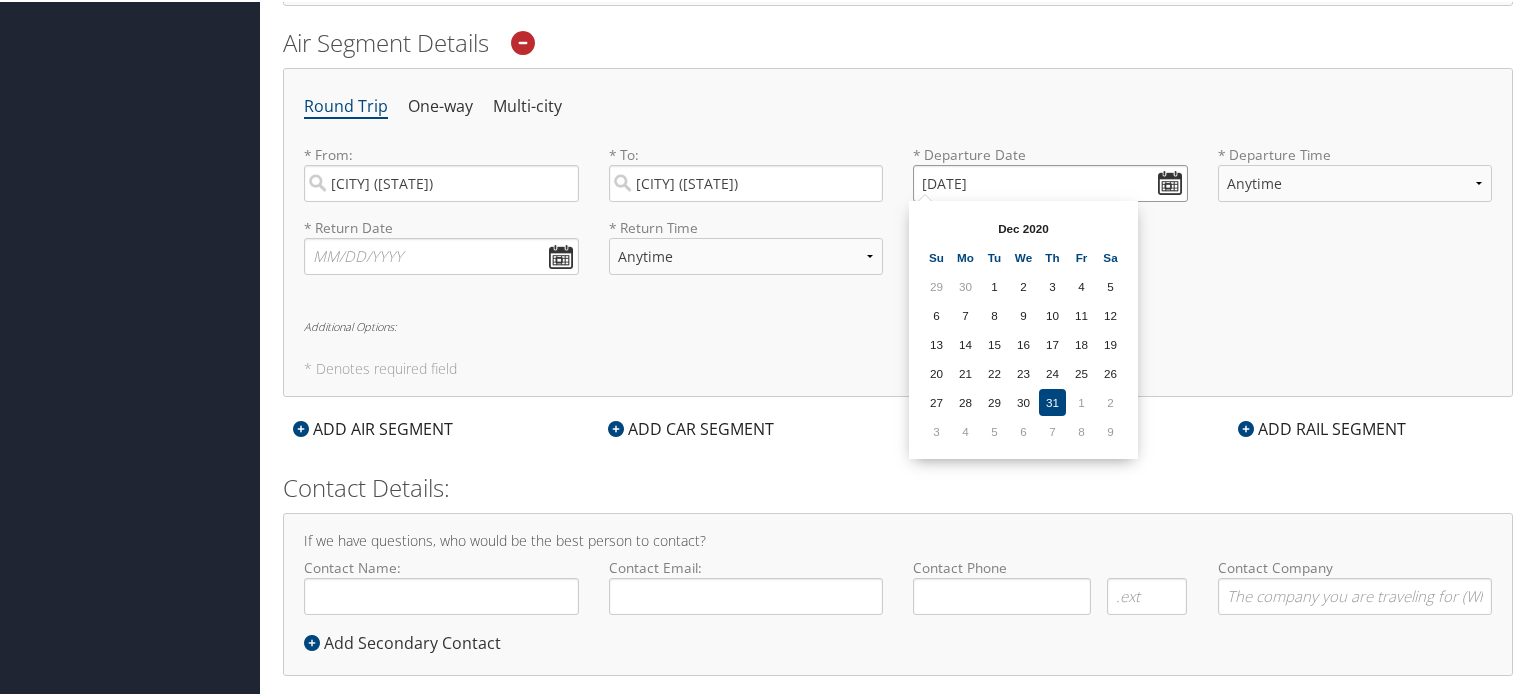 click on "[DATE]" at bounding box center [1050, 181] 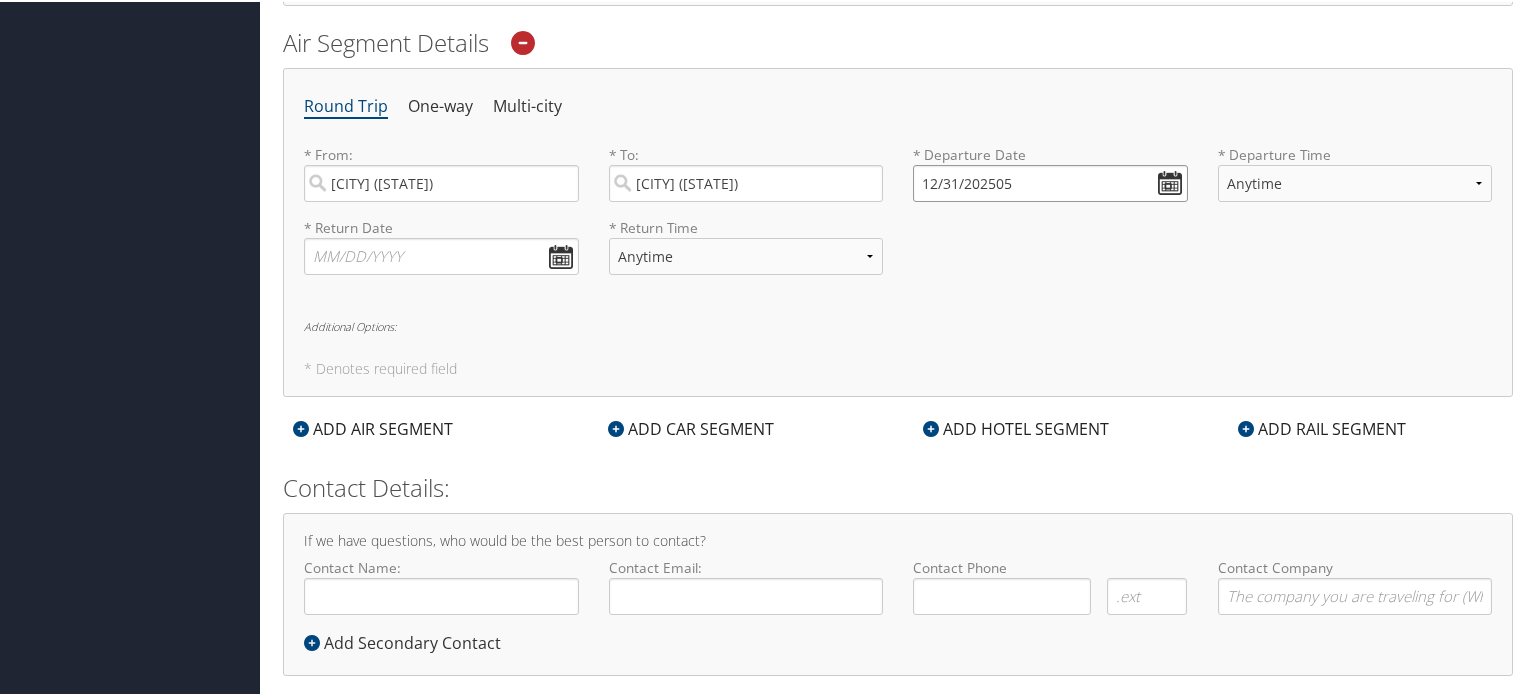 click on "12/31/202505" at bounding box center (1050, 181) 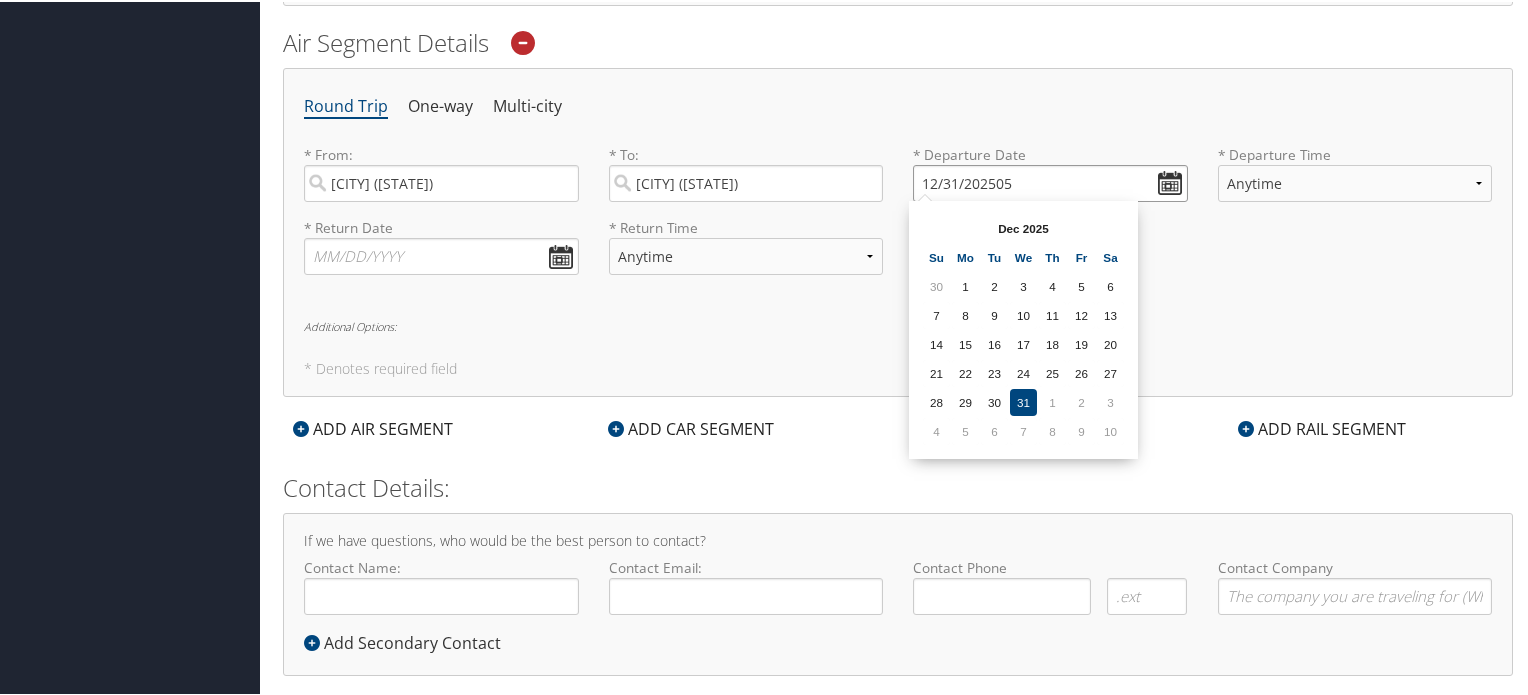 click on "12/31/202505" at bounding box center [1050, 181] 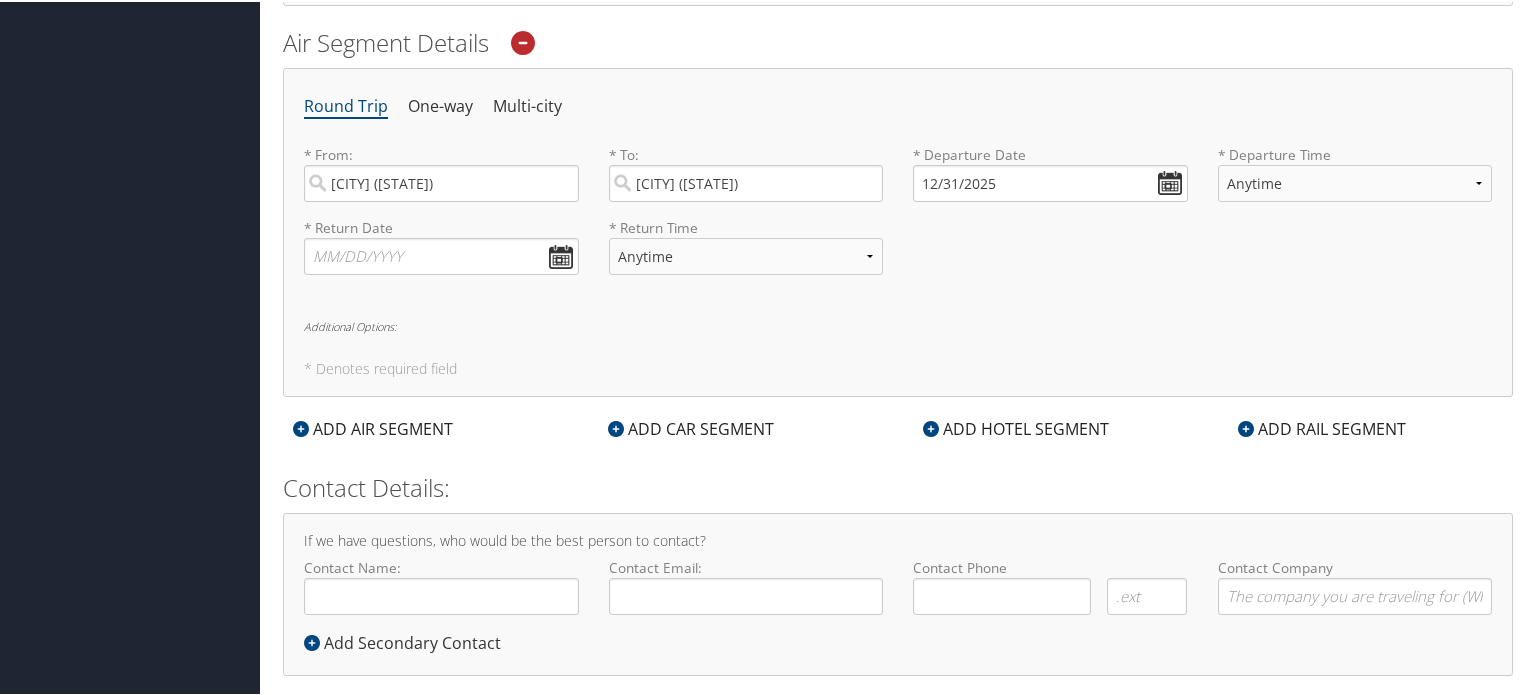 click on "* Return Date Dates must be valid * Return Time Anytime Early Morning (5AM-7AM) Morning (7AM-12PM) Afternoon (12PM-5PM) Evening (5PM-10PM) Red Eye (10PM-5AM)  12:00 AM   1:00 AM   2:00 AM   3:00 AM   4:00 AM   5:00 AM   6:00 AM   7:00 AM   8:00 AM   9:00 AM   10:00 AM   11:00 AM   12:00 PM (Noon)   1:00 PM   2:00 PM   3:00 PM   4:00 PM   5:00 PM   6:00 PM   7:00 PM   8:00 PM   9:00 PM   10:00 PM   11:00 PM  Required" at bounding box center [898, 252] 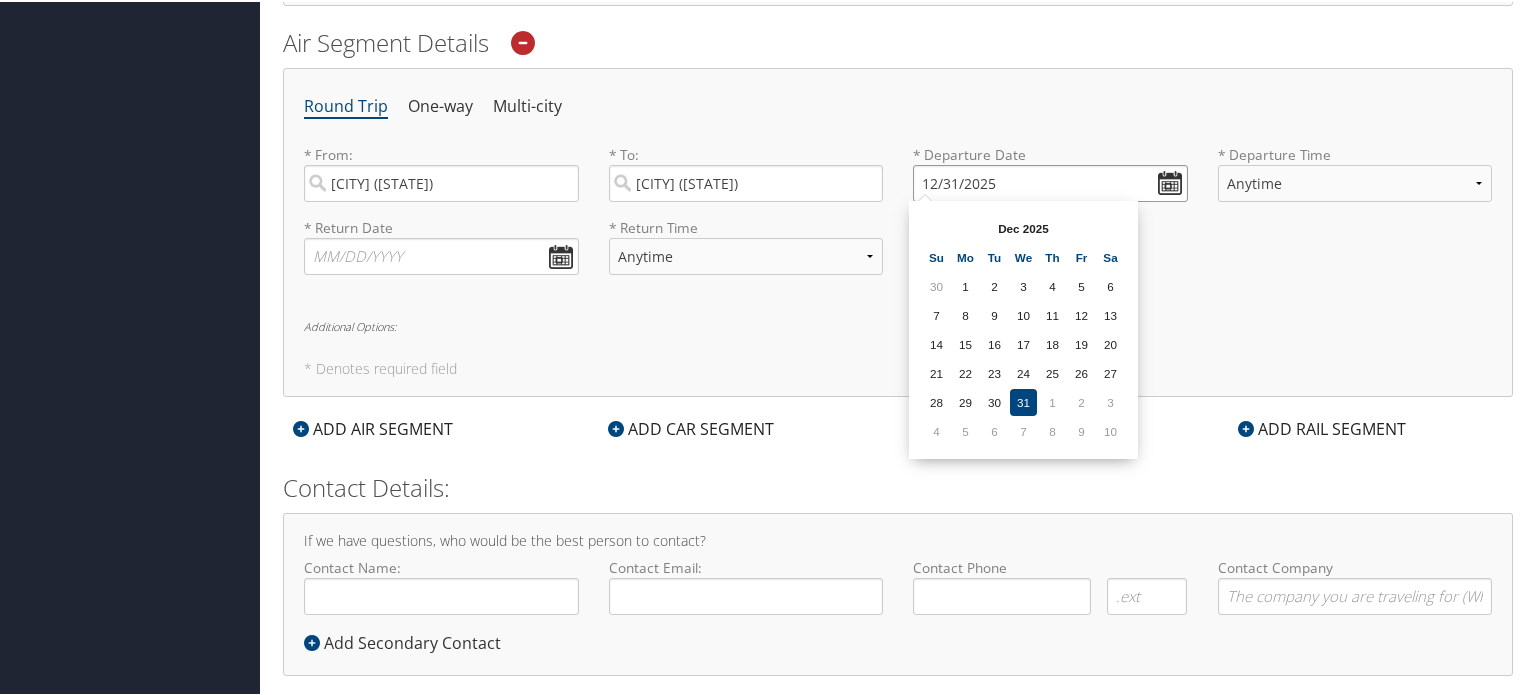 click on "12/31/2025" at bounding box center (1050, 181) 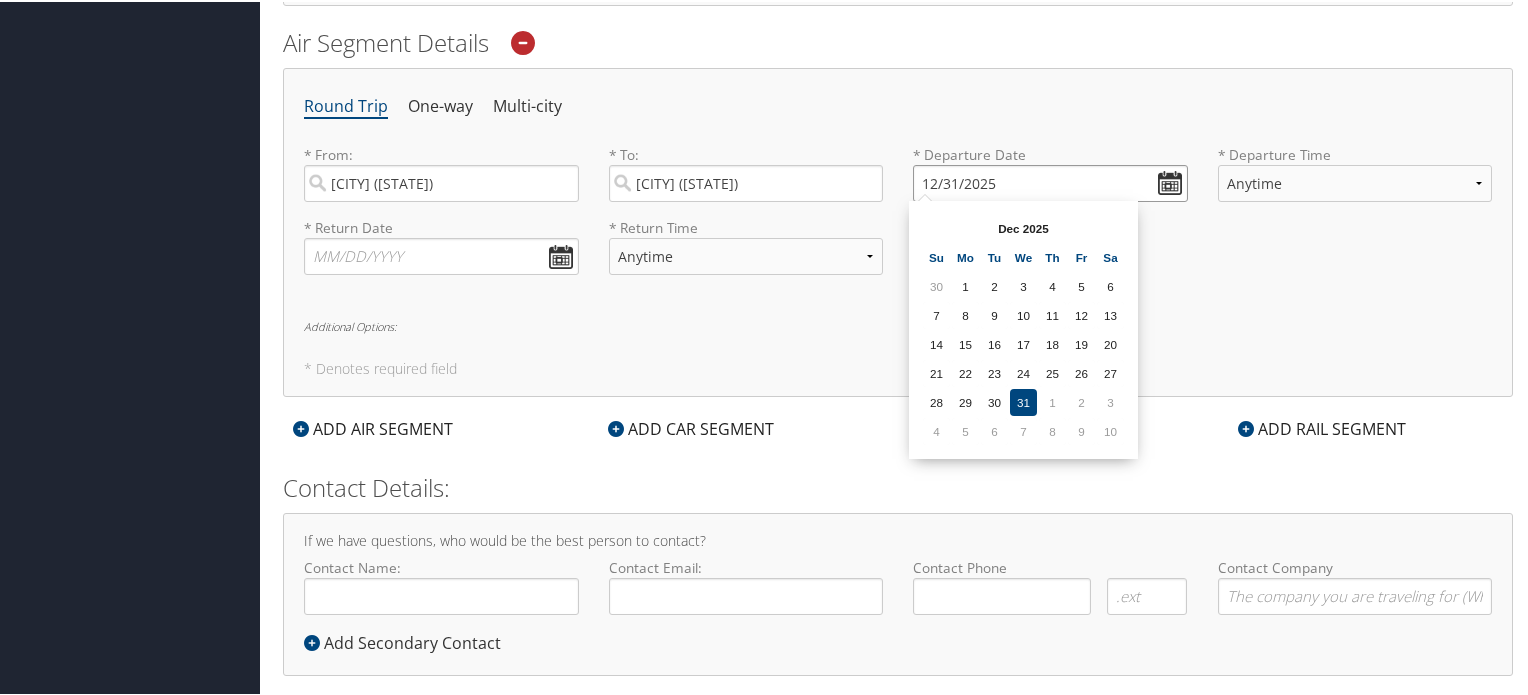 click on "12/31/2025" at bounding box center (1050, 181) 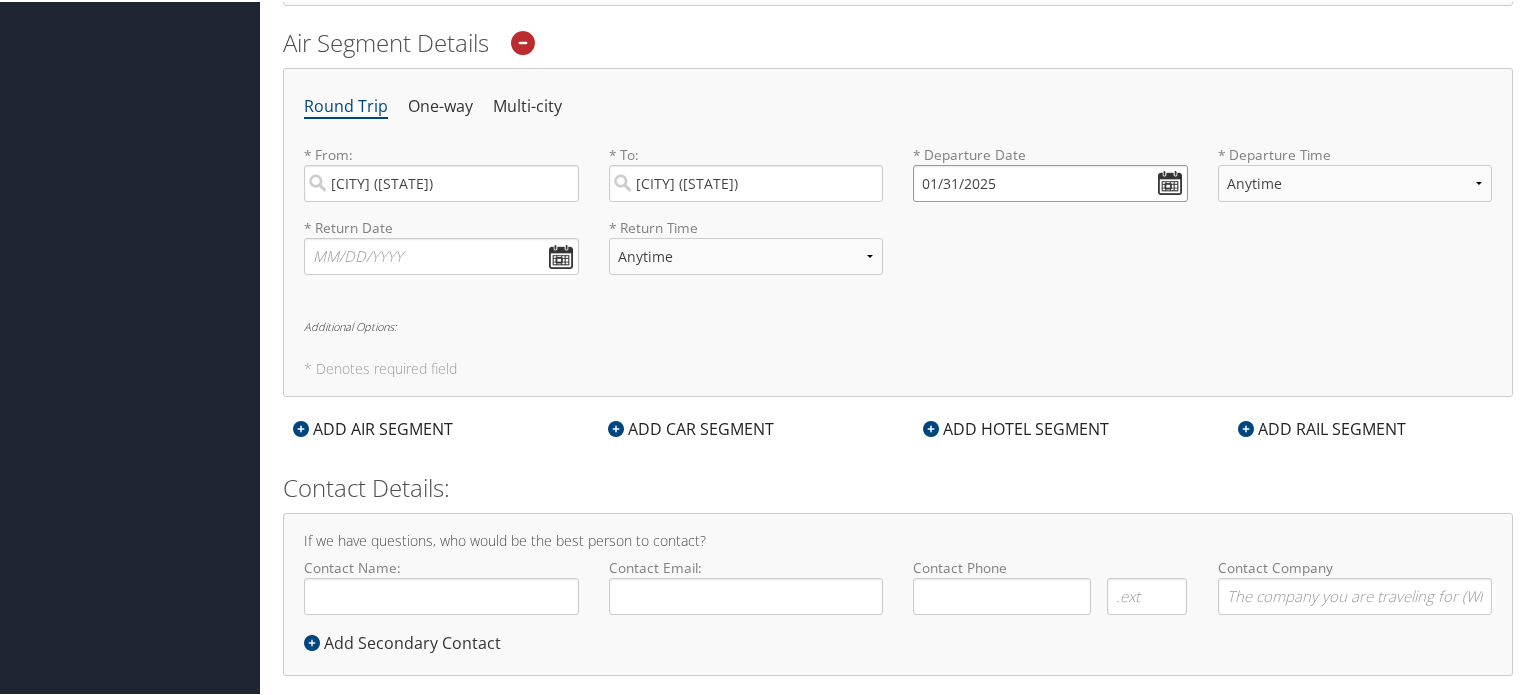 click on "01/31/2025" at bounding box center [1050, 181] 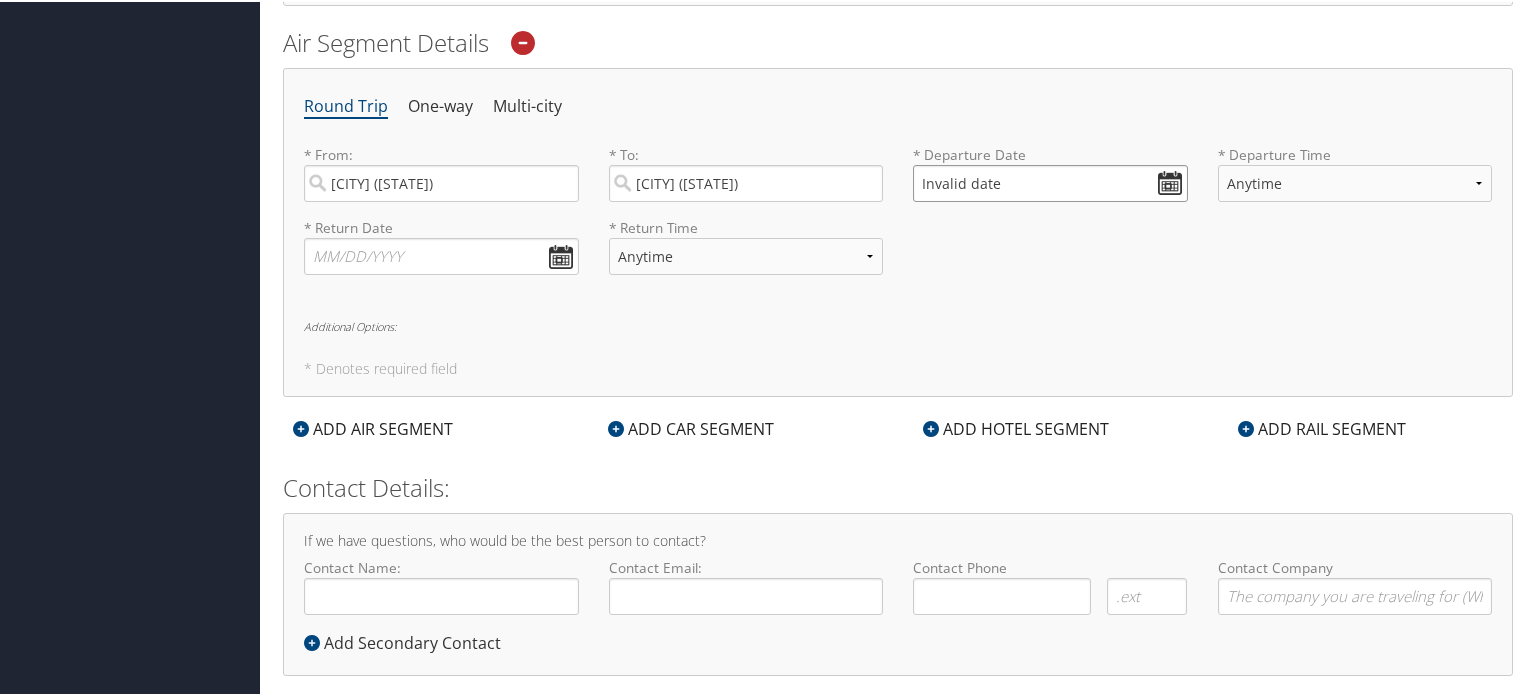 click on "Invalid date" at bounding box center (1050, 181) 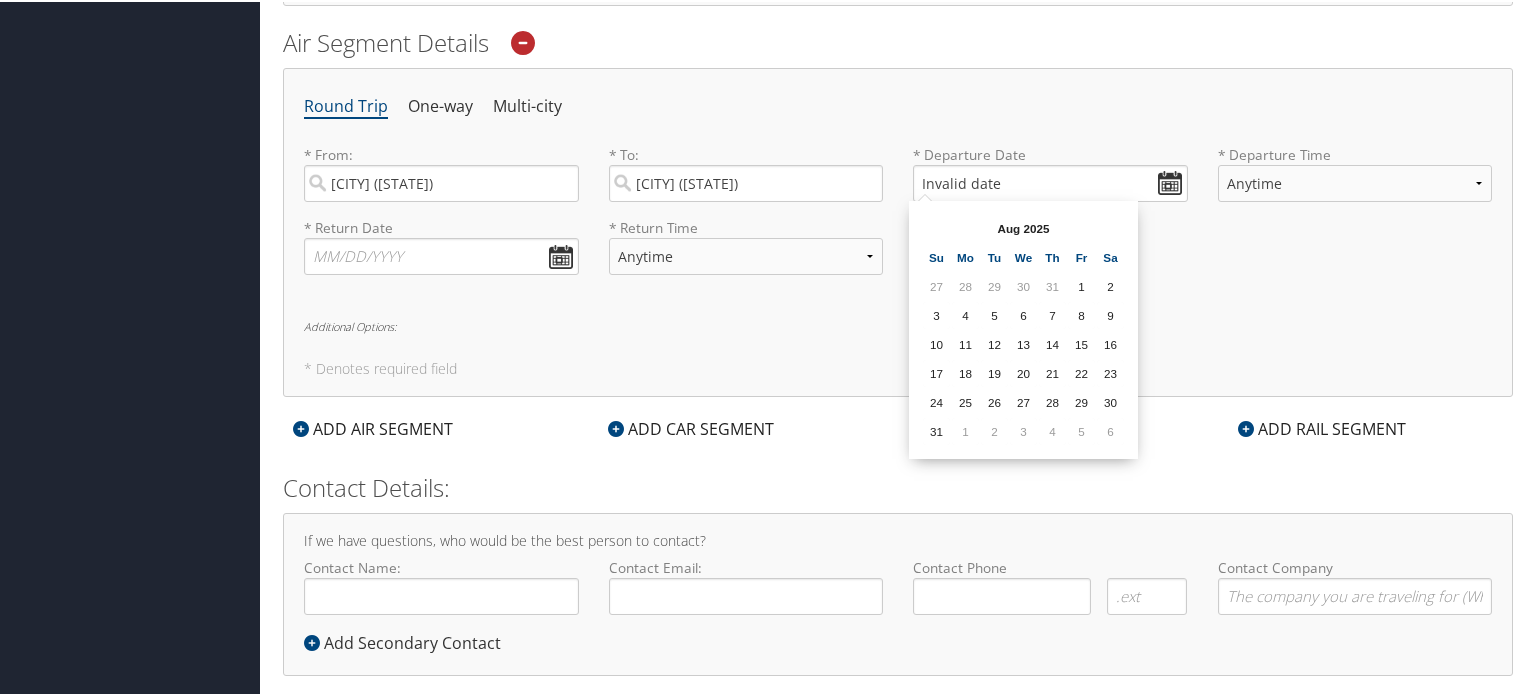 click on "We" at bounding box center [1023, 255] 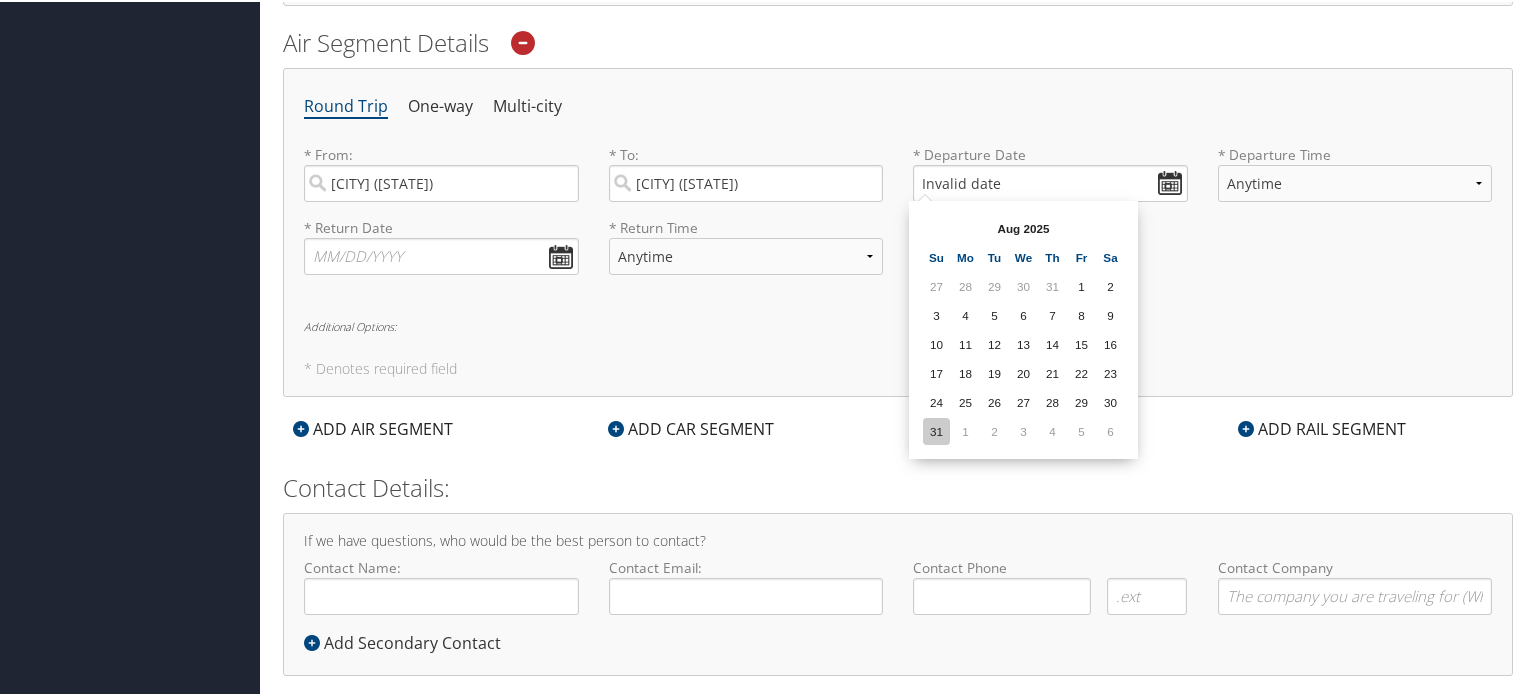 click on "31" at bounding box center (936, 429) 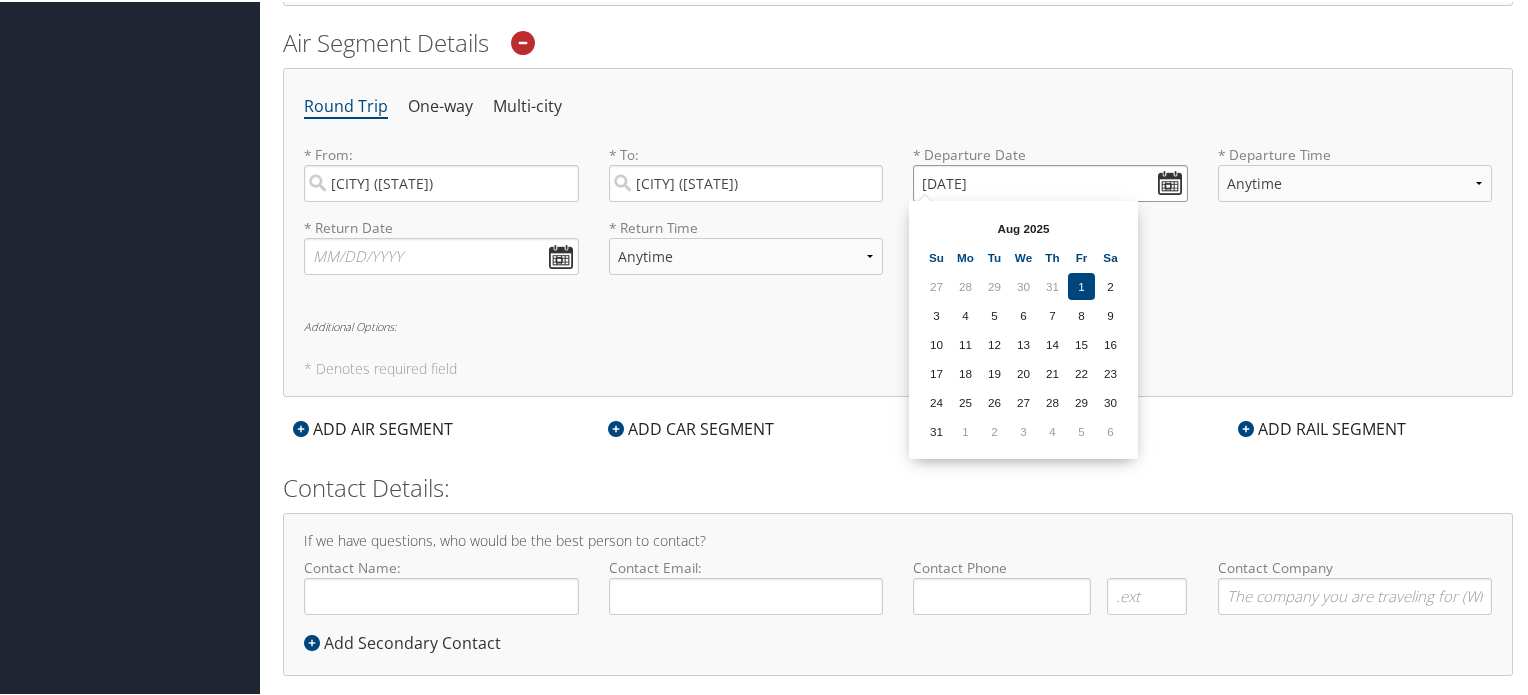 click on "[DATE]" at bounding box center (1050, 181) 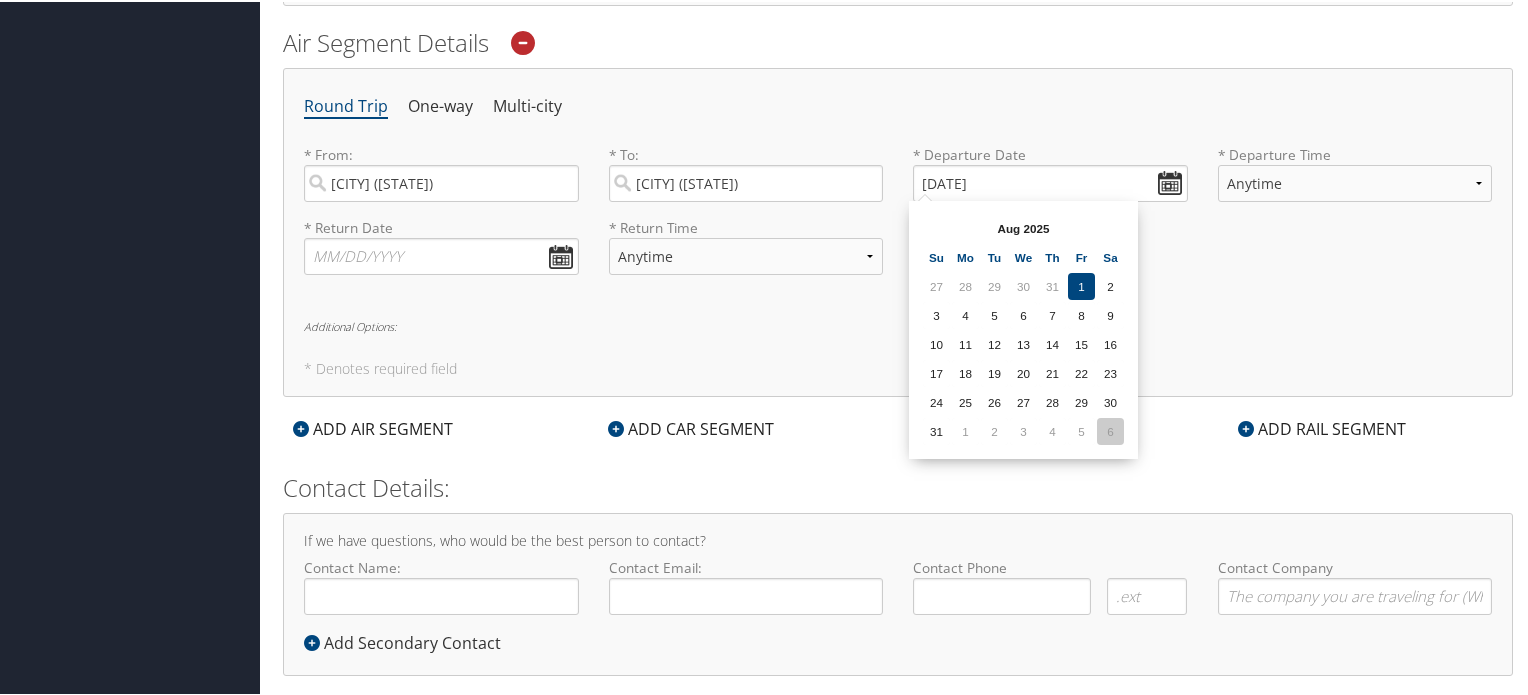 click on "6" at bounding box center [1110, 429] 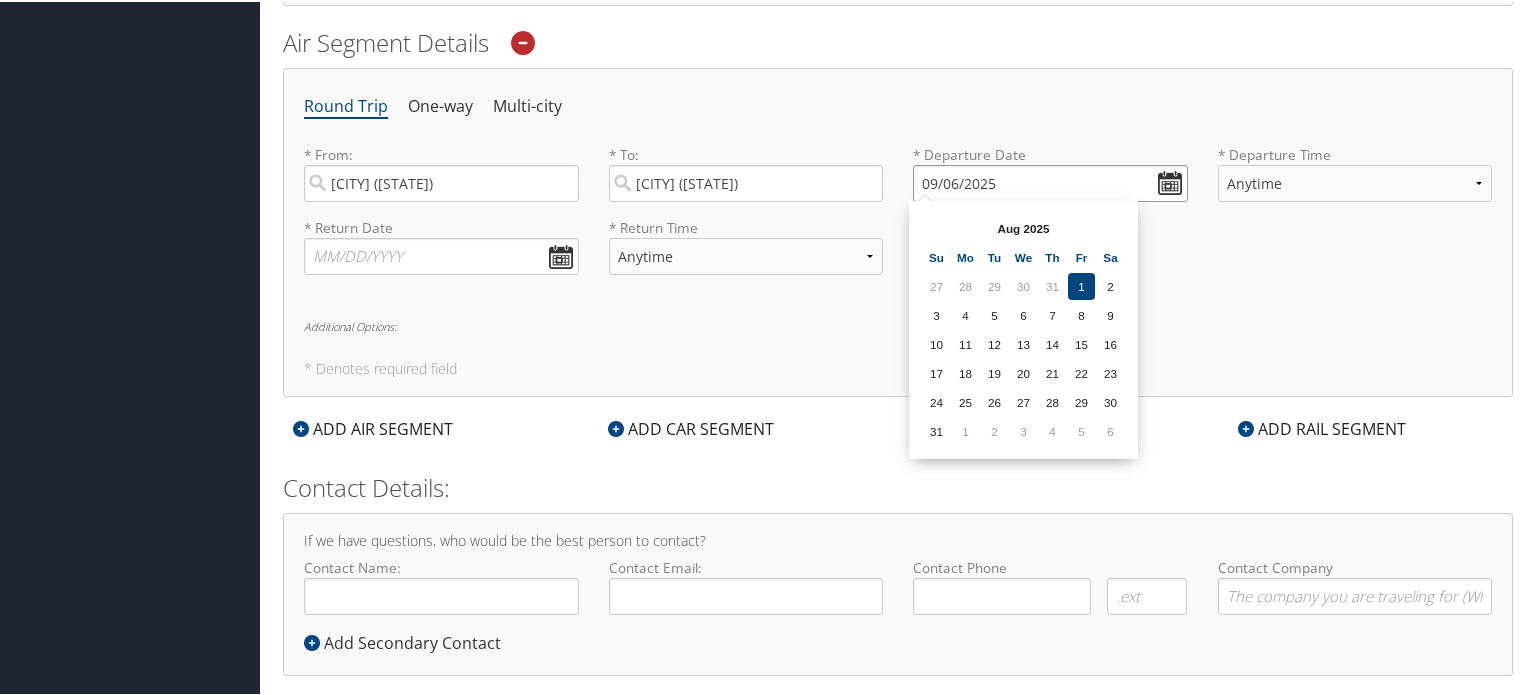 click on "09/06/2025" at bounding box center (1050, 181) 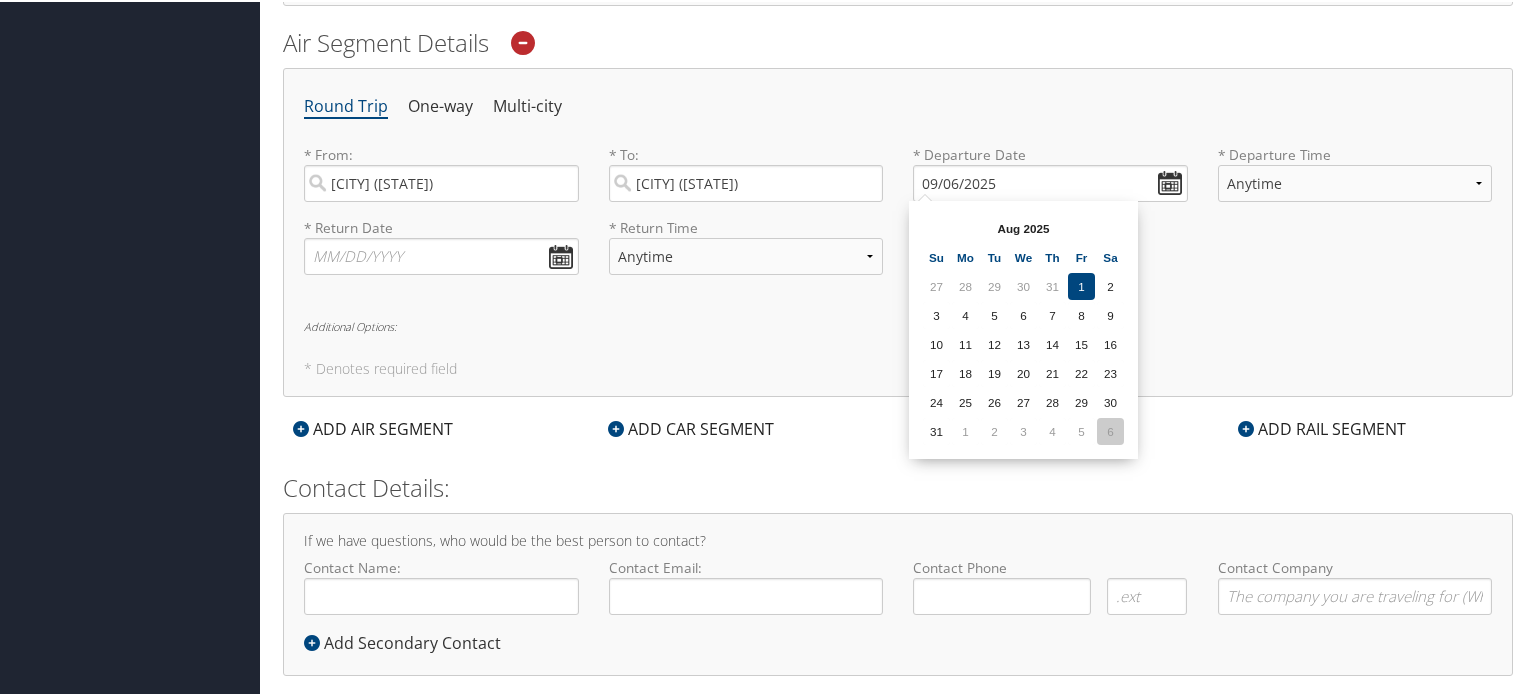 click on "6" at bounding box center (1110, 429) 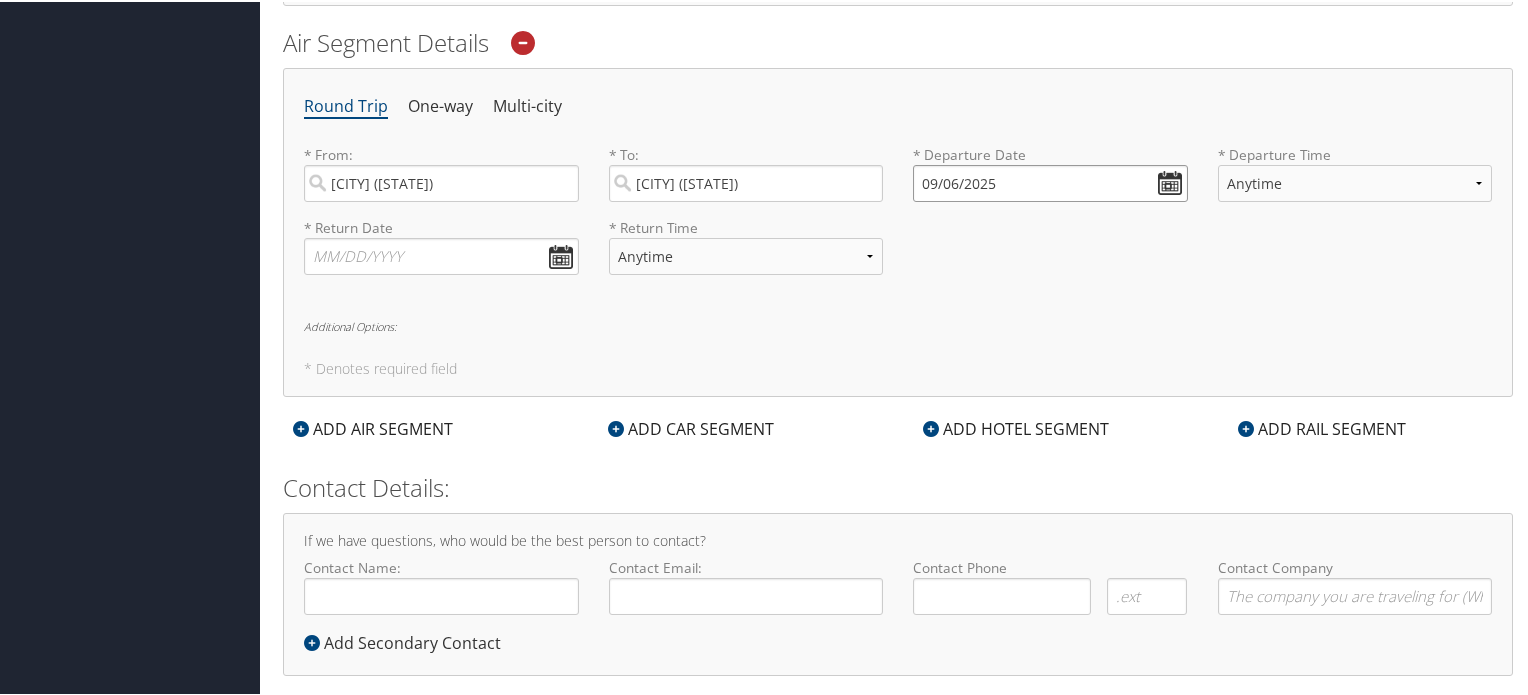 click on "09/06/2025" at bounding box center (1050, 181) 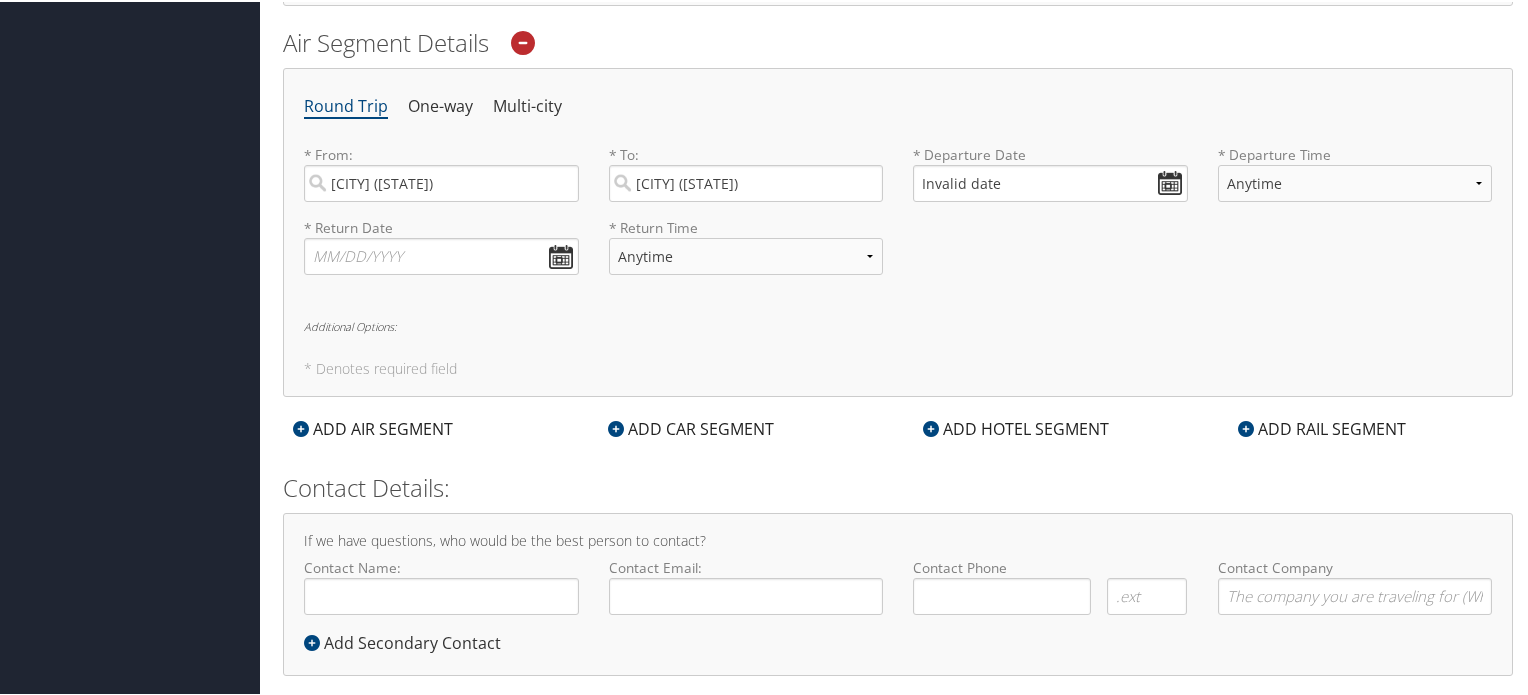 click on "Round Trip One-way Multi-city * From: [CITY] ([STATE]) Required * To: [CITY] ([STATE]) Required * Departure Date Invalid date Dates must be valid * Departure Time Anytime Early Morning (5AM-7AM) Morning (7AM-12PM) Afternoon (12PM-5PM) Evening (5PM-10PM) Red Eye (10PM-5AM) 12:00 AM 1:00 AM 2:00 AM 3:00 AM 4:00 AM 5:00 AM 6:00 AM 7:00 AM 8:00 AM 9:00 AM 10:00 AM 11:00 AM 12:00 PM (Noon) 1:00 PM 2:00 PM 3:00 PM 4:00 PM 5:00 PM 6:00 PM 7:00 PM 8:00 PM 9:00 PM 10:00 PM 11:00 PM Required * Return Date Dates must be valid * Return Time Anytime Early Morning (5AM-7AM) Morning (7AM-12PM) Afternoon (12PM-5PM) Evening (5PM-10PM) Red Eye (10PM-5AM) 12:00 AM 1:00 AM 2:00 AM 3:00 AM 4:00 AM 5:00 AM 6:00 AM 7:00 AM 8:00 AM 9:00 AM 10:00 AM 11:00 AM 12:00 PM (Noon) 1:00 PM 2:00 PM 3:00 PM 4:00 PM 5:00 PM 6:00 PM 7:00 PM 8:00 PM 9:00 PM 10:00 PM 11:00 PM Required Additional Options: * Denotes required field" at bounding box center [898, 230] 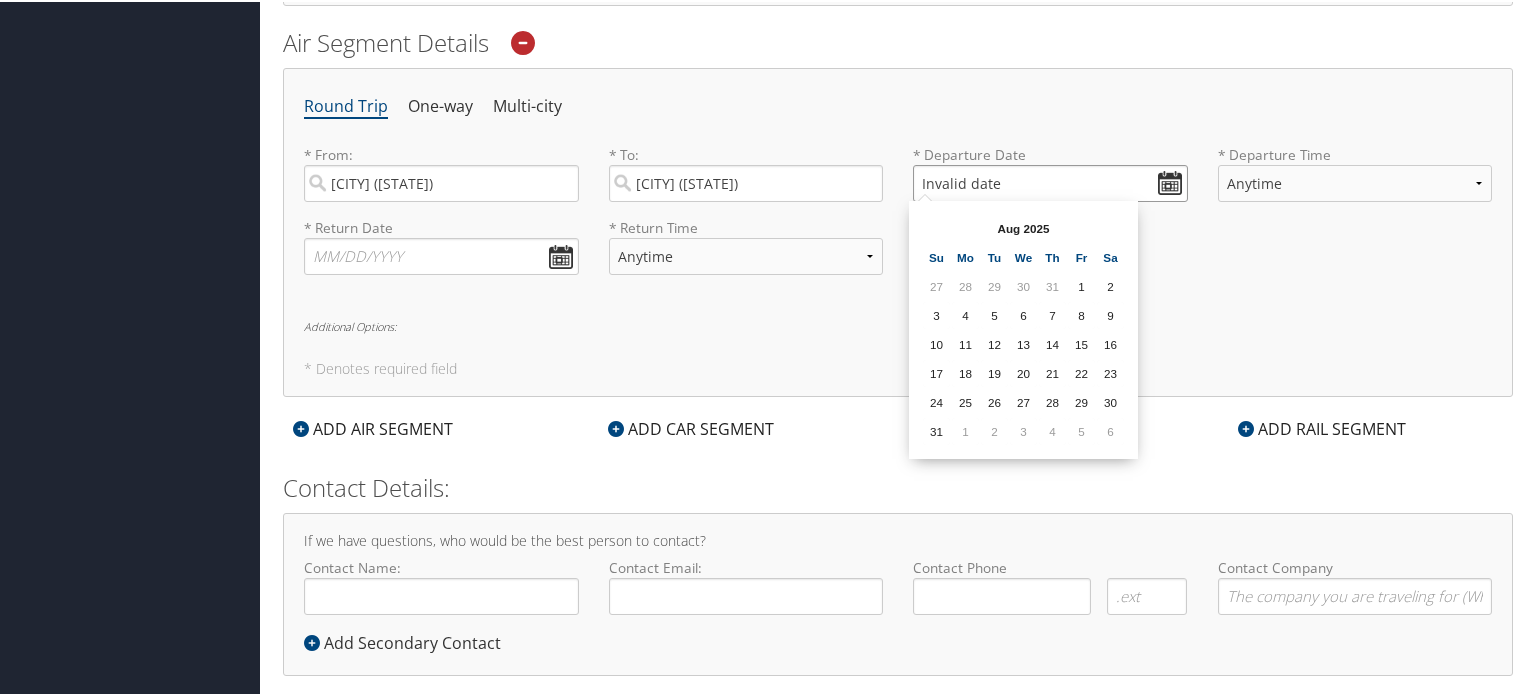 click on "Invalid date" at bounding box center (1050, 181) 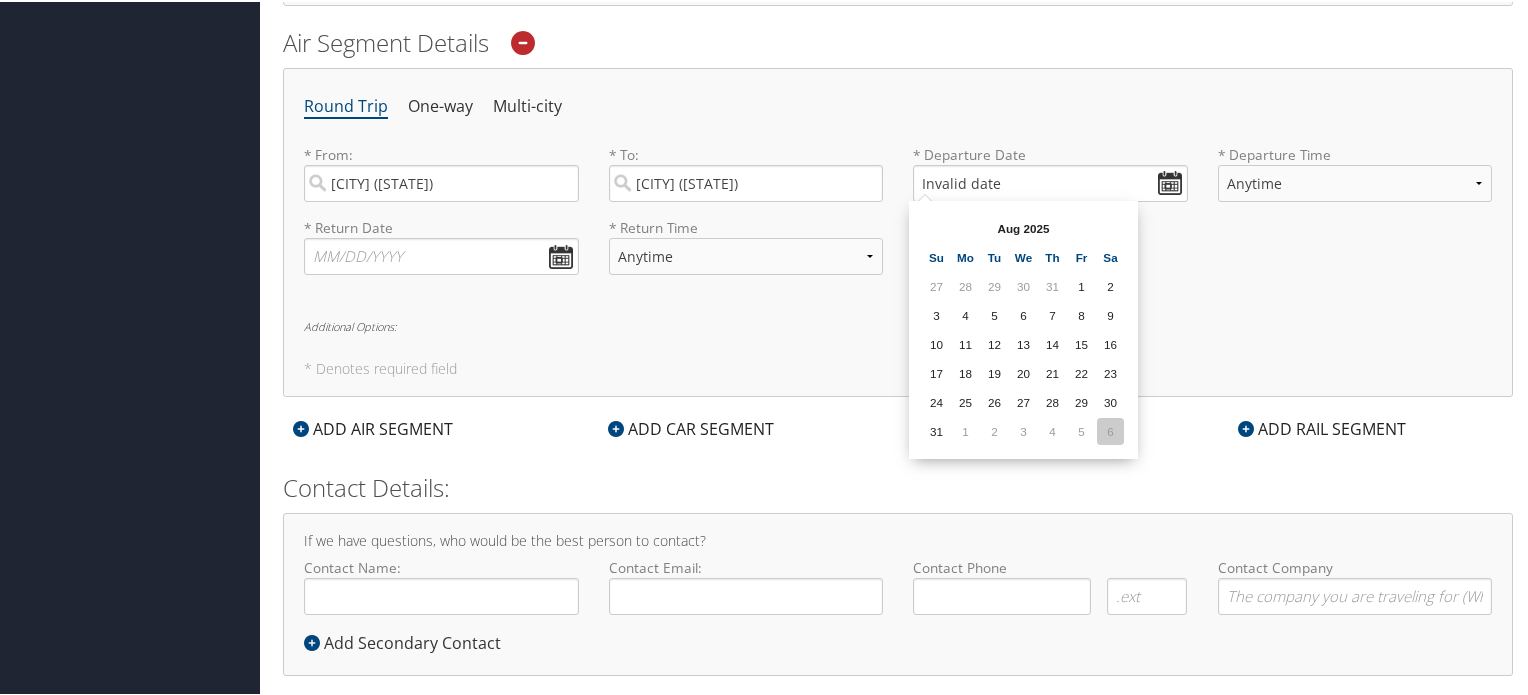 click on "6" at bounding box center (1110, 429) 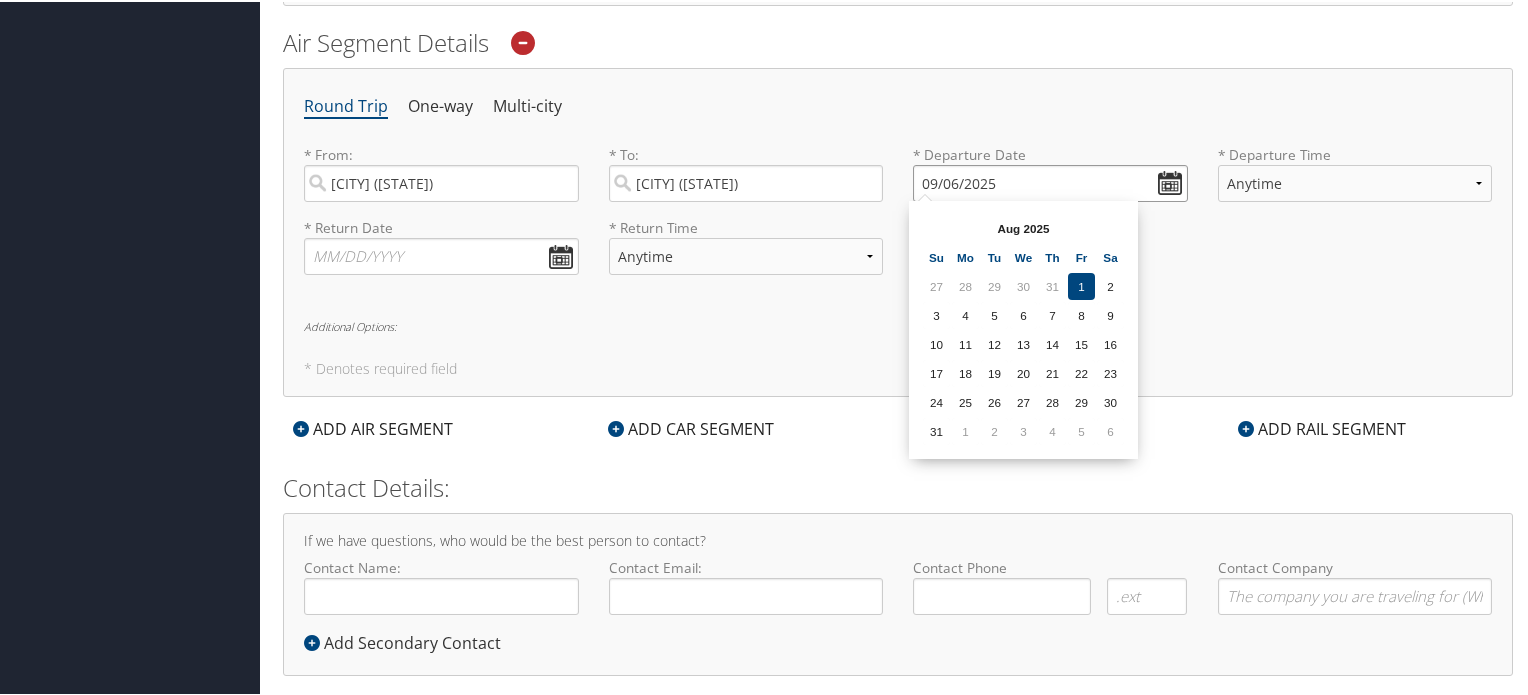click on "09/06/2025" at bounding box center [1050, 181] 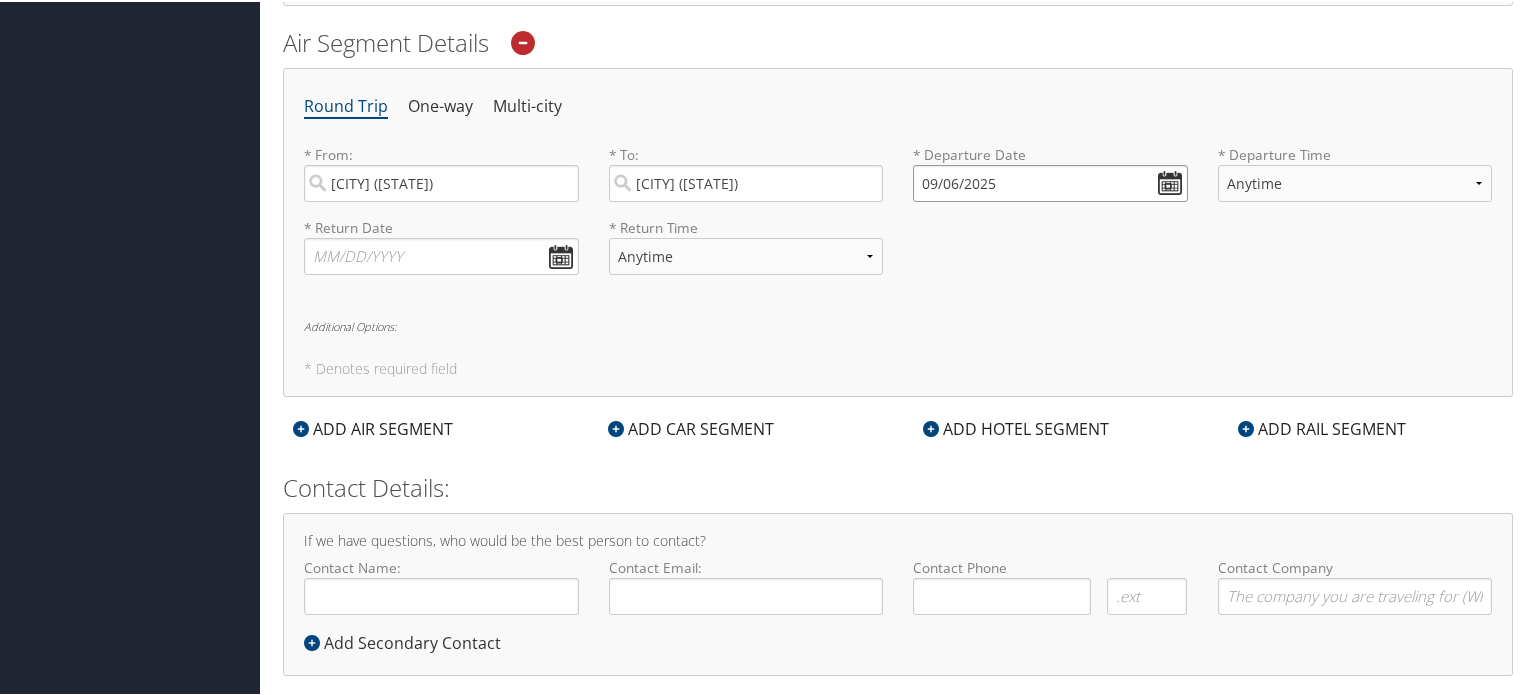 drag, startPoint x: 936, startPoint y: 180, endPoint x: 916, endPoint y: 179, distance: 20.024984 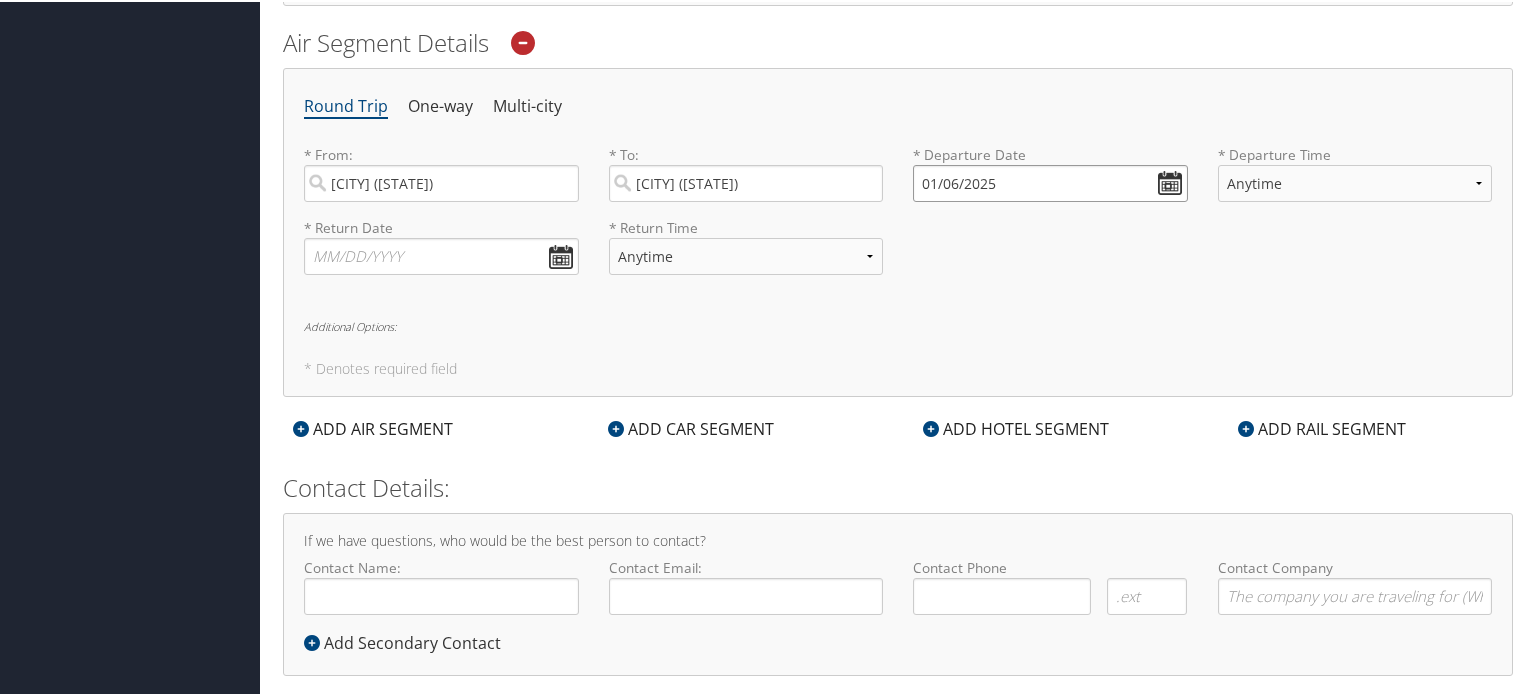 click on "01/06/2025" at bounding box center (1050, 181) 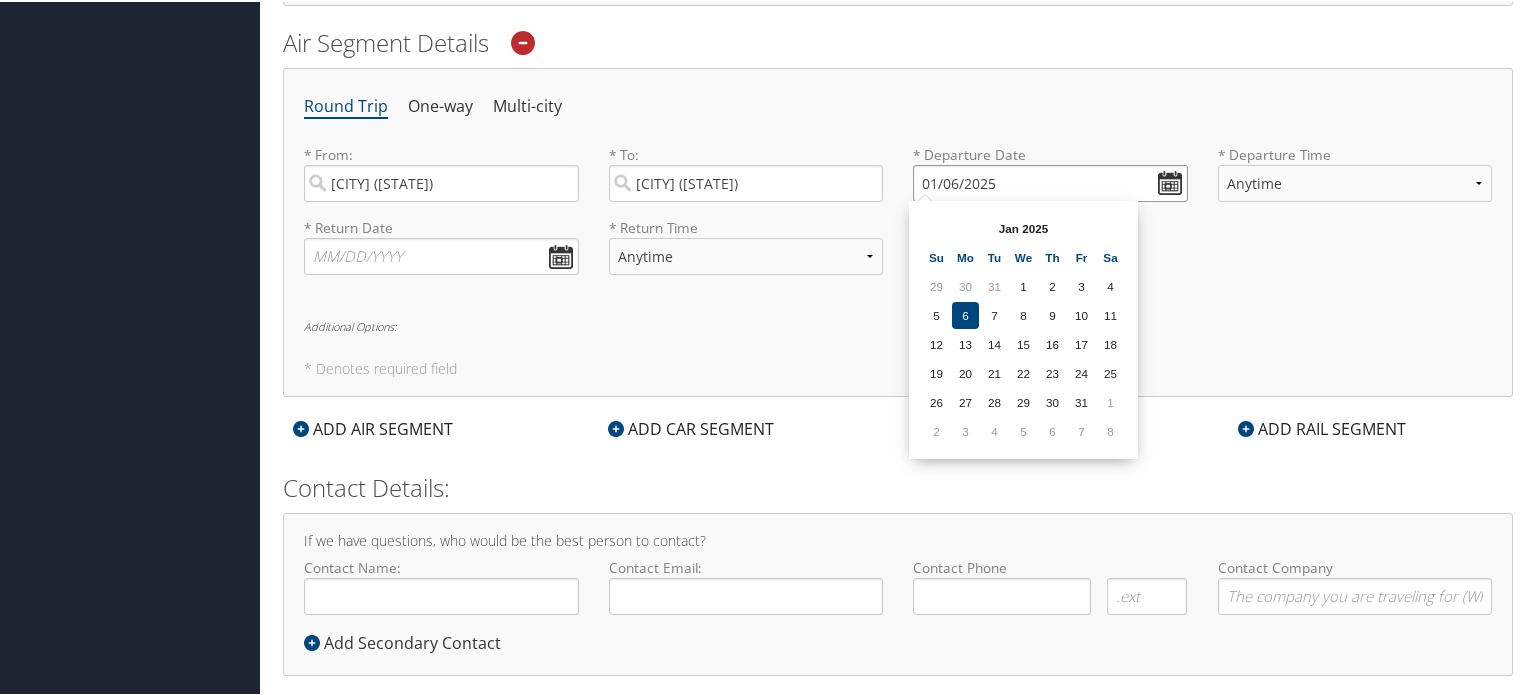 click on "01/06/2025" at bounding box center [1050, 181] 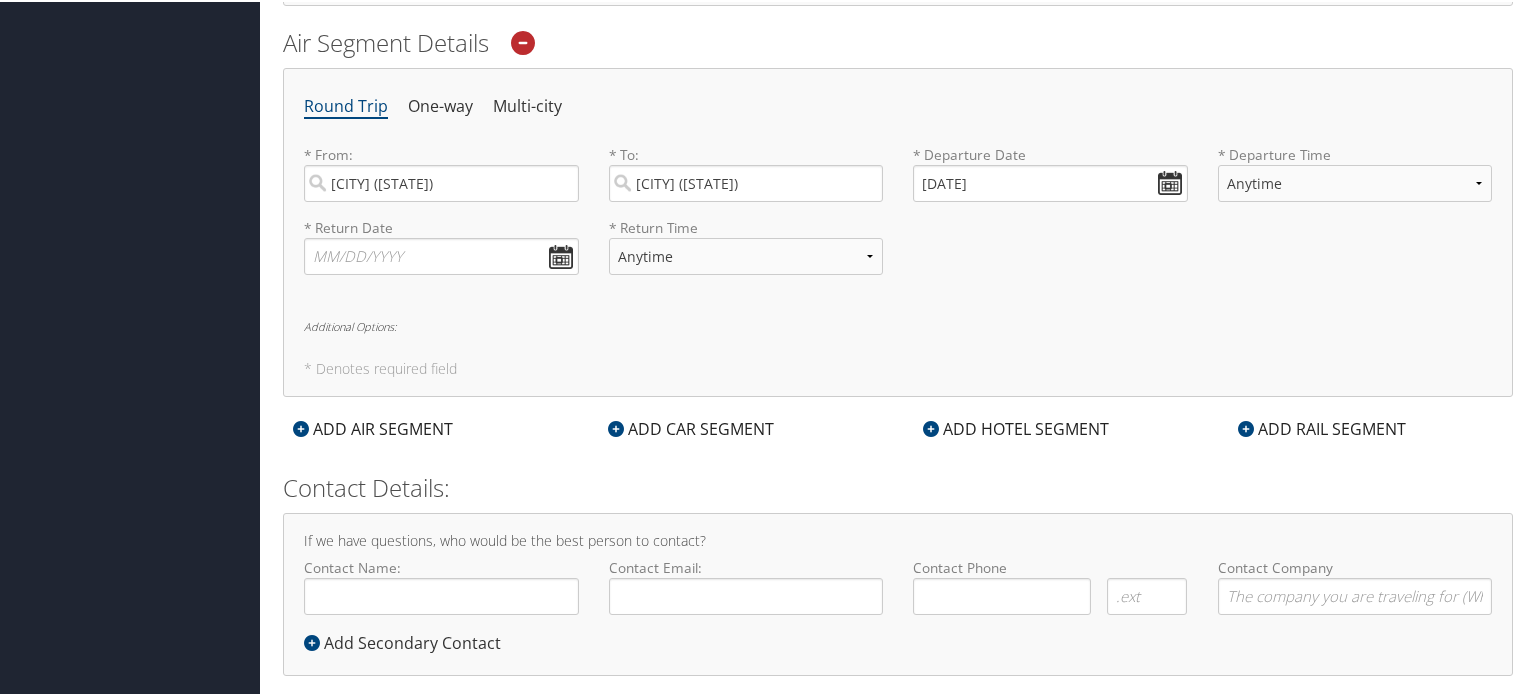 click on "* Return Date Dates must be valid * Return Time Anytime Early Morning (5AM-7AM) Morning (7AM-12PM) Afternoon (12PM-5PM) Evening (5PM-10PM) Red Eye (10PM-5AM)  12:00 AM   1:00 AM   2:00 AM   3:00 AM   4:00 AM   5:00 AM   6:00 AM   7:00 AM   8:00 AM   9:00 AM   10:00 AM   11:00 AM   12:00 PM (Noon)   1:00 PM   2:00 PM   3:00 PM   4:00 PM   5:00 PM   6:00 PM   7:00 PM   8:00 PM   9:00 PM   10:00 PM   11:00 PM  Required" at bounding box center [898, 252] 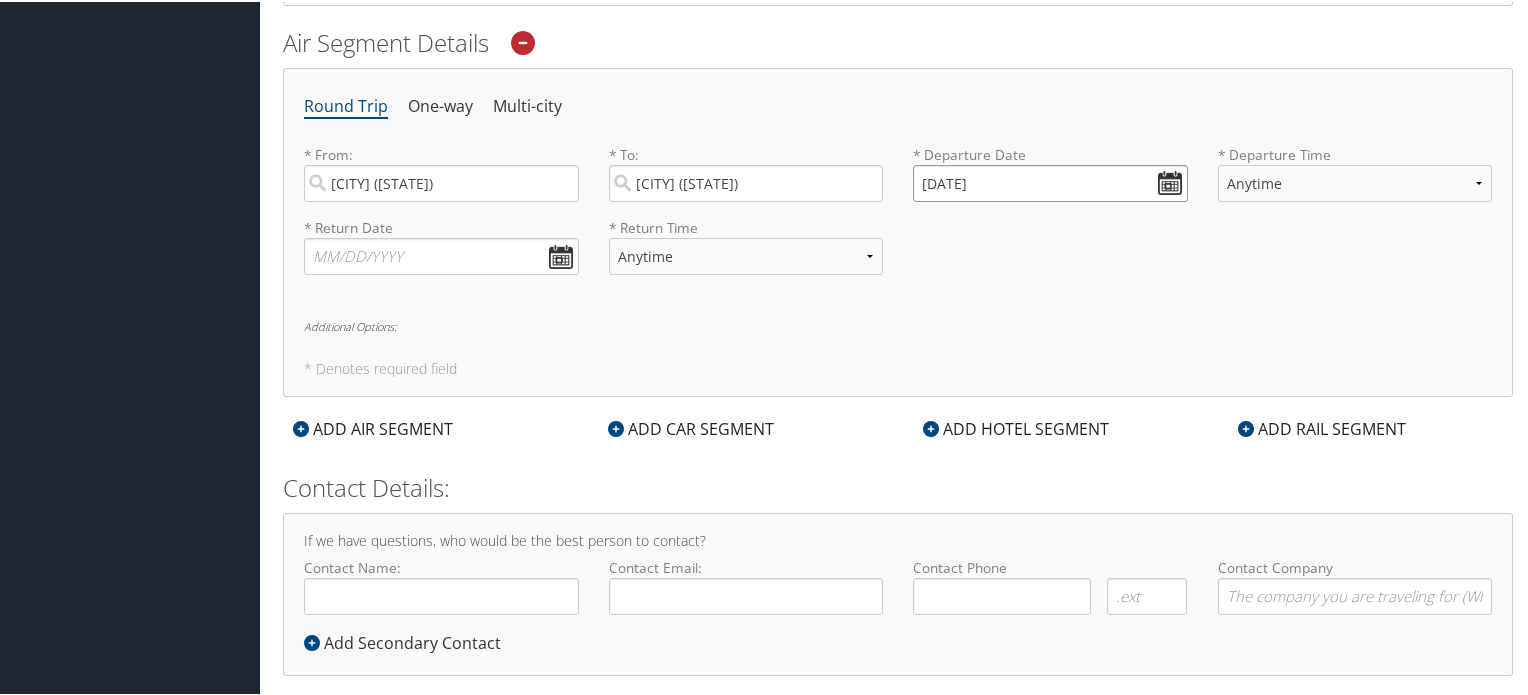 click on "[DATE]" at bounding box center (1050, 181) 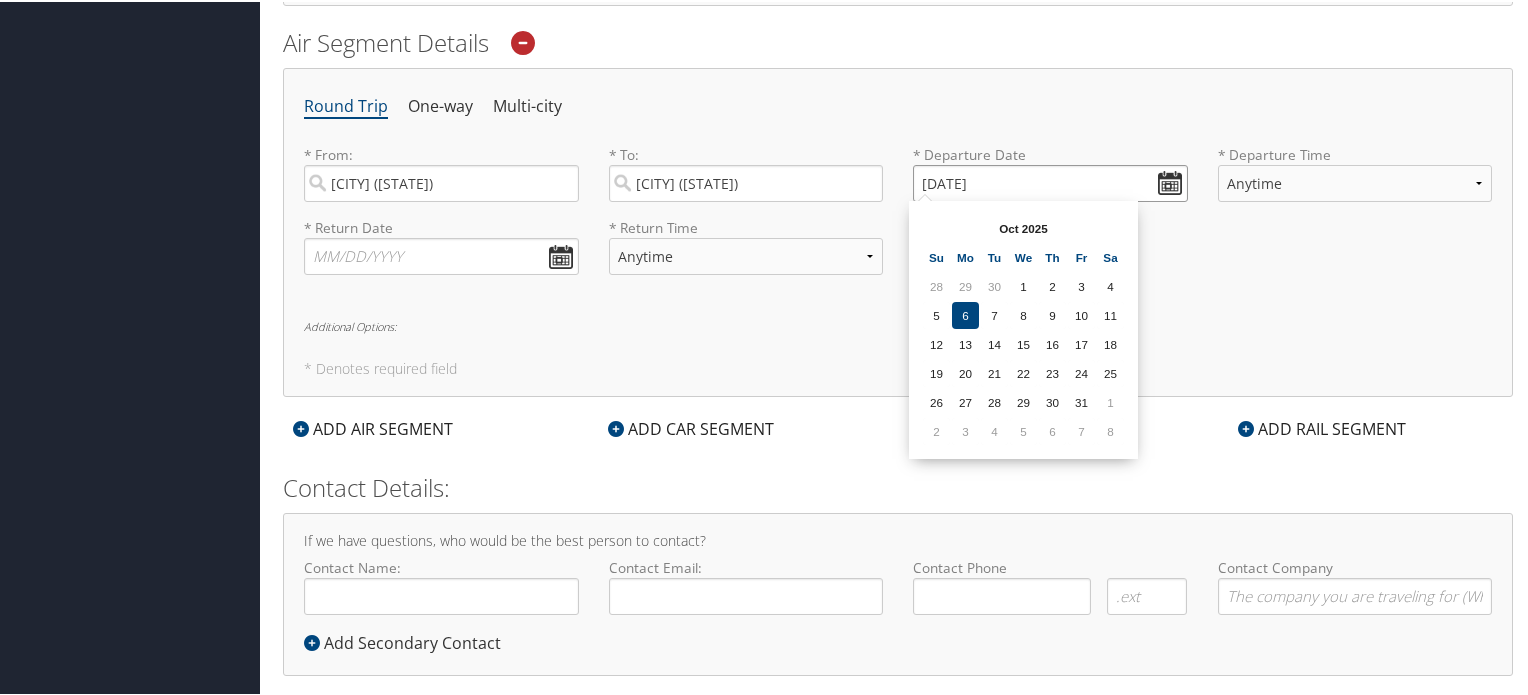 click on "[DATE]" at bounding box center [1050, 181] 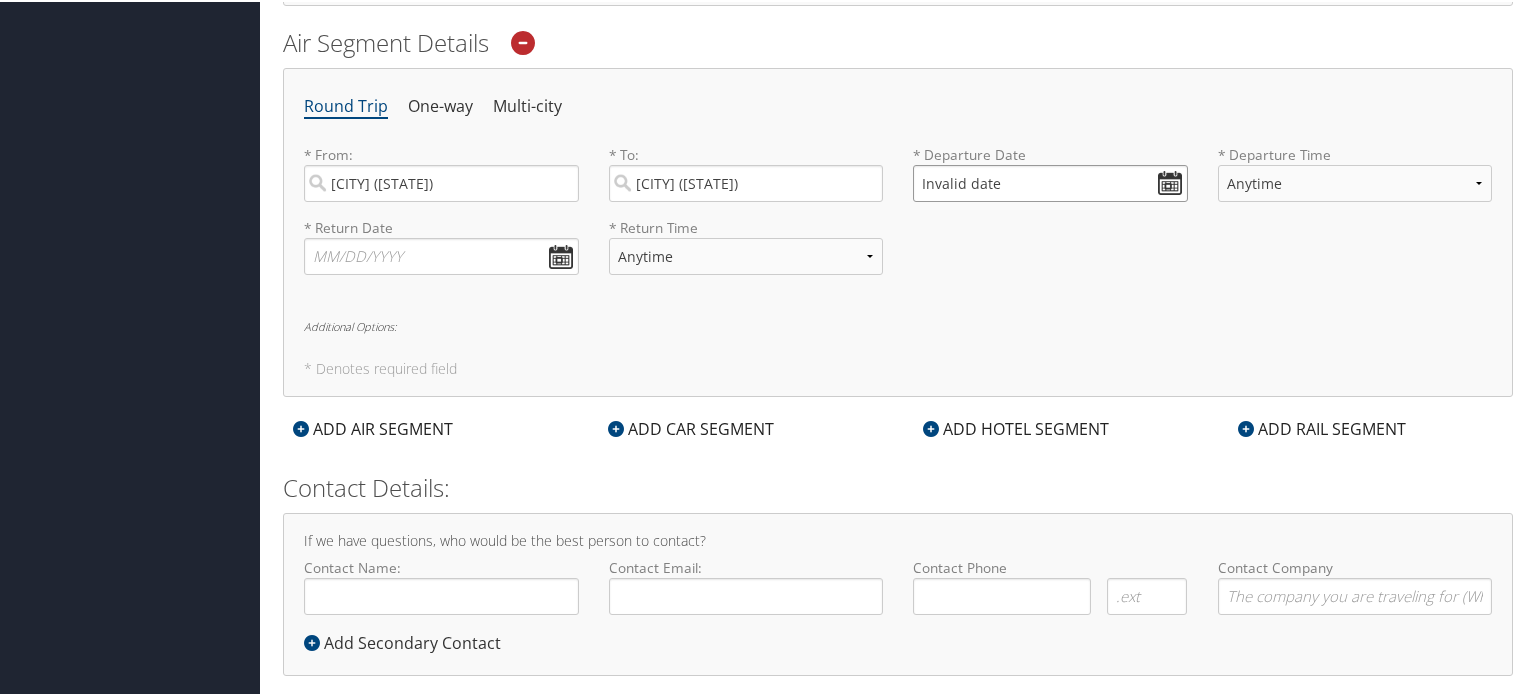 click on "Invalid date" at bounding box center [1050, 181] 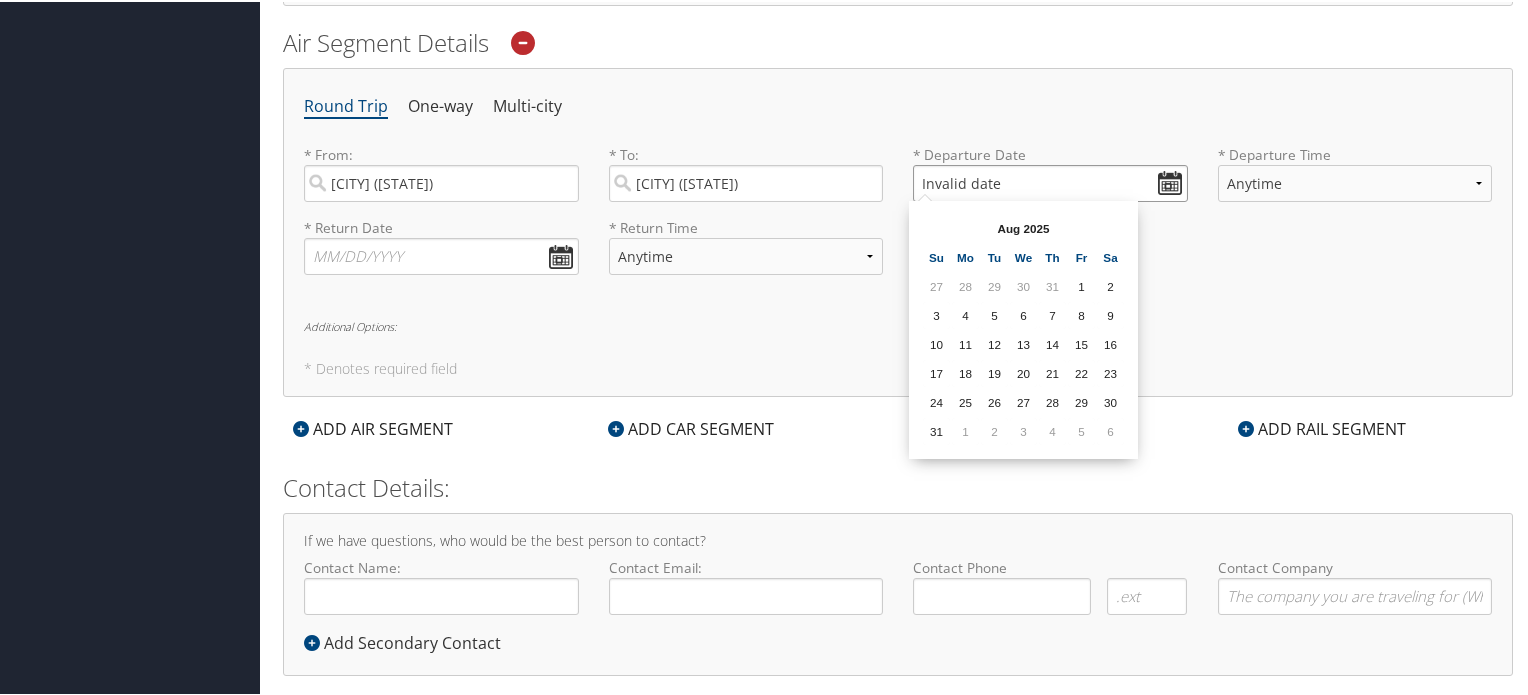 click on "Invalid date" at bounding box center (1050, 181) 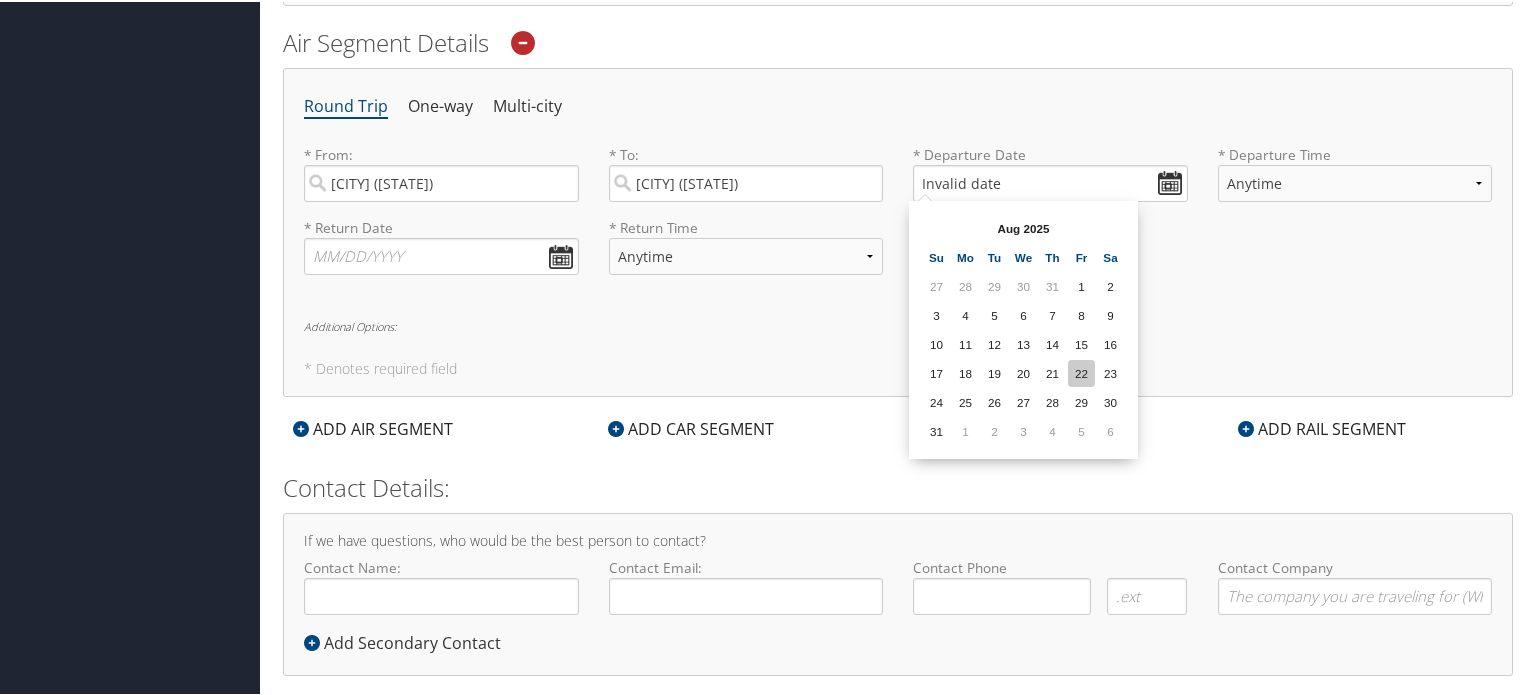 click on "22" at bounding box center [1081, 371] 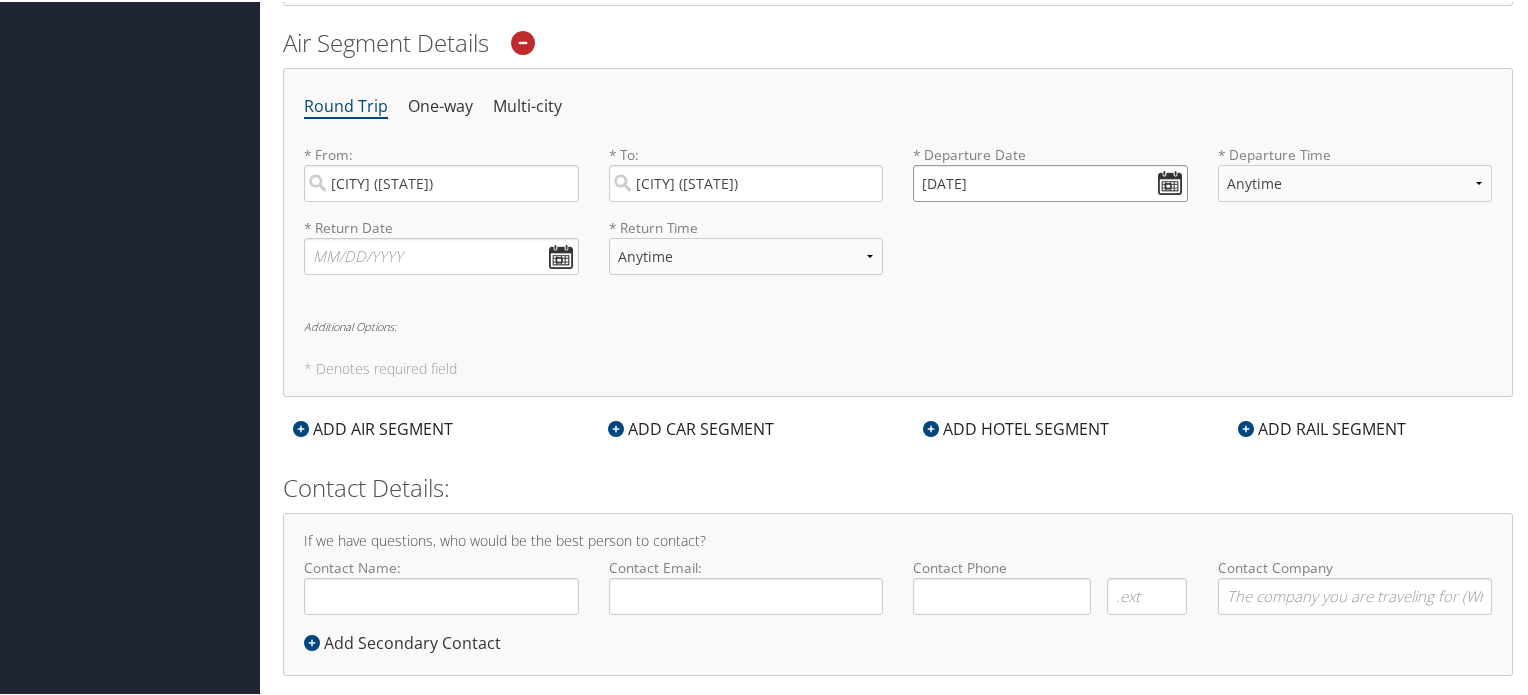 click on "[DATE]" at bounding box center (1050, 181) 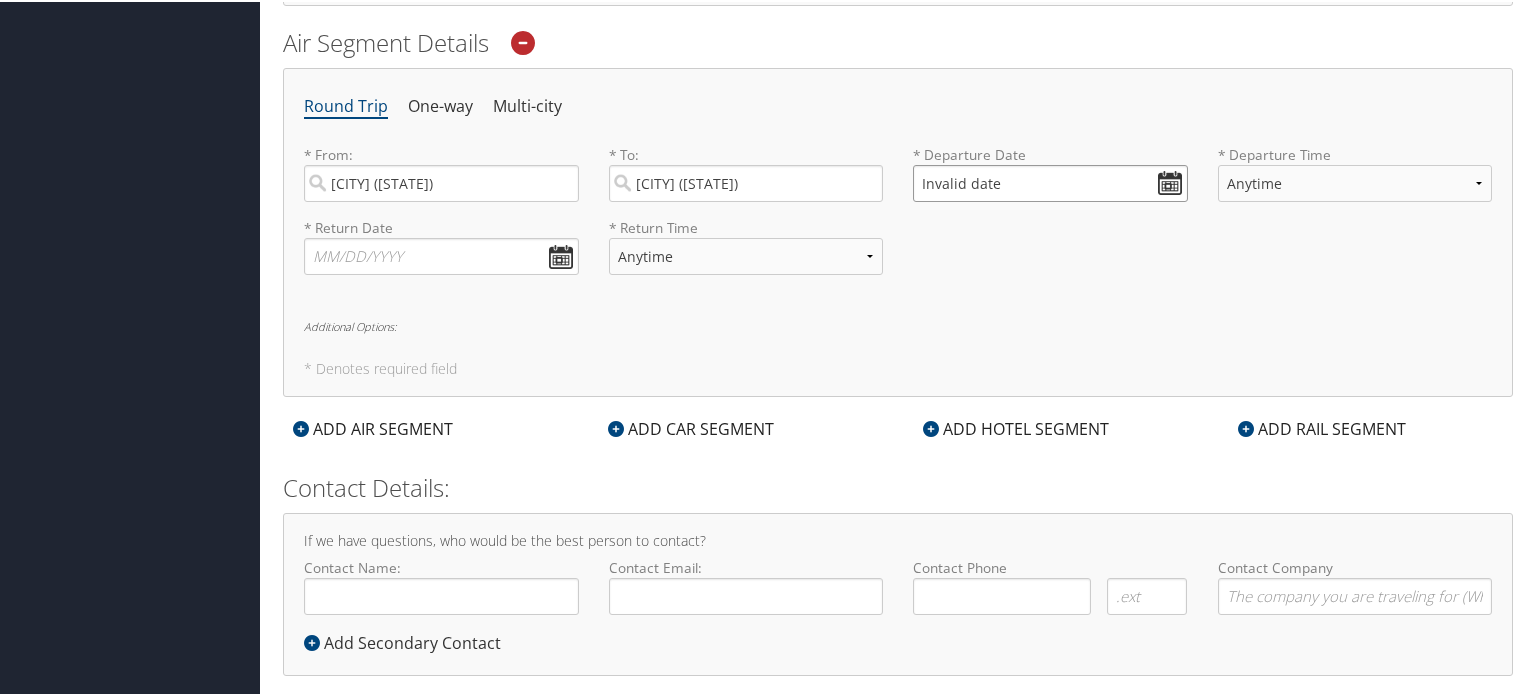 click on "Invalid date" at bounding box center (1050, 181) 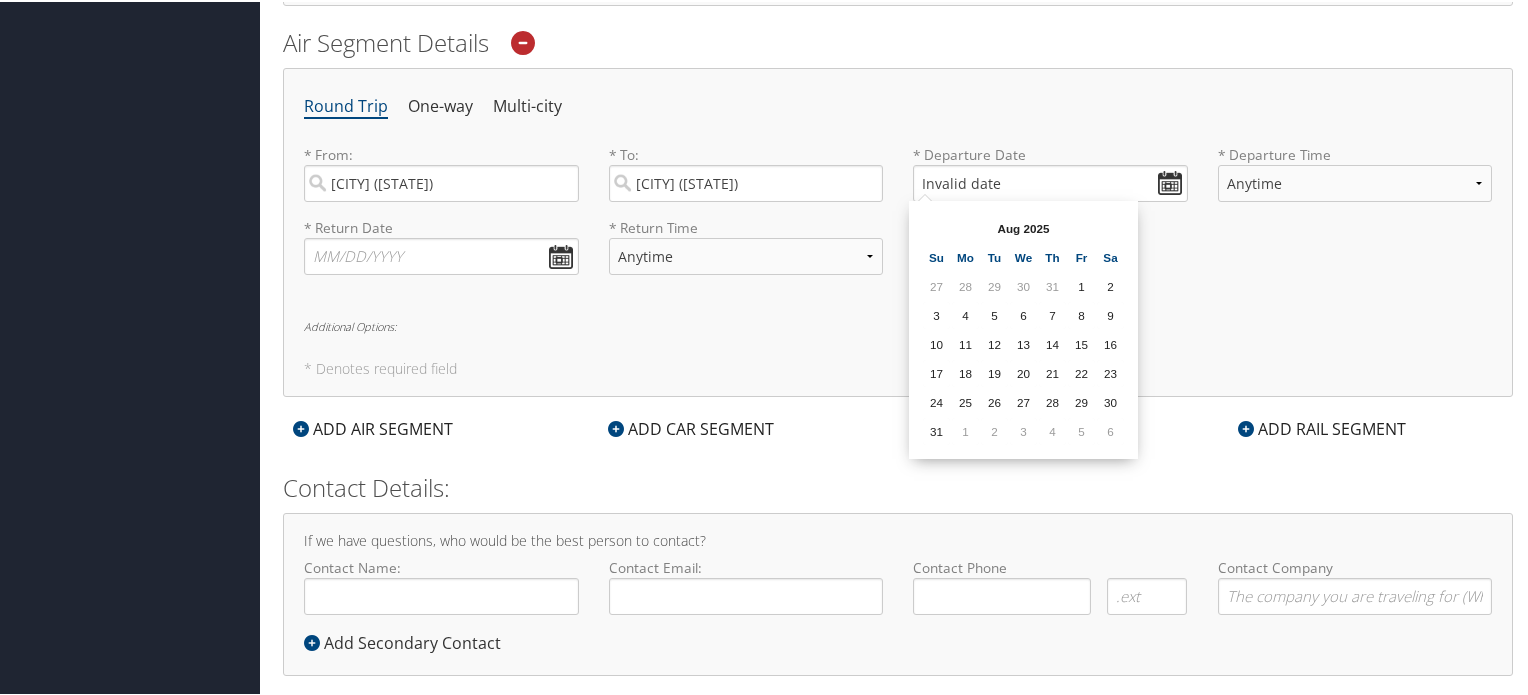 click on "Tu" at bounding box center (994, 255) 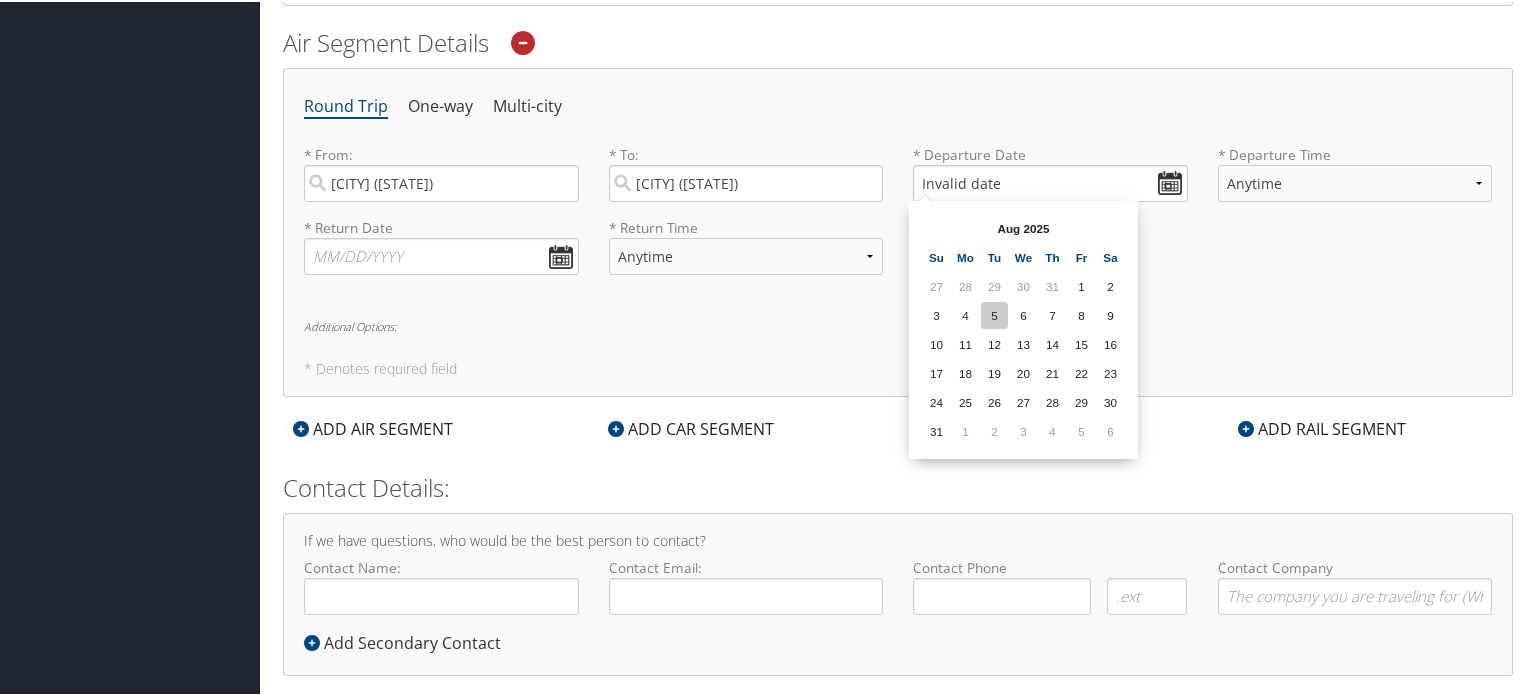 click on "5" at bounding box center [994, 313] 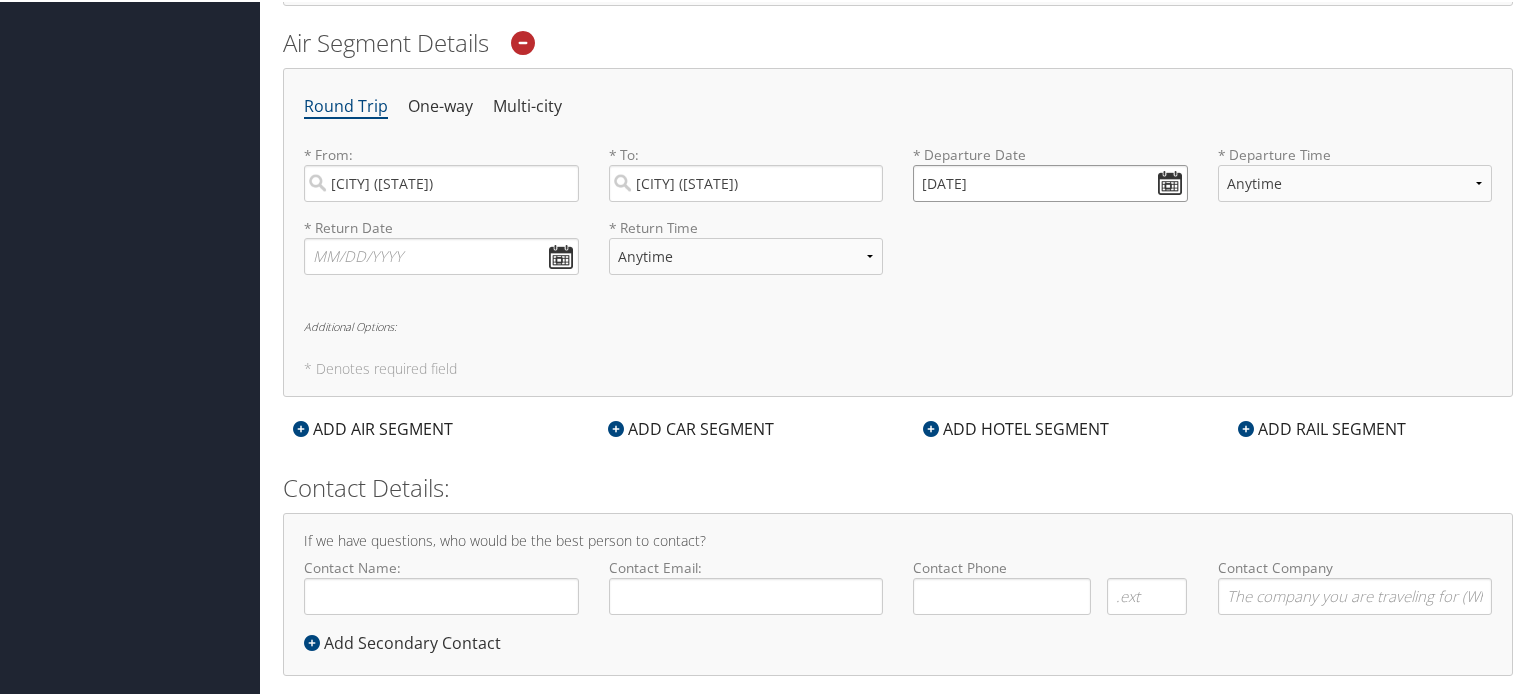 click on "[DATE]" at bounding box center (1050, 181) 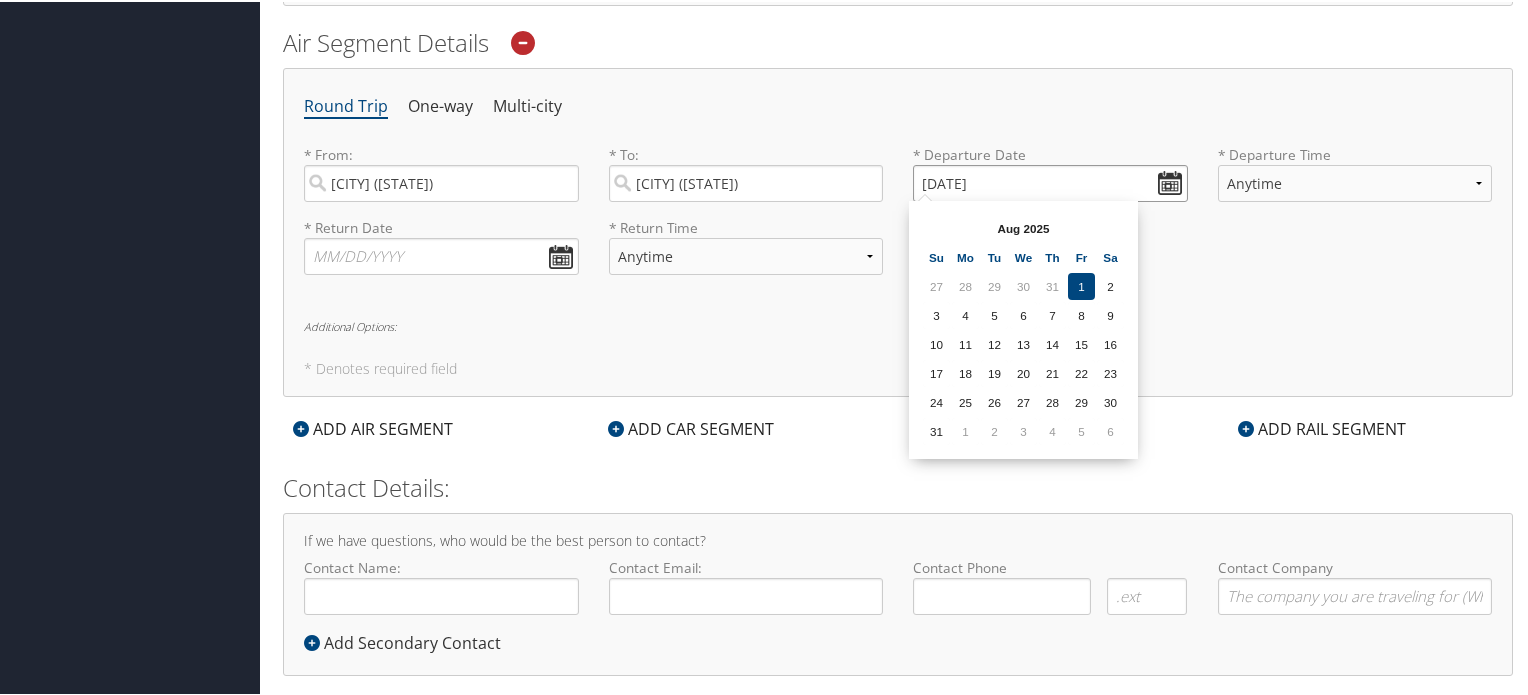 click on "[DATE]" at bounding box center [1050, 181] 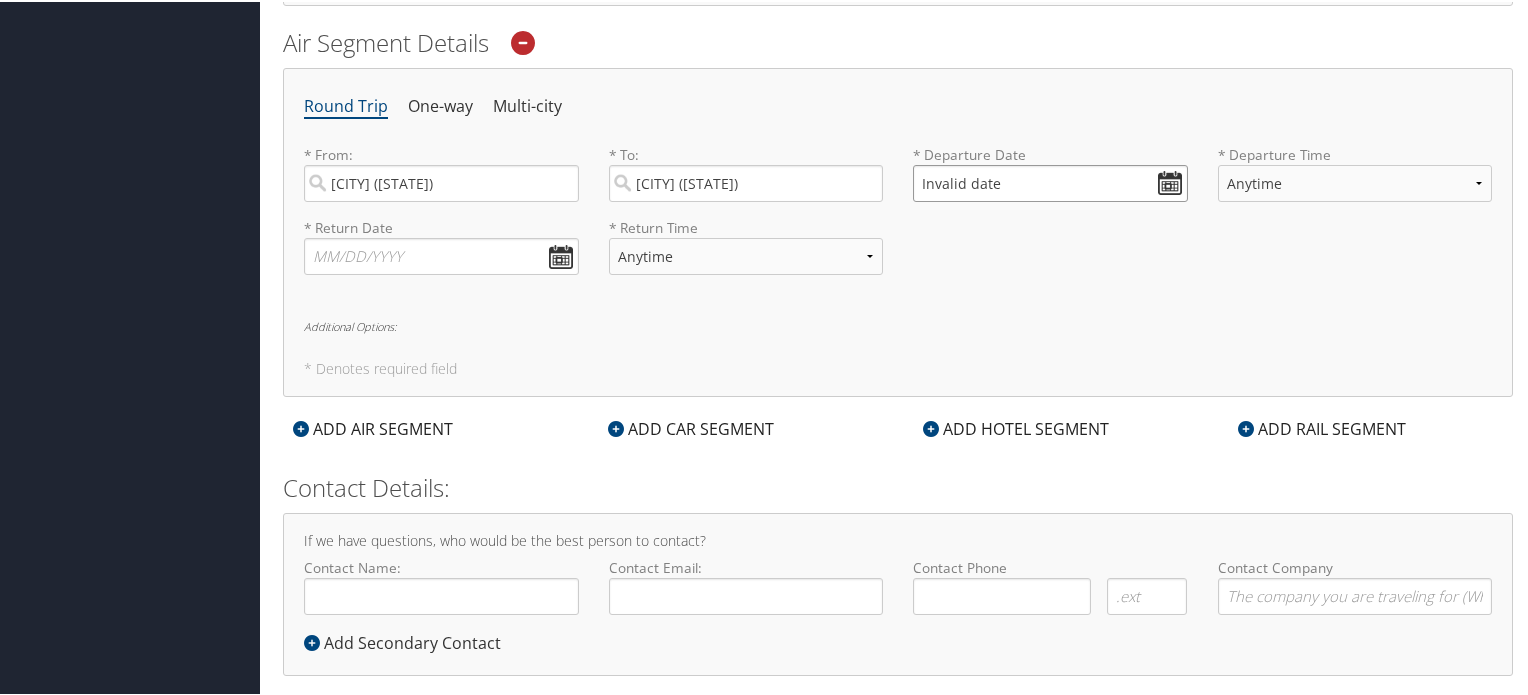 click on "Invalid date" at bounding box center [1050, 181] 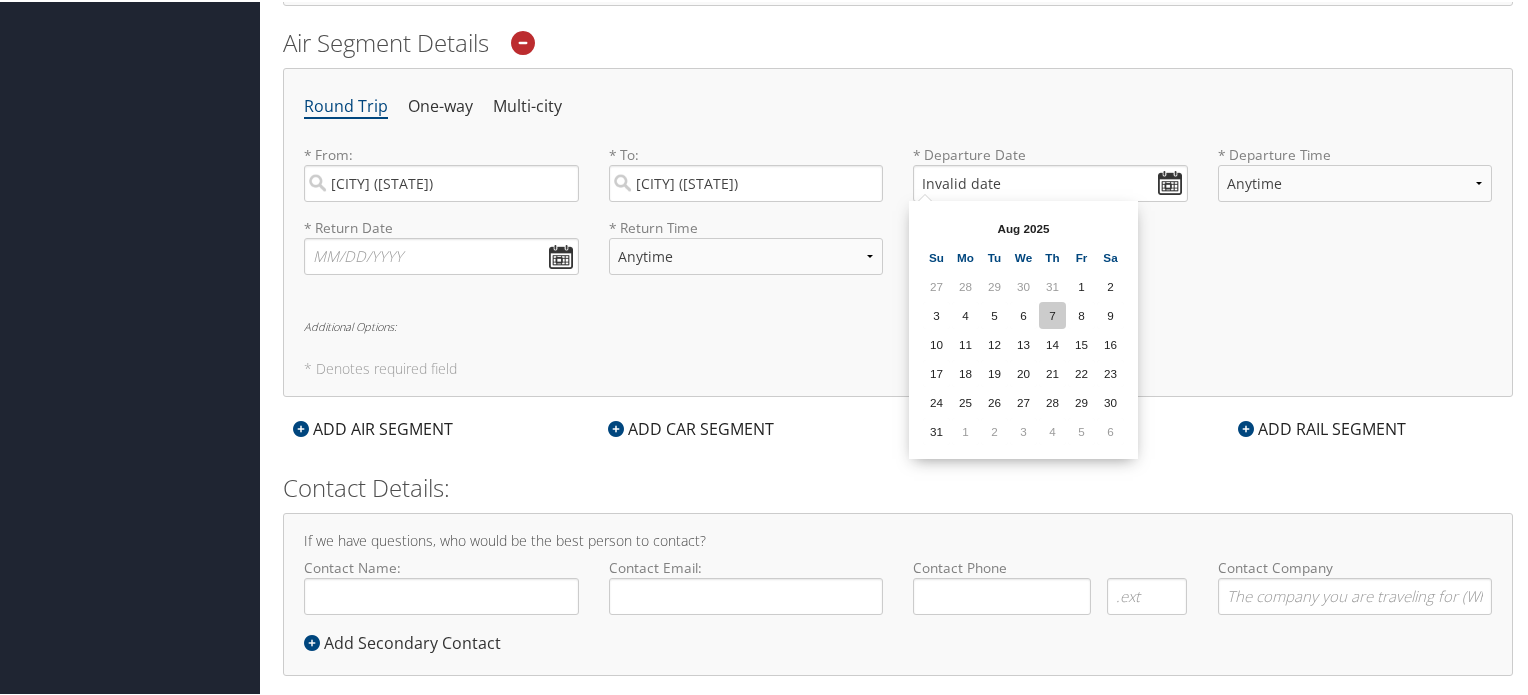 click on "7" at bounding box center (1052, 313) 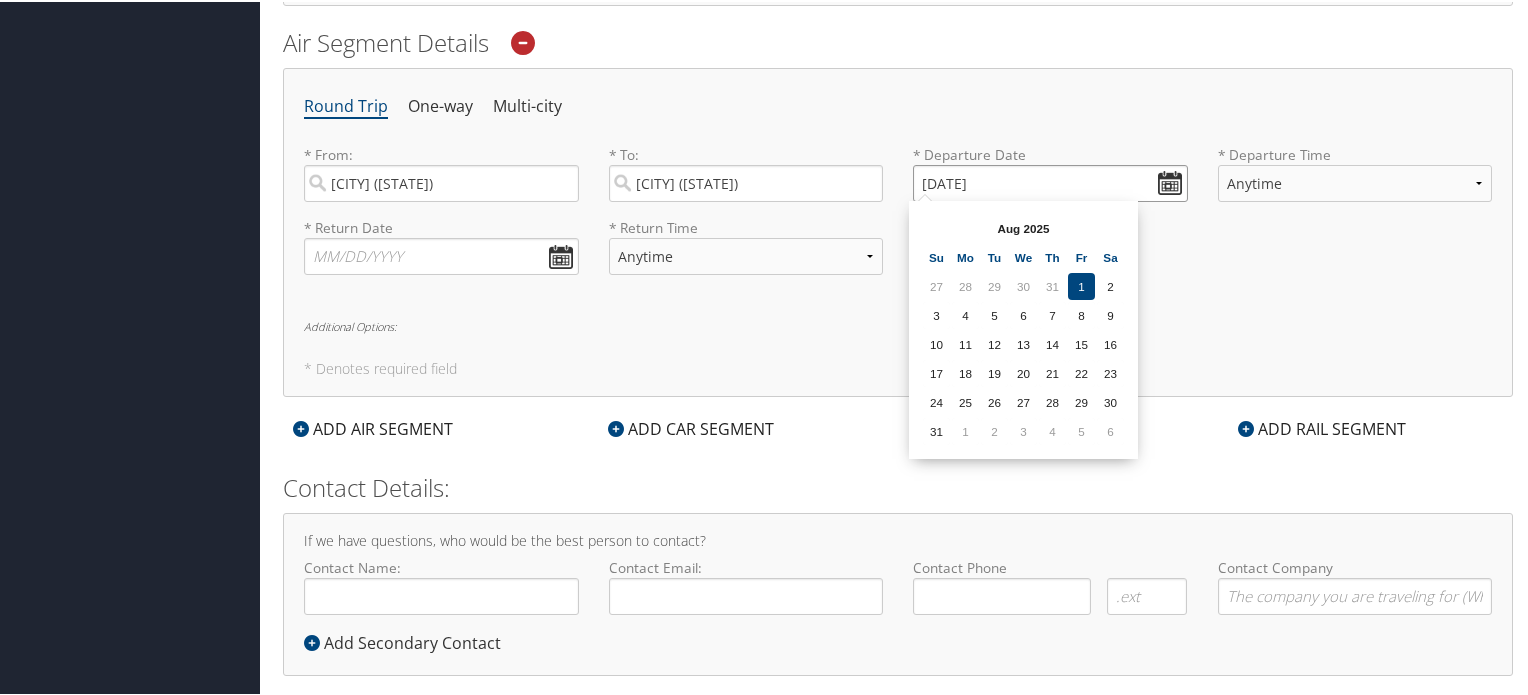 drag, startPoint x: 932, startPoint y: 182, endPoint x: 917, endPoint y: 182, distance: 15 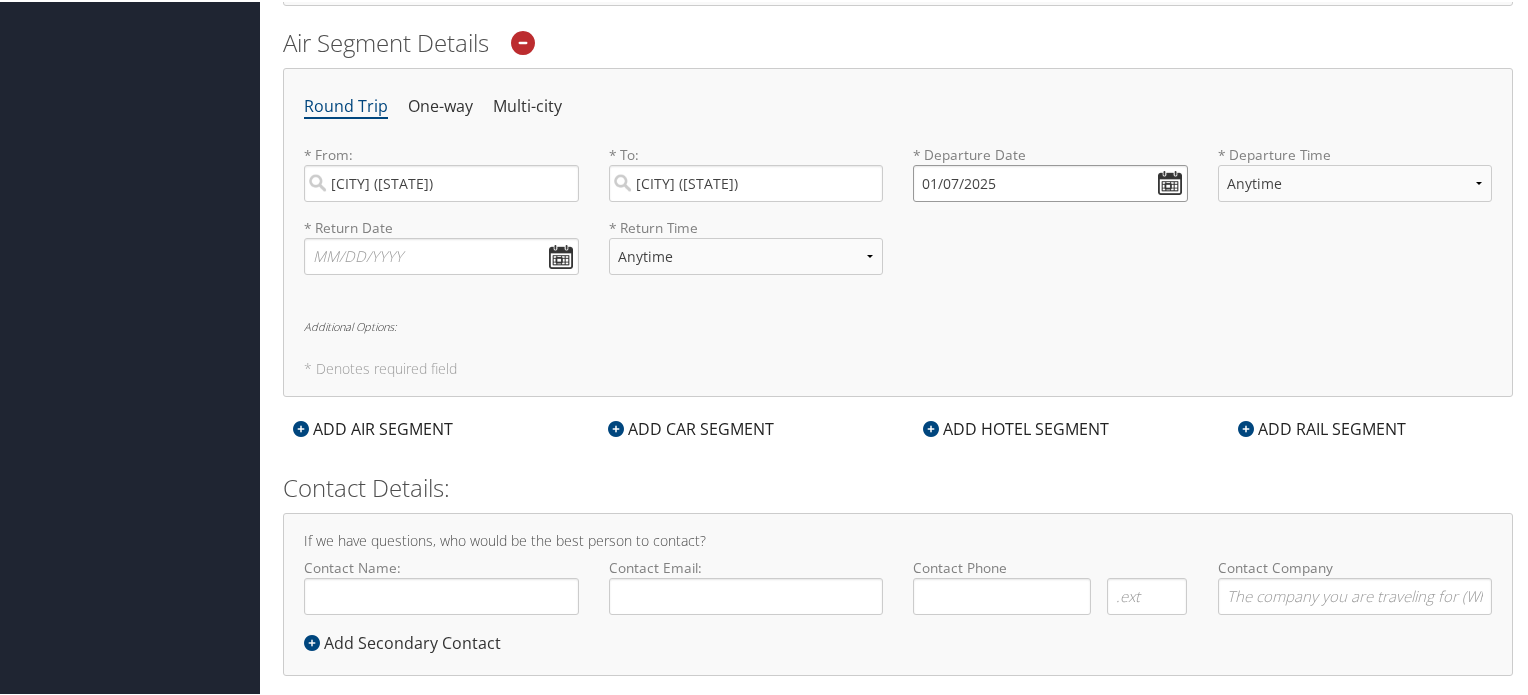click on "01/07/2025" at bounding box center (1050, 181) 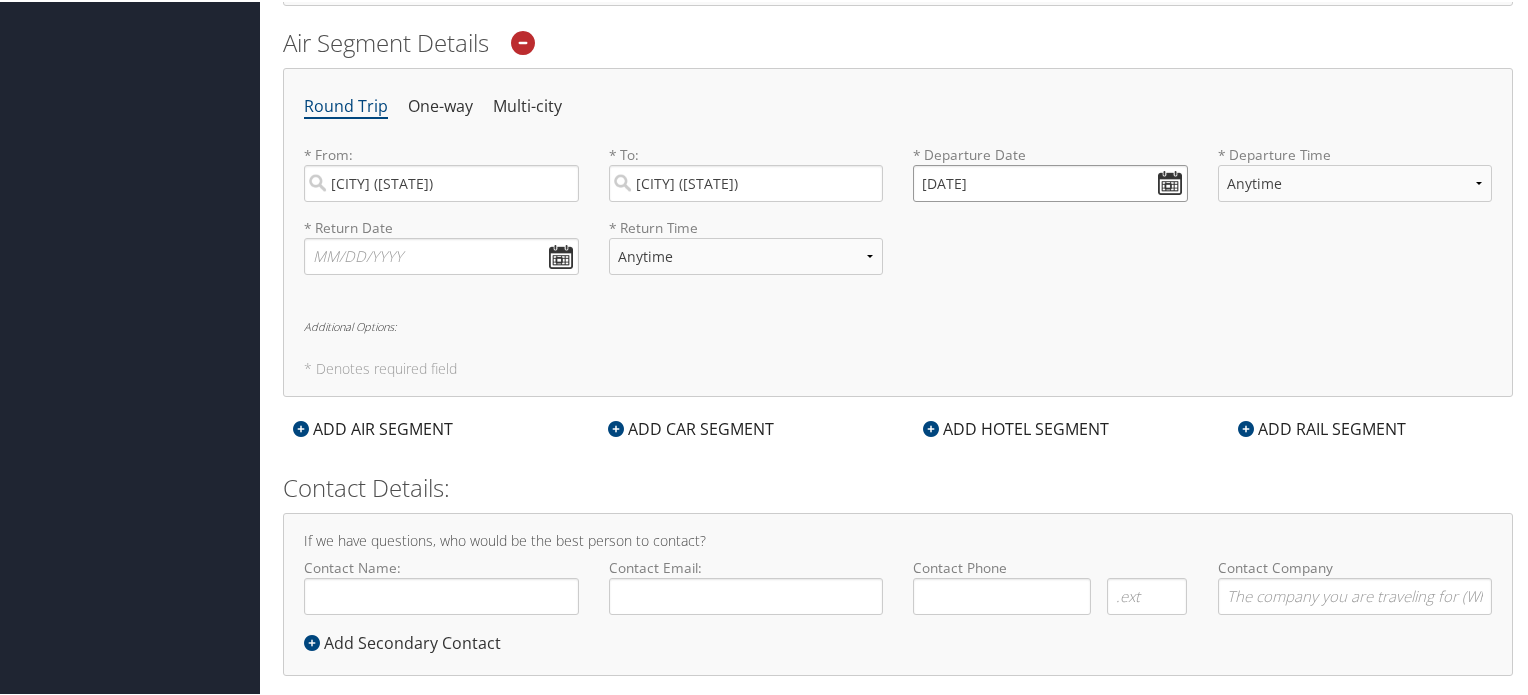 click on "[DATE]" at bounding box center [1050, 181] 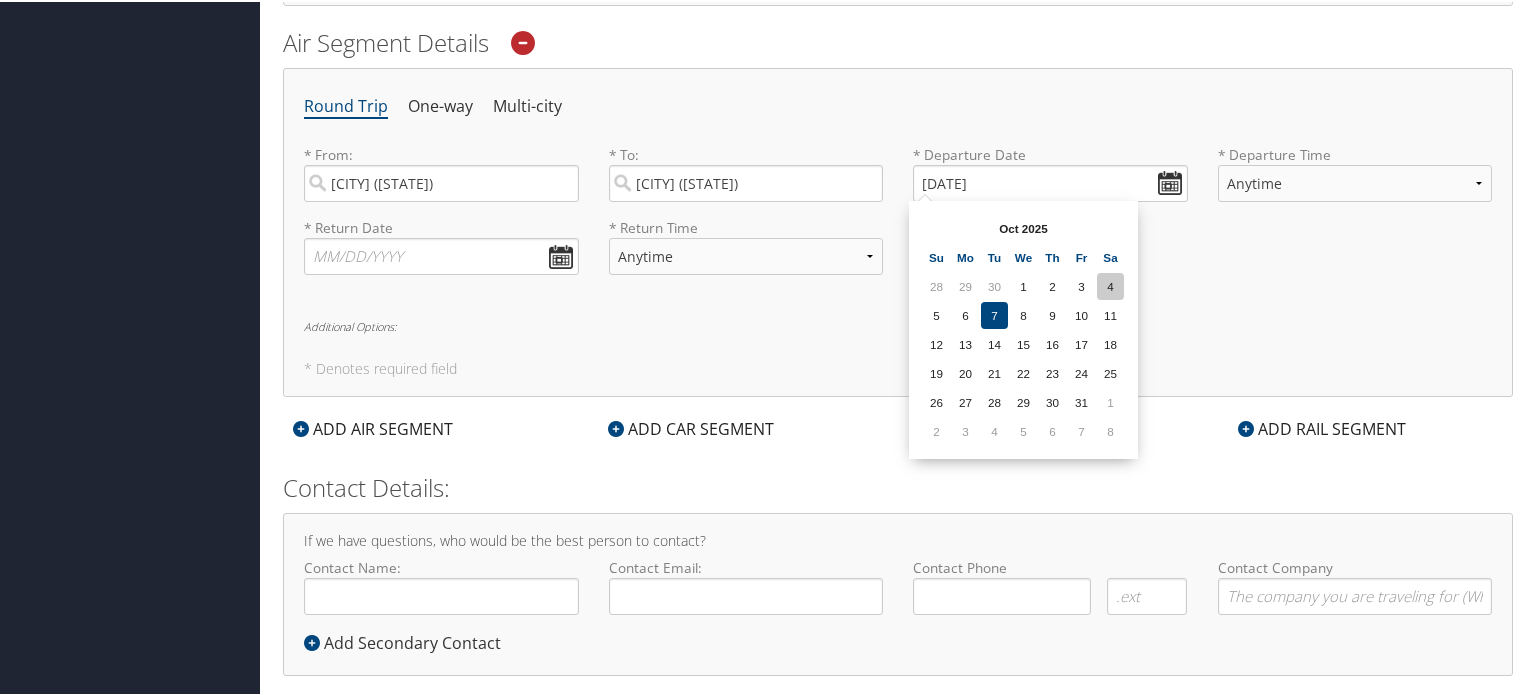 click on "4" at bounding box center (1110, 284) 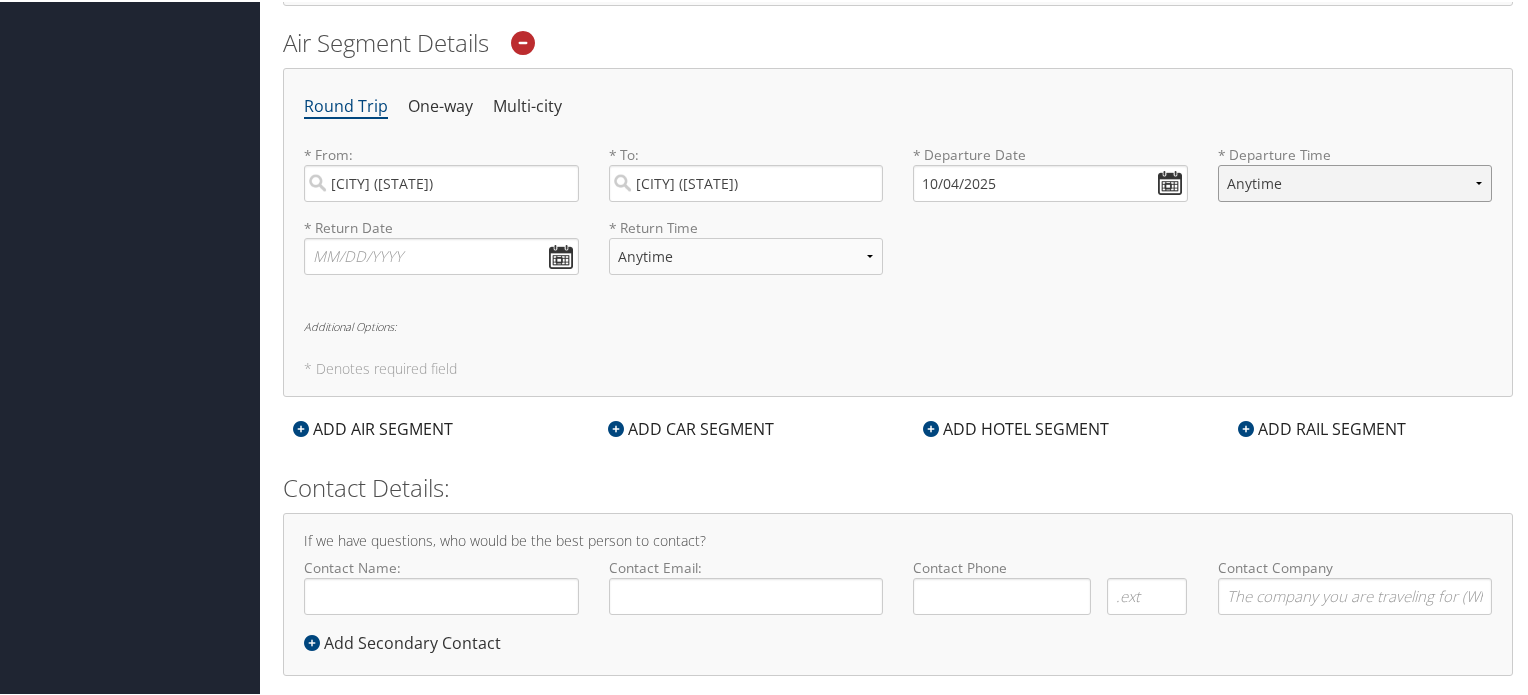 click on "Anytime Early Morning (5AM-7AM) Morning (7AM-12PM) Afternoon (12PM-5PM) Evening (5PM-10PM) Red Eye (10PM-5AM)  12:00 AM   1:00 AM   2:00 AM   3:00 AM   4:00 AM   5:00 AM   6:00 AM   7:00 AM   8:00 AM   9:00 AM   10:00 AM   11:00 AM   12:00 PM (Noon)   1:00 PM   2:00 PM   3:00 PM   4:00 PM   5:00 PM   6:00 PM   7:00 PM   8:00 PM   9:00 PM   10:00 PM   11:00 PM" at bounding box center (1355, 181) 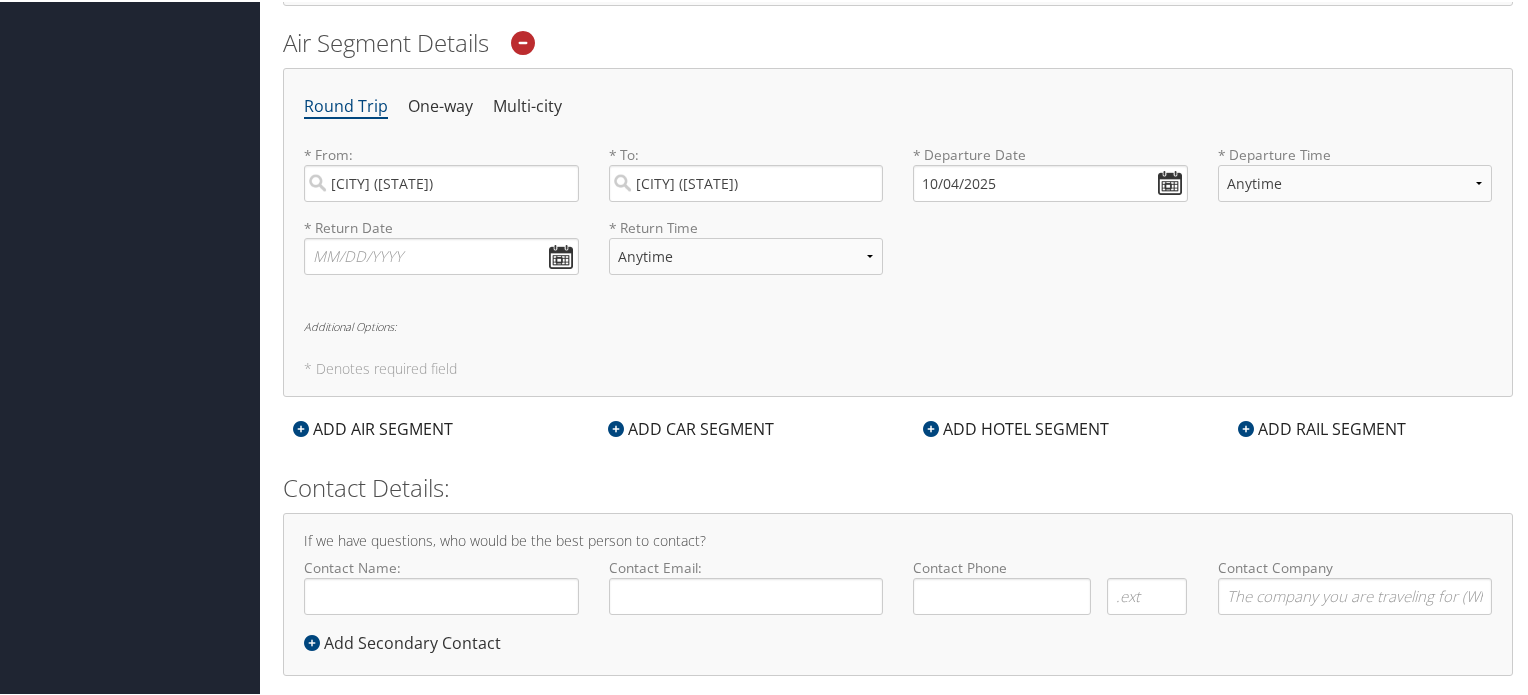 click on "Round Trip One-way Multi-city * From: Cleveland (CLE [STATE]) Required * To: Nashville (NVL [STATE]) Required * Departure Date [DATE] Dates must be valid * Departure Time Anytime Early Morning (5AM-7AM) Morning (7AM-12PM) Afternoon (12PM-5PM) Evening (5PM-10PM) Red Eye (10PM-5AM)  12:00 AM   1:00 AM   2:00 AM   3:00 AM   4:00 AM   5:00 AM   6:00 AM   7:00 AM   8:00 AM   9:00 AM   10:00 AM   11:00 AM   12:00 PM (Noon)   1:00 PM   2:00 PM   3:00 PM   4:00 PM   5:00 PM   6:00 PM   7:00 PM   8:00 PM   9:00 PM   10:00 PM   11:00 PM  Required * Return Date Dates must be valid * Return Time Anytime Early Morning (5AM-7AM) Morning (7AM-12PM) Afternoon (12PM-5PM) Evening (5PM-10PM) Red Eye (10PM-5AM)  12:00 AM   1:00 AM   2:00 AM   3:00 AM   4:00 AM   5:00 AM   6:00 AM   7:00 AM   8:00 AM   9:00 AM   10:00 AM   11:00 AM   12:00 PM (Noon)   1:00 PM   2:00 PM   3:00 PM   4:00 PM   5:00 PM   6:00 PM   7:00 PM   8:00 PM   9:00 PM   10:00 PM   11:00 PM  Required   Additional Options: * Denotes required field" at bounding box center [898, 230] 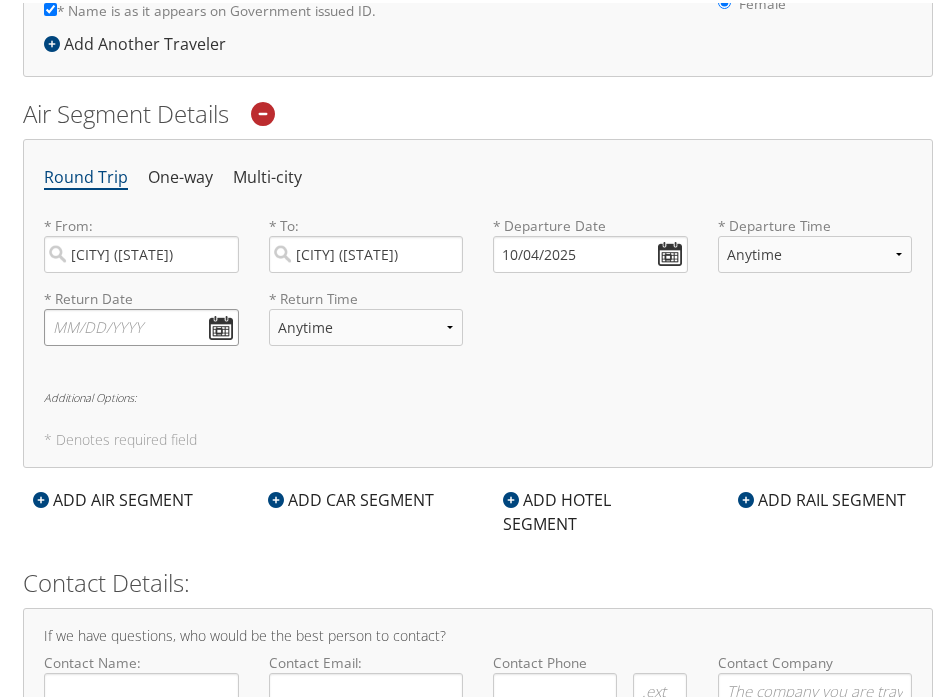 click at bounding box center (141, 324) 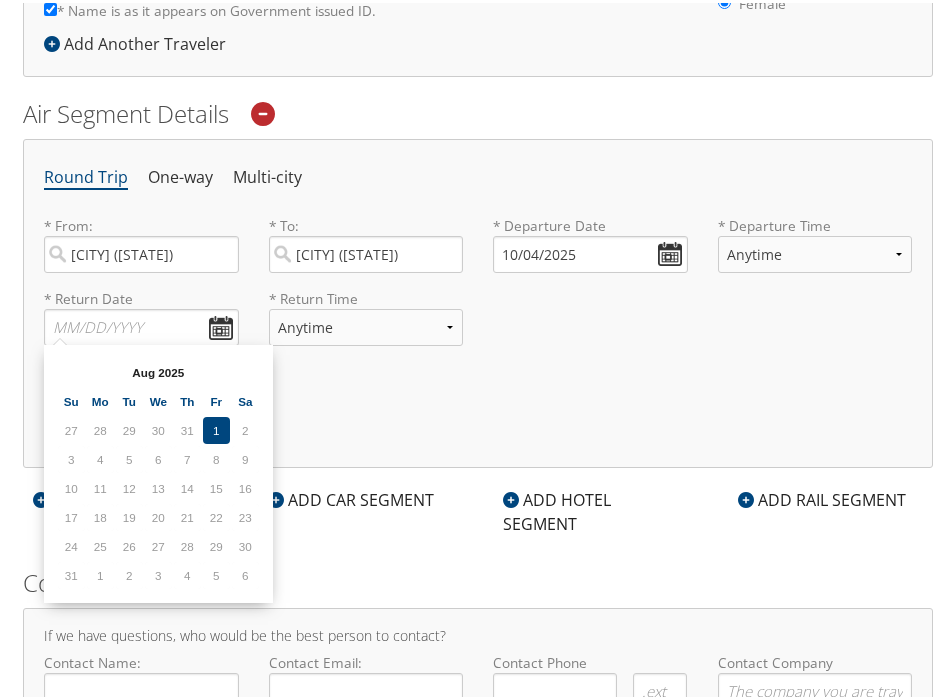 click on "1" at bounding box center (216, 427) 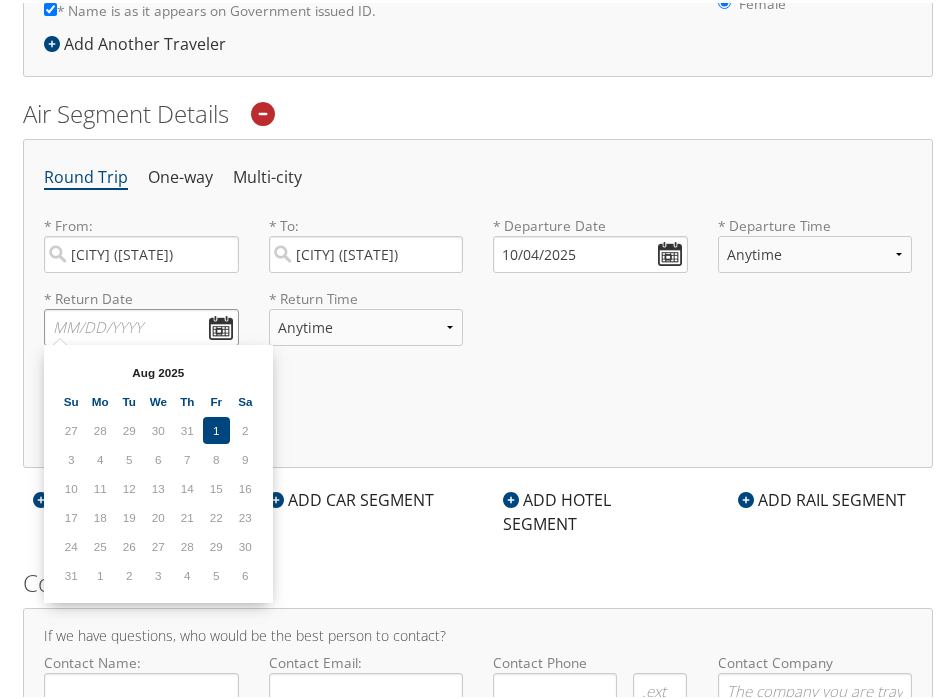 click at bounding box center [141, 324] 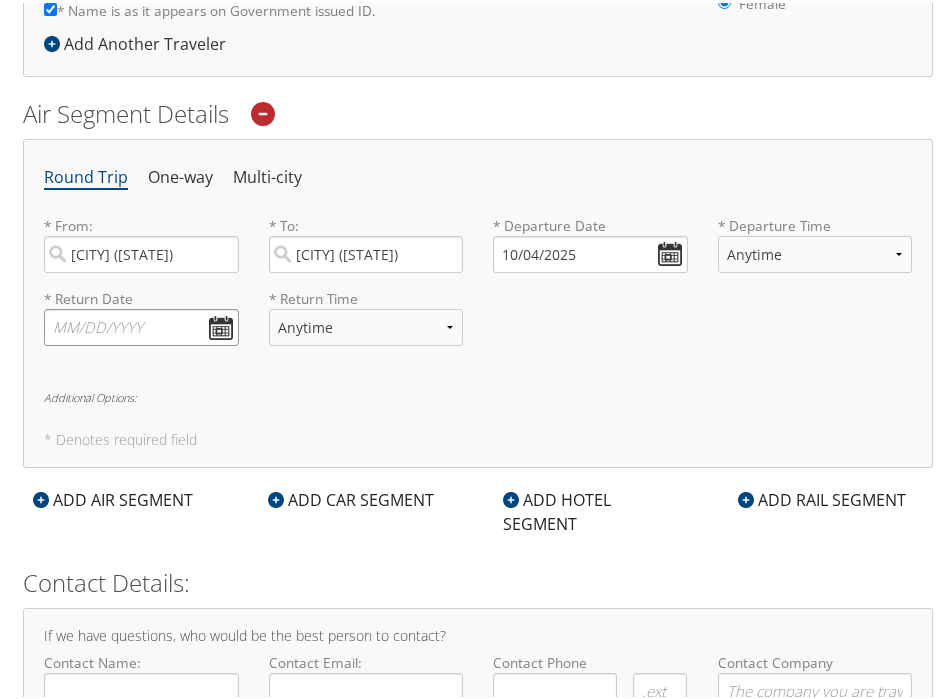 click at bounding box center (141, 324) 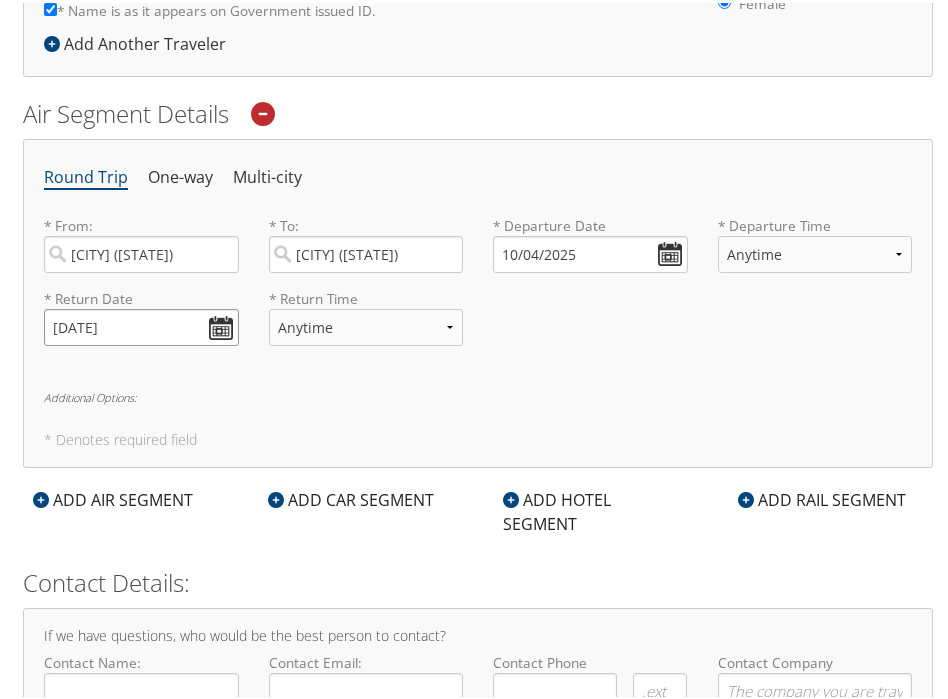 type on "[DATE]" 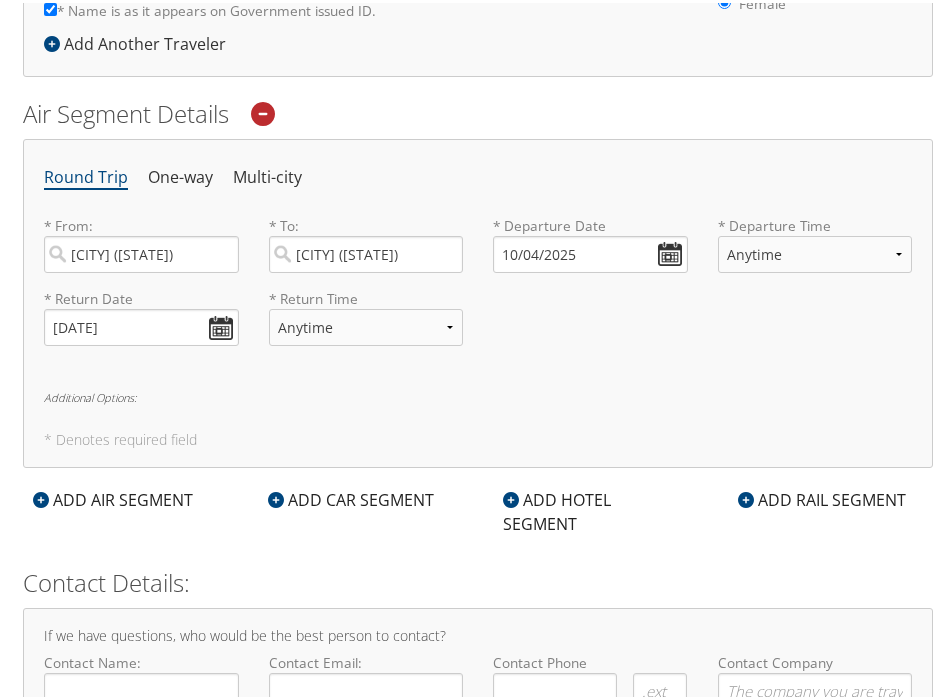 click on "Additional Options:" at bounding box center (478, 394) 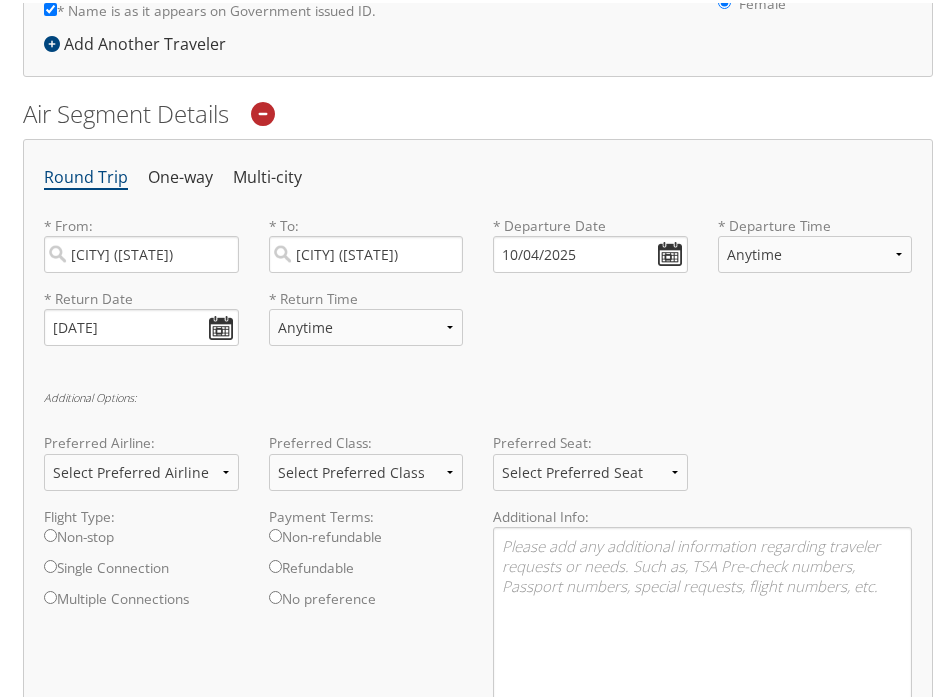 click on "Additional Options:" at bounding box center [478, 394] 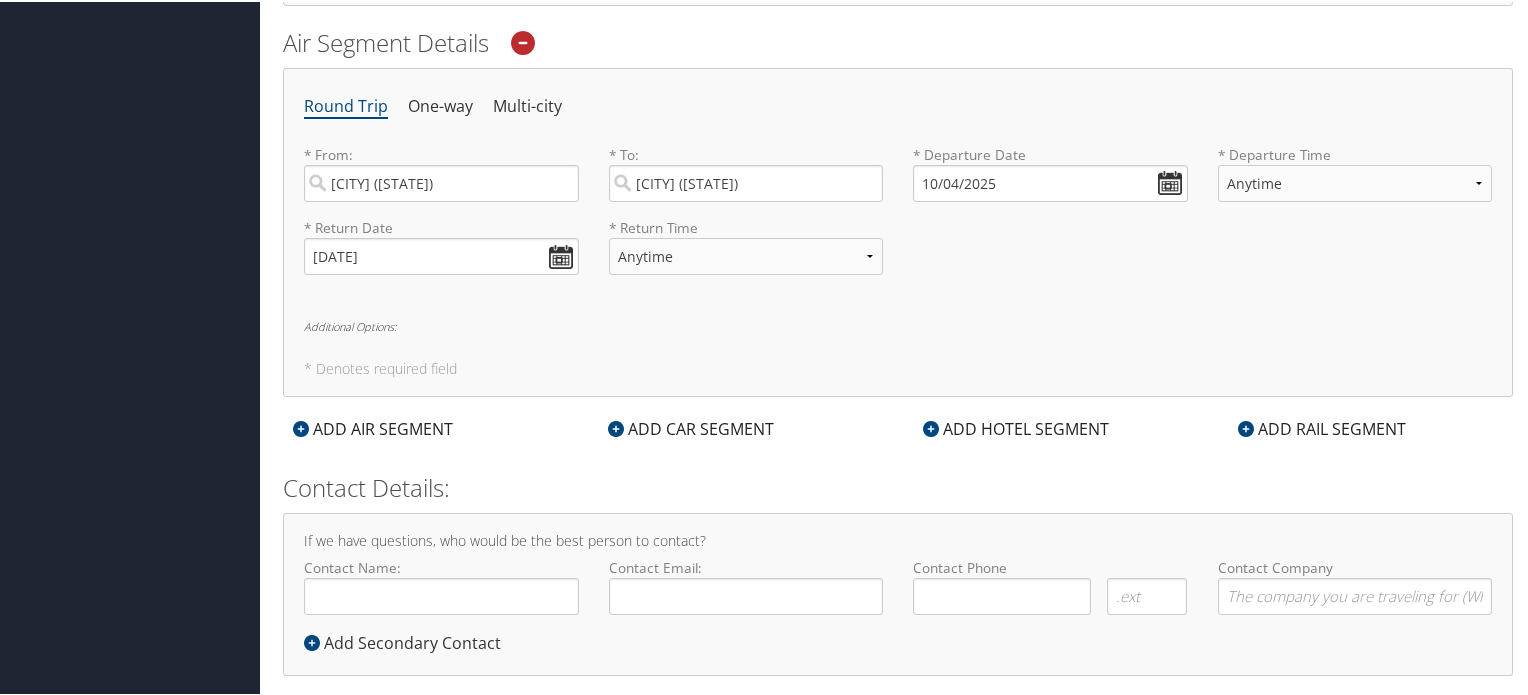 click on "Additional Options:" at bounding box center (898, 324) 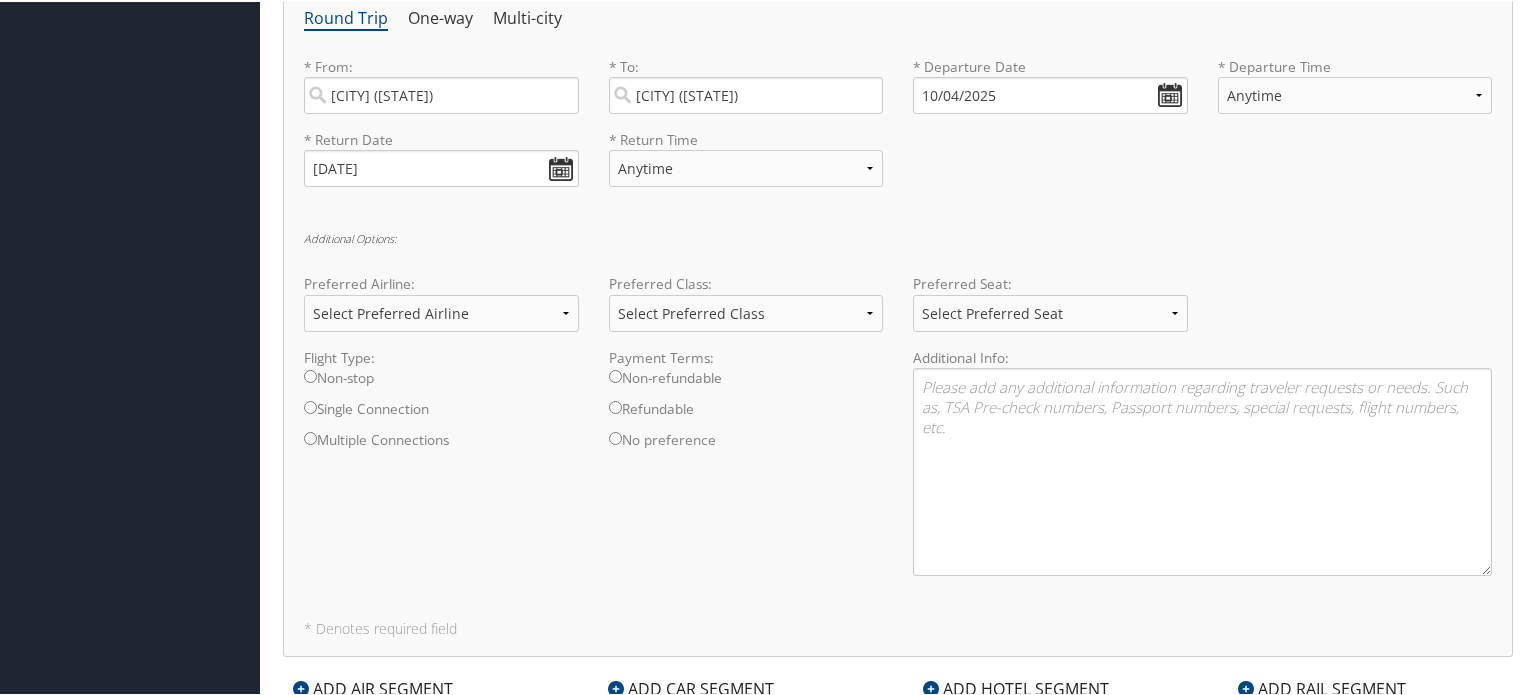 scroll, scrollTop: 860, scrollLeft: 0, axis: vertical 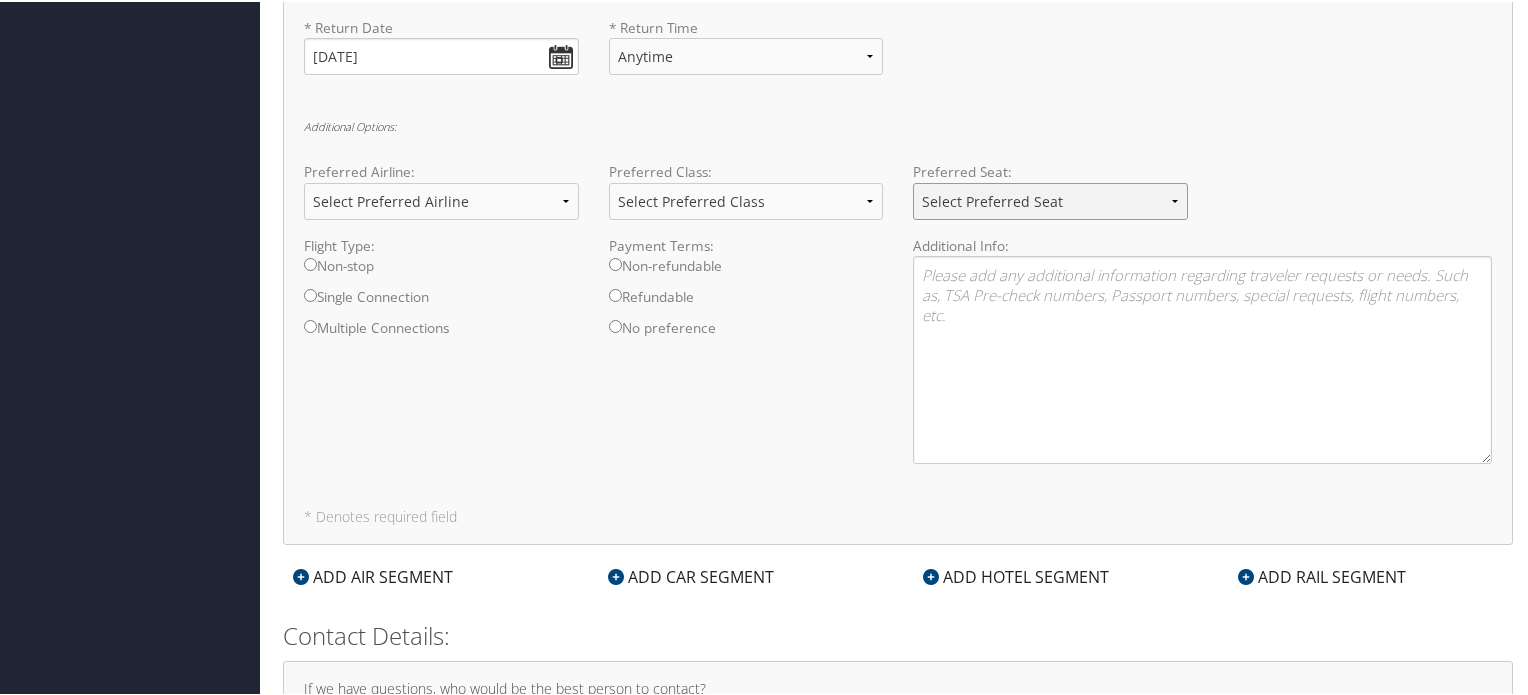 click on "Select Preferred Seat Aisle Window Middle" at bounding box center (1050, 199) 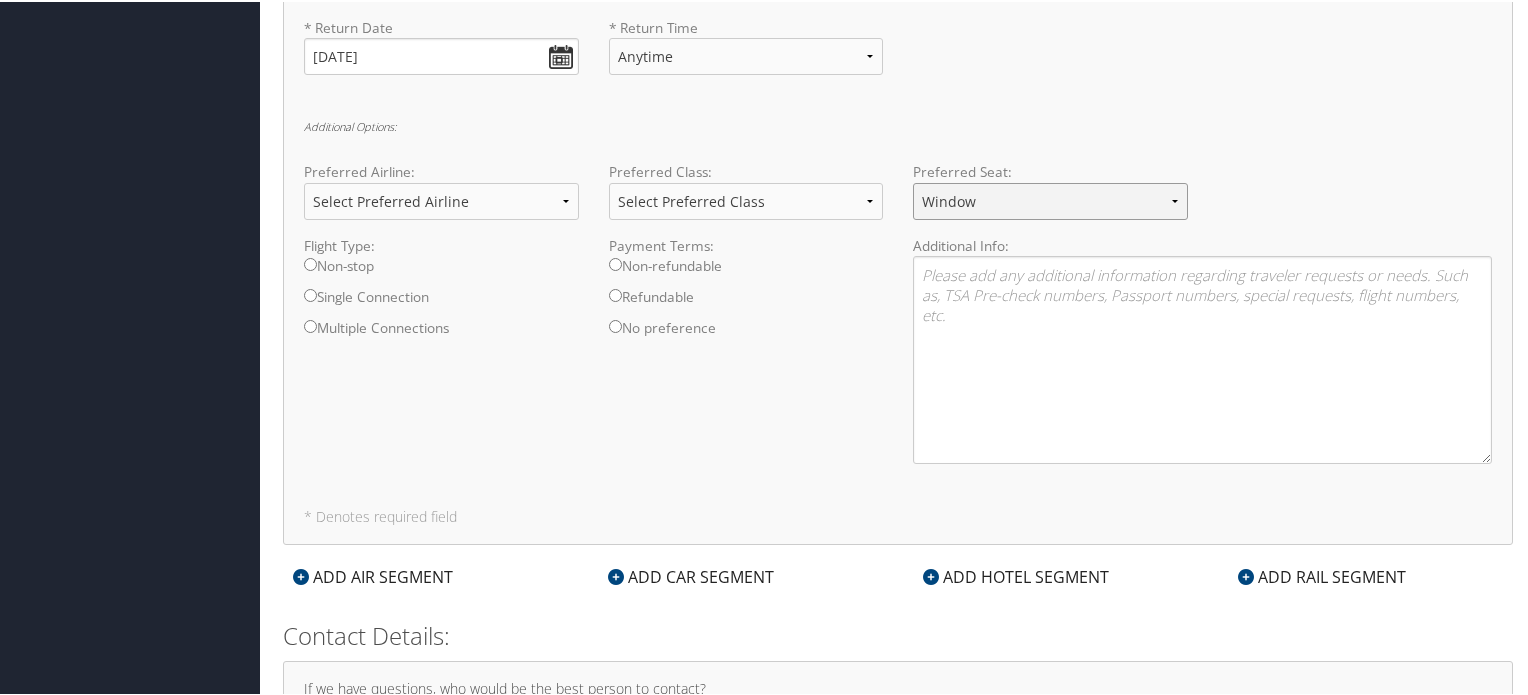 click on "Select Preferred Seat Aisle Window Middle" at bounding box center (1050, 199) 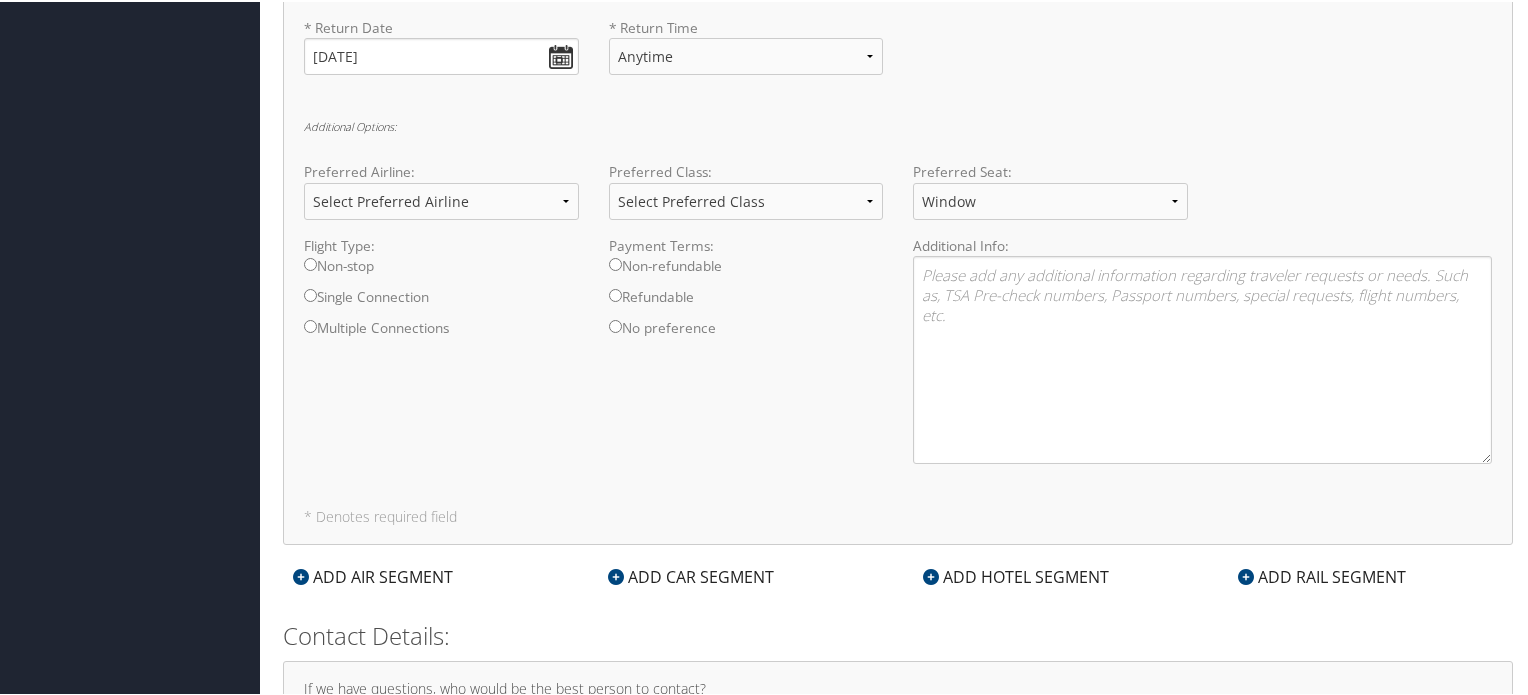 click on "Non-stop" at bounding box center (310, 262) 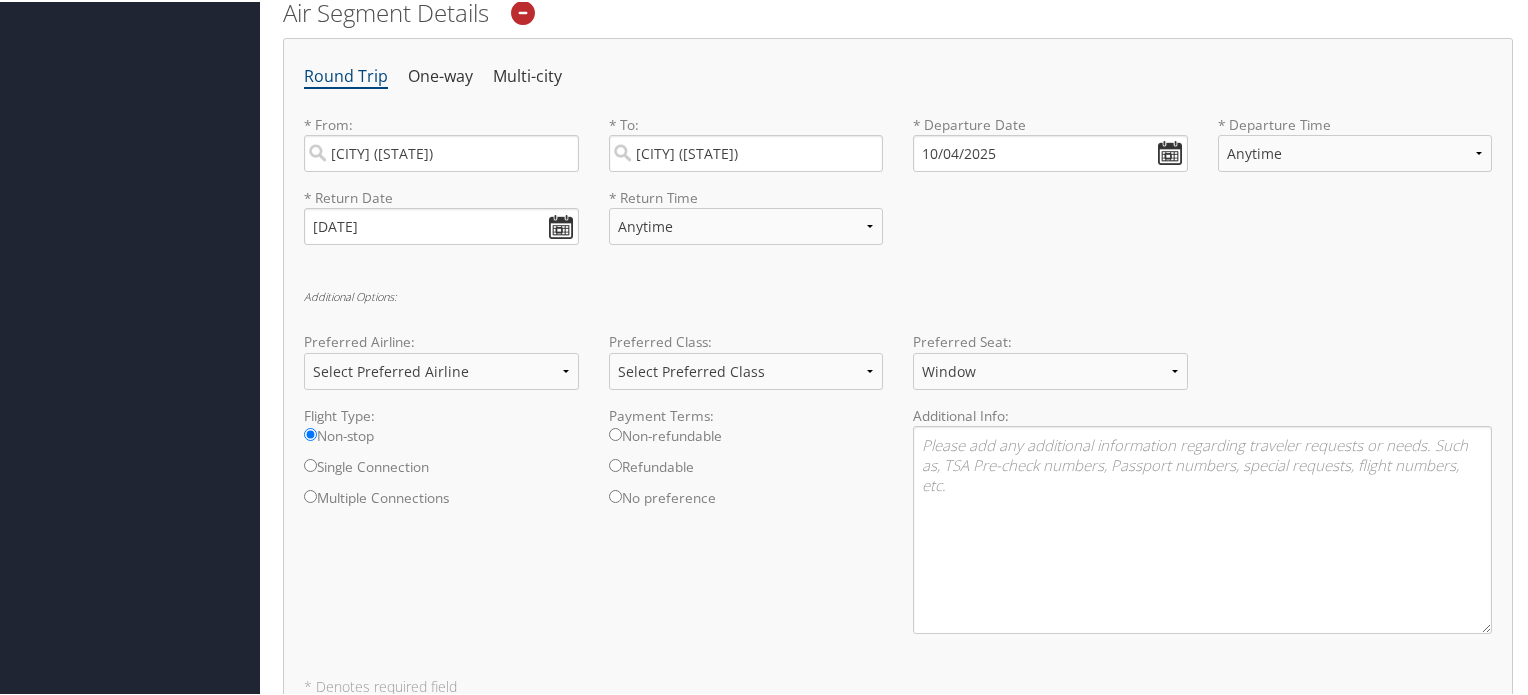 scroll, scrollTop: 660, scrollLeft: 0, axis: vertical 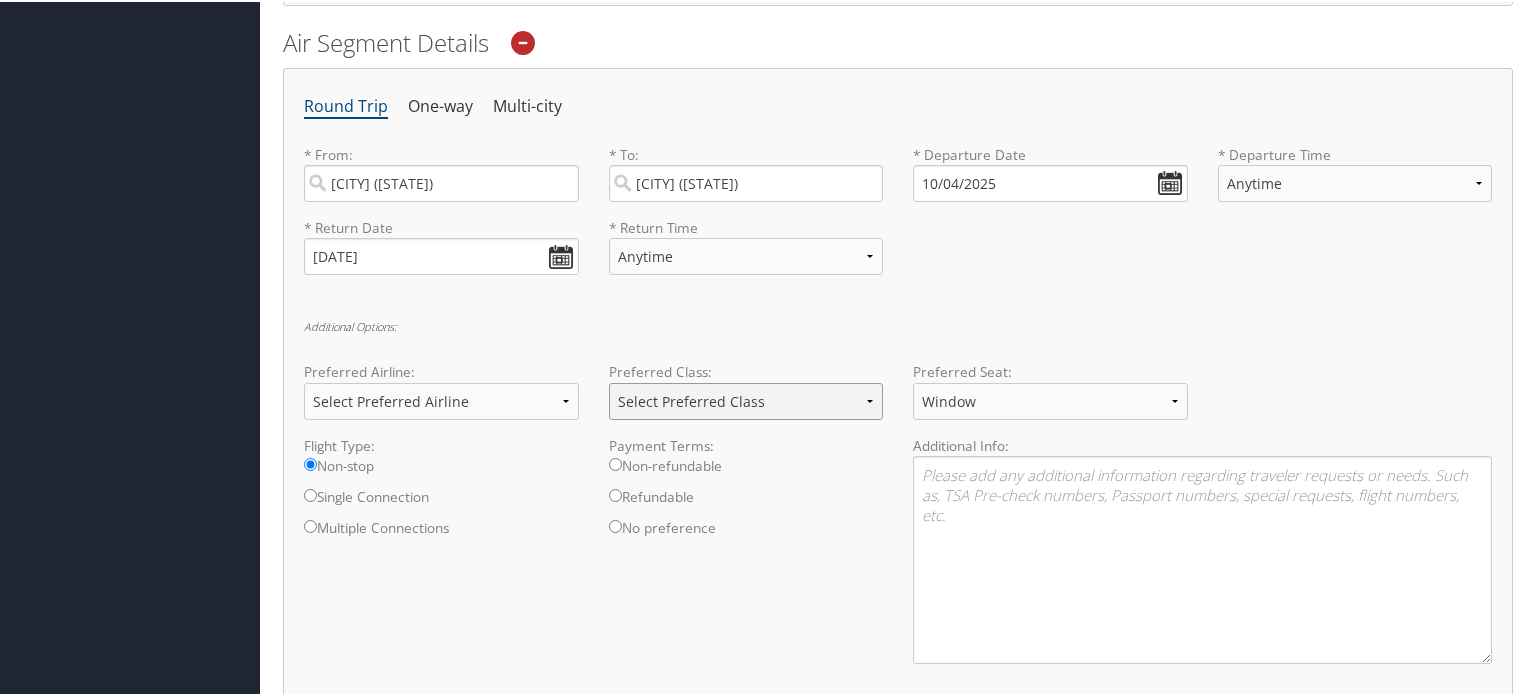 click on "Select Preferred Class Economy Economy Plus Business First Class" at bounding box center (746, 399) 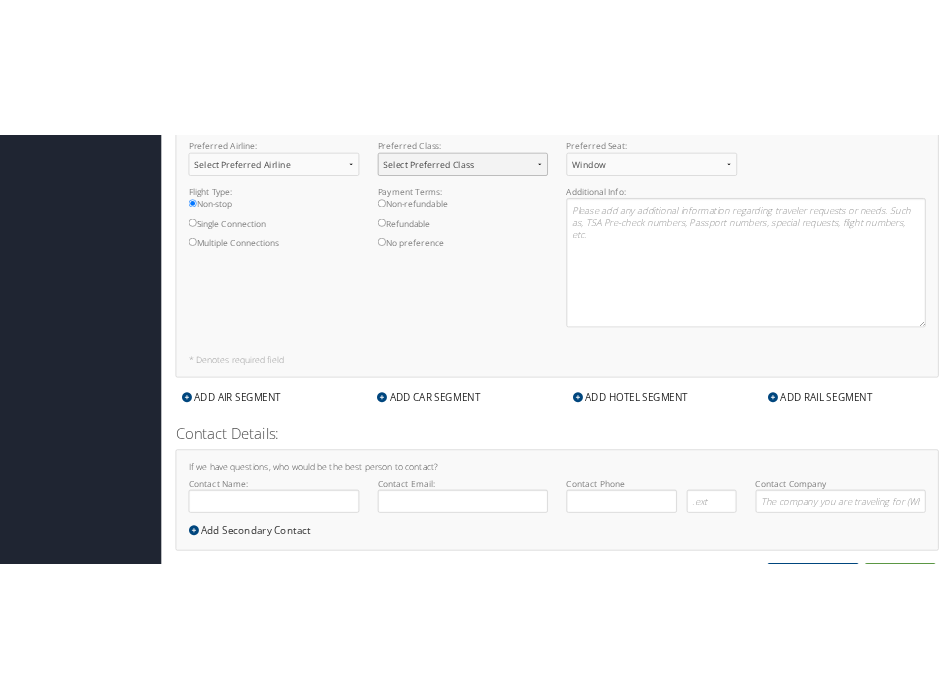 scroll, scrollTop: 1036, scrollLeft: 0, axis: vertical 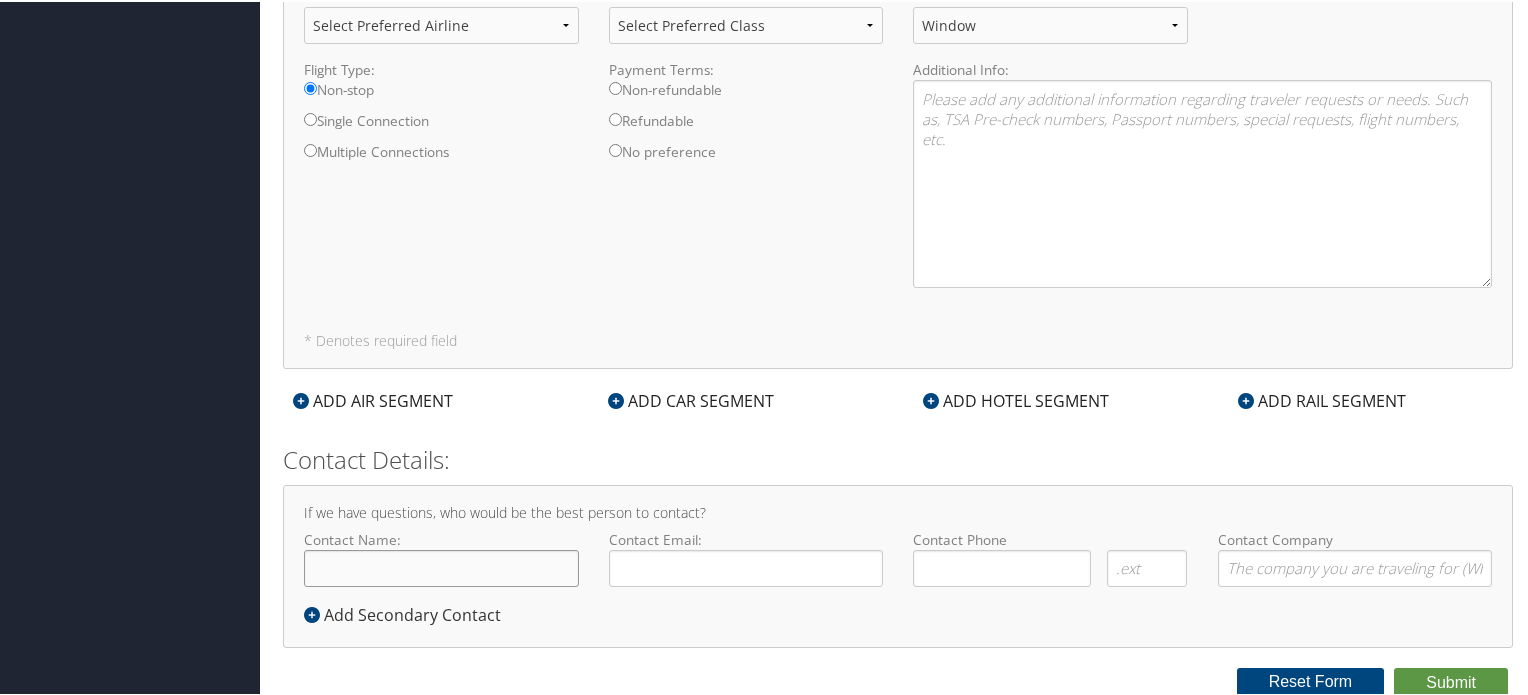 click on "Contact Name:" 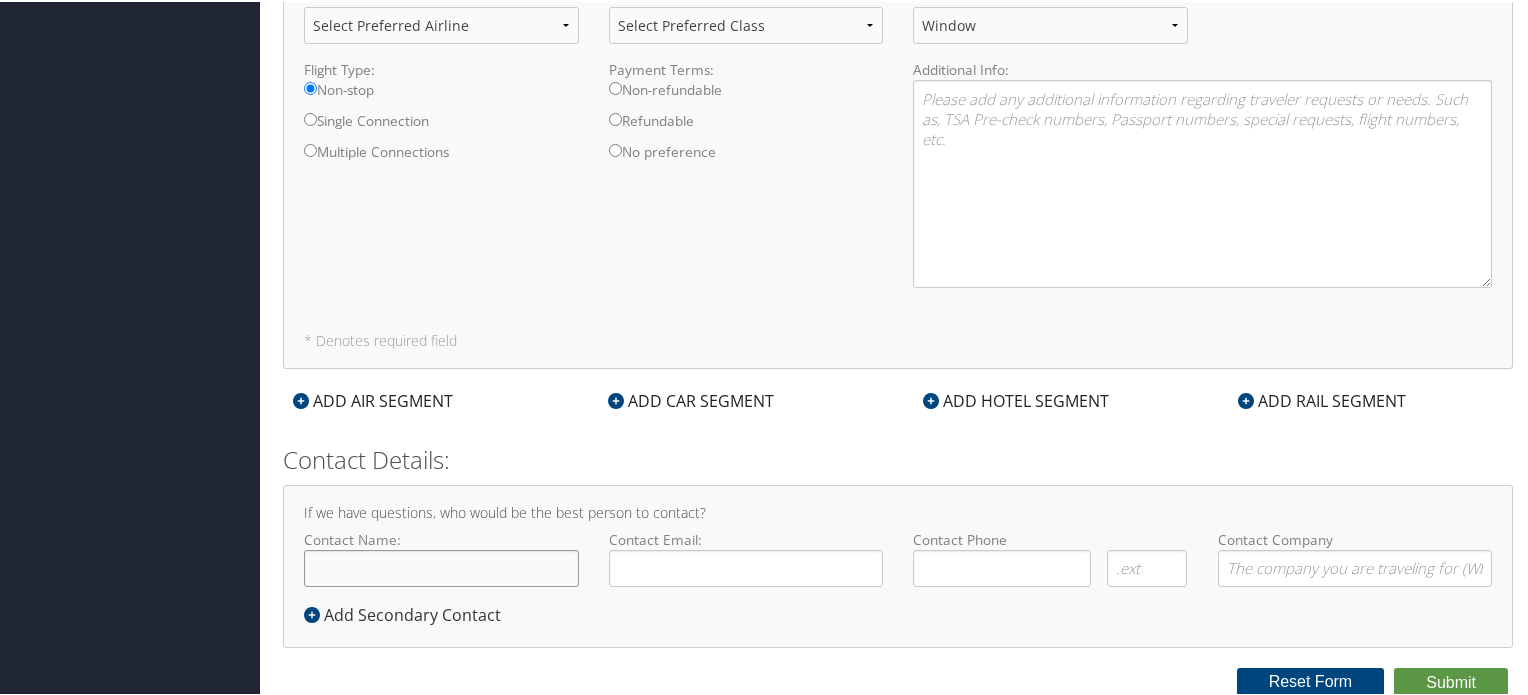 type on "Maria Maggard" 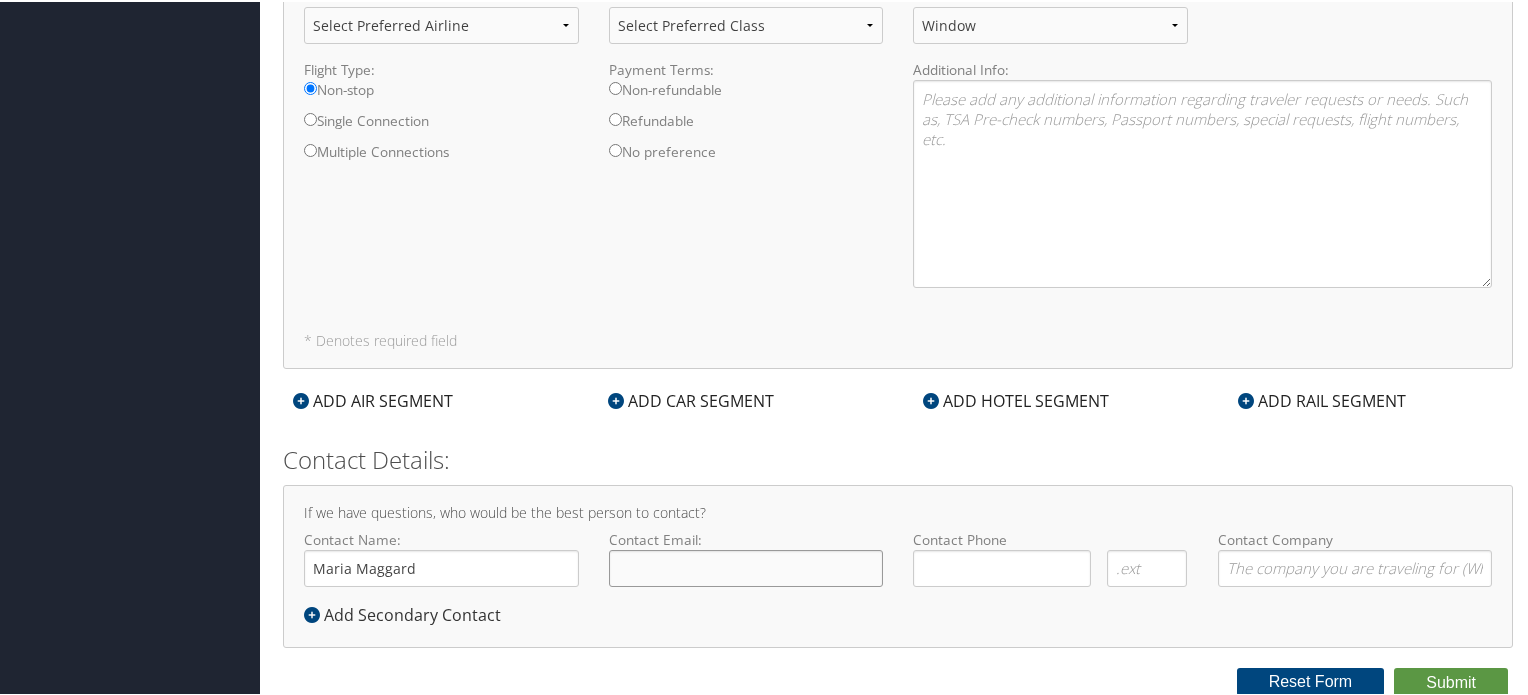 type on "[EMAIL]" 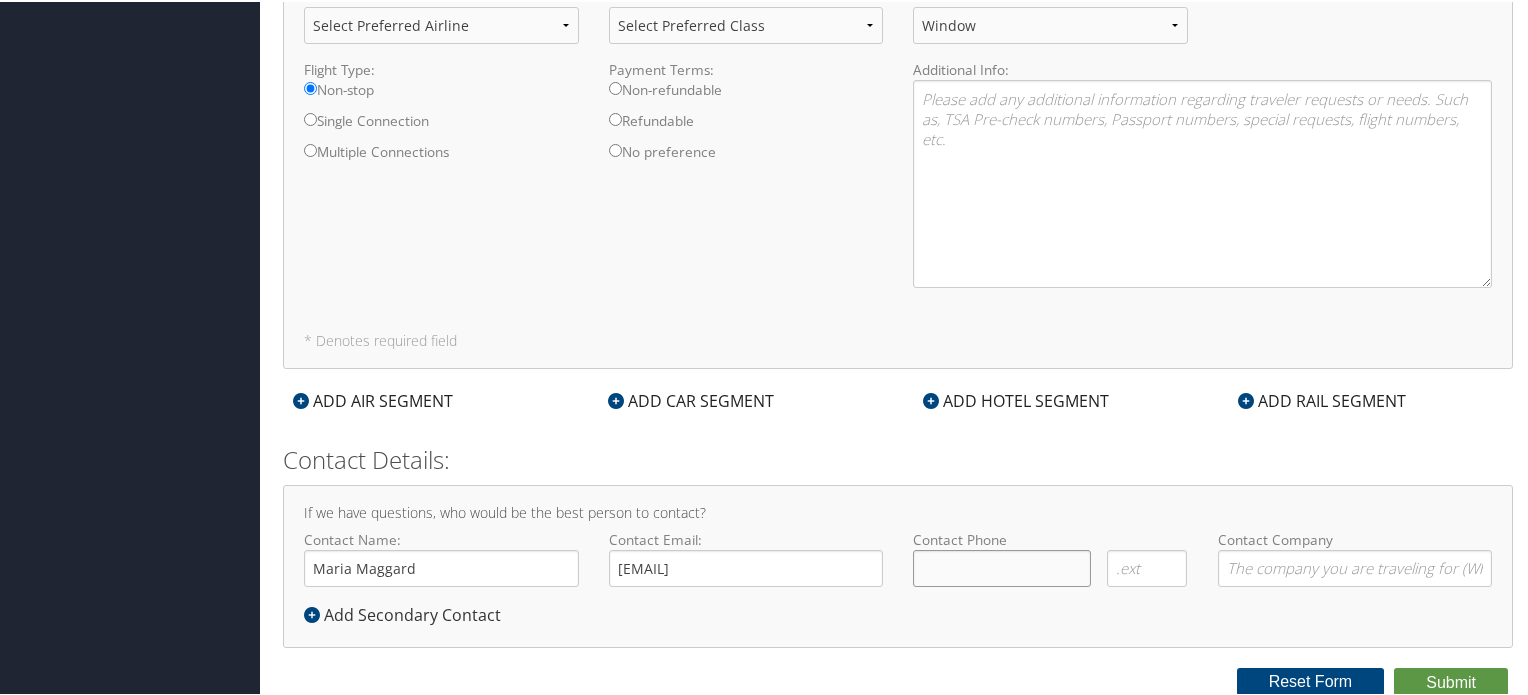 type on "(   )    -" 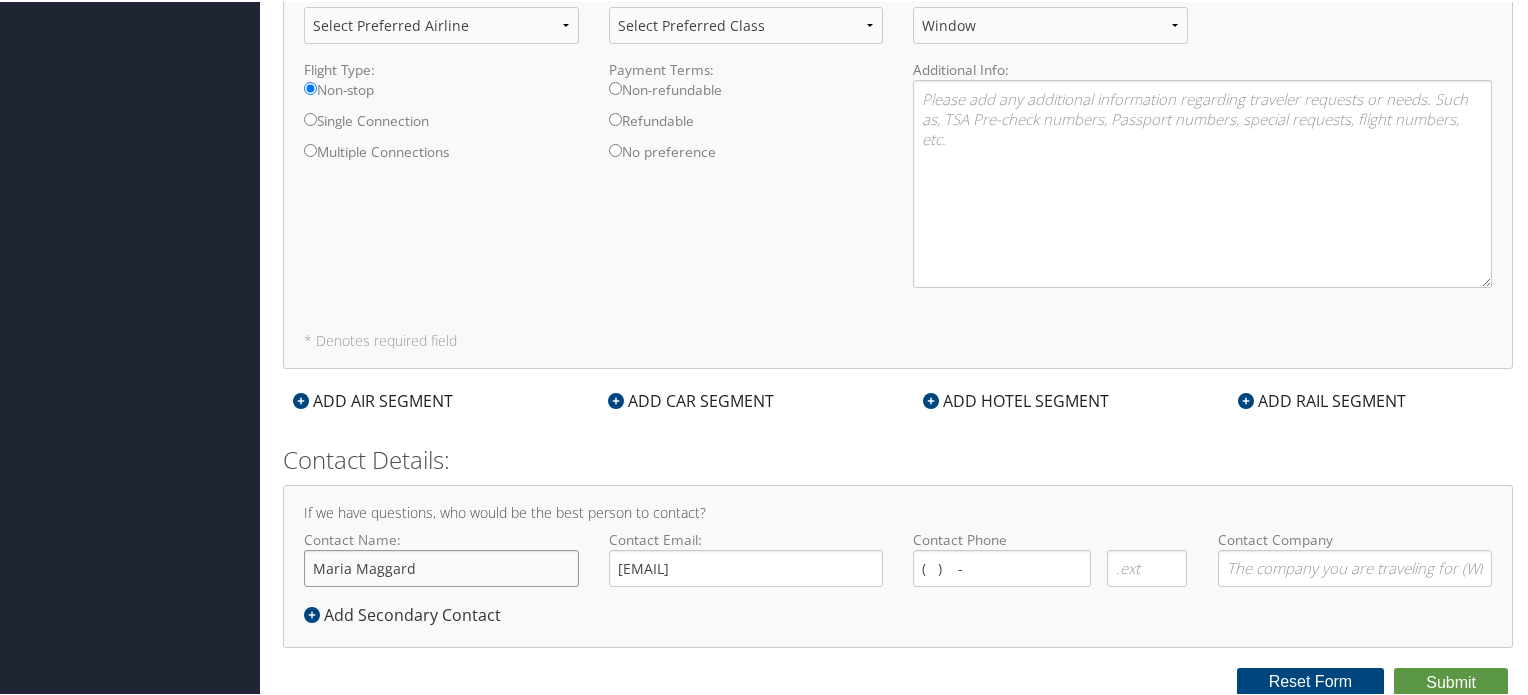 type 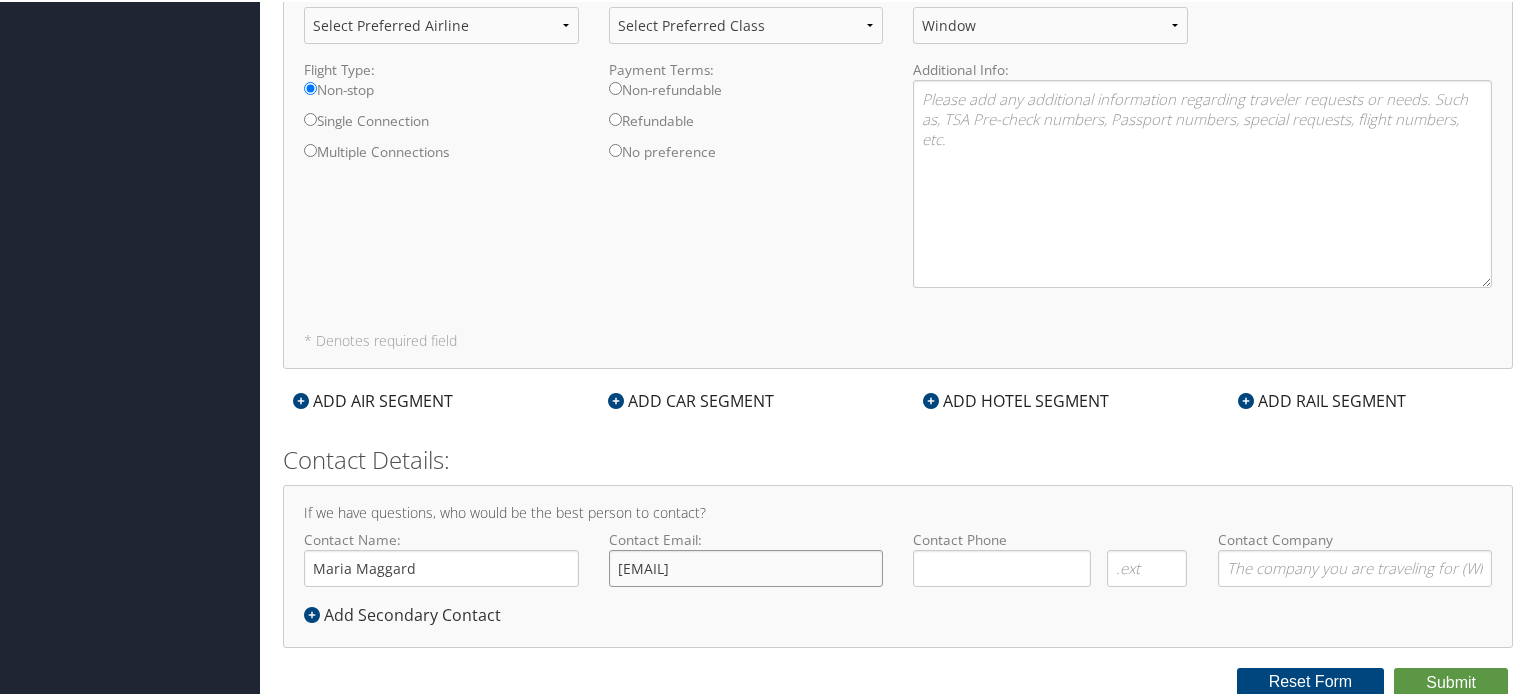 drag, startPoint x: 811, startPoint y: 557, endPoint x: 391, endPoint y: 553, distance: 420.01904 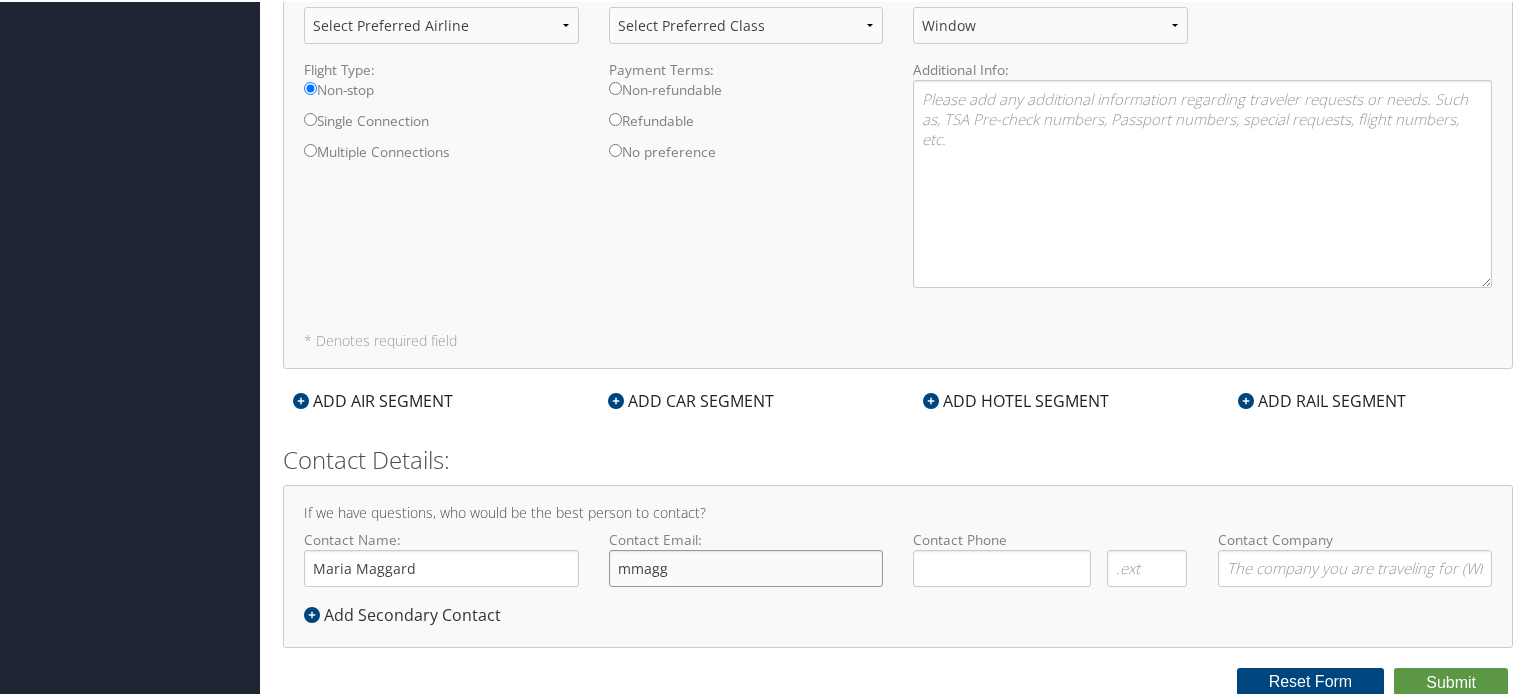 type on "[EMAIL]" 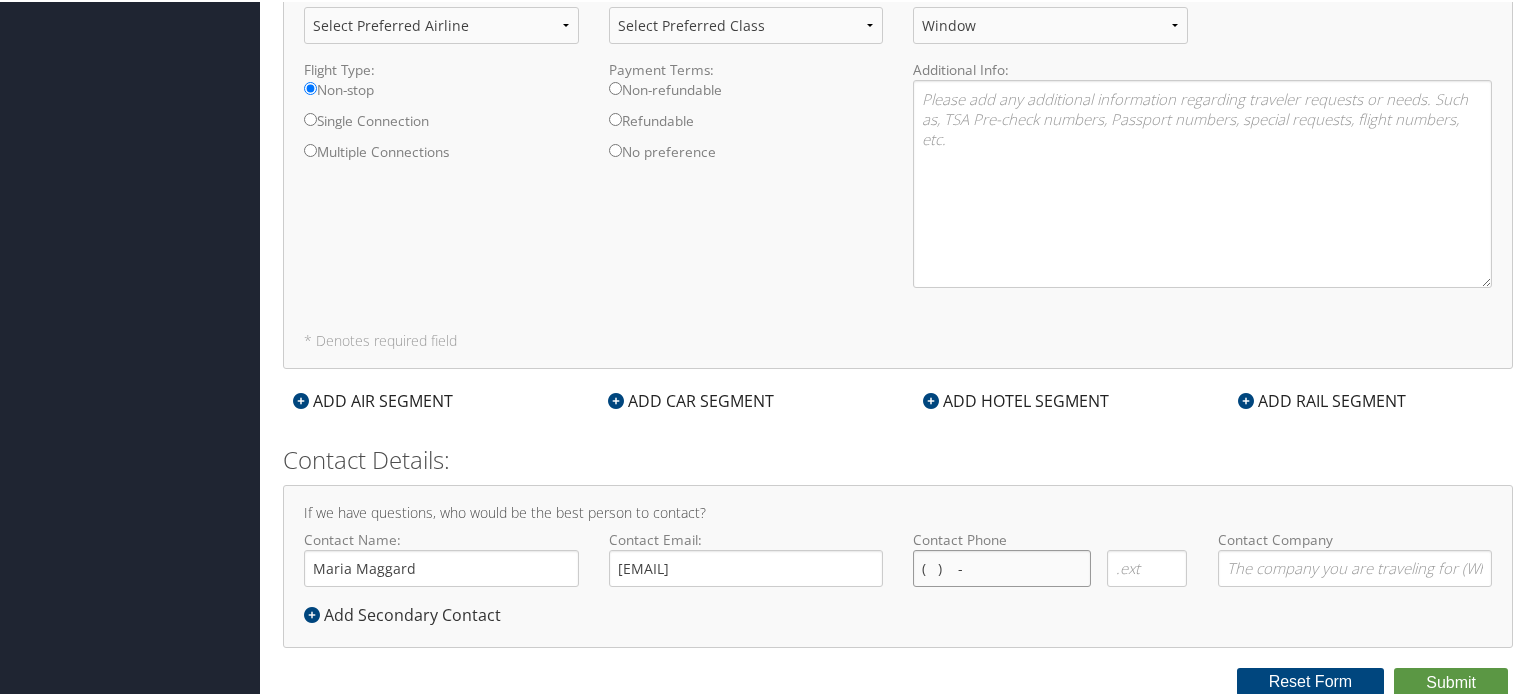 click on "(   )    -" at bounding box center (1002, 566) 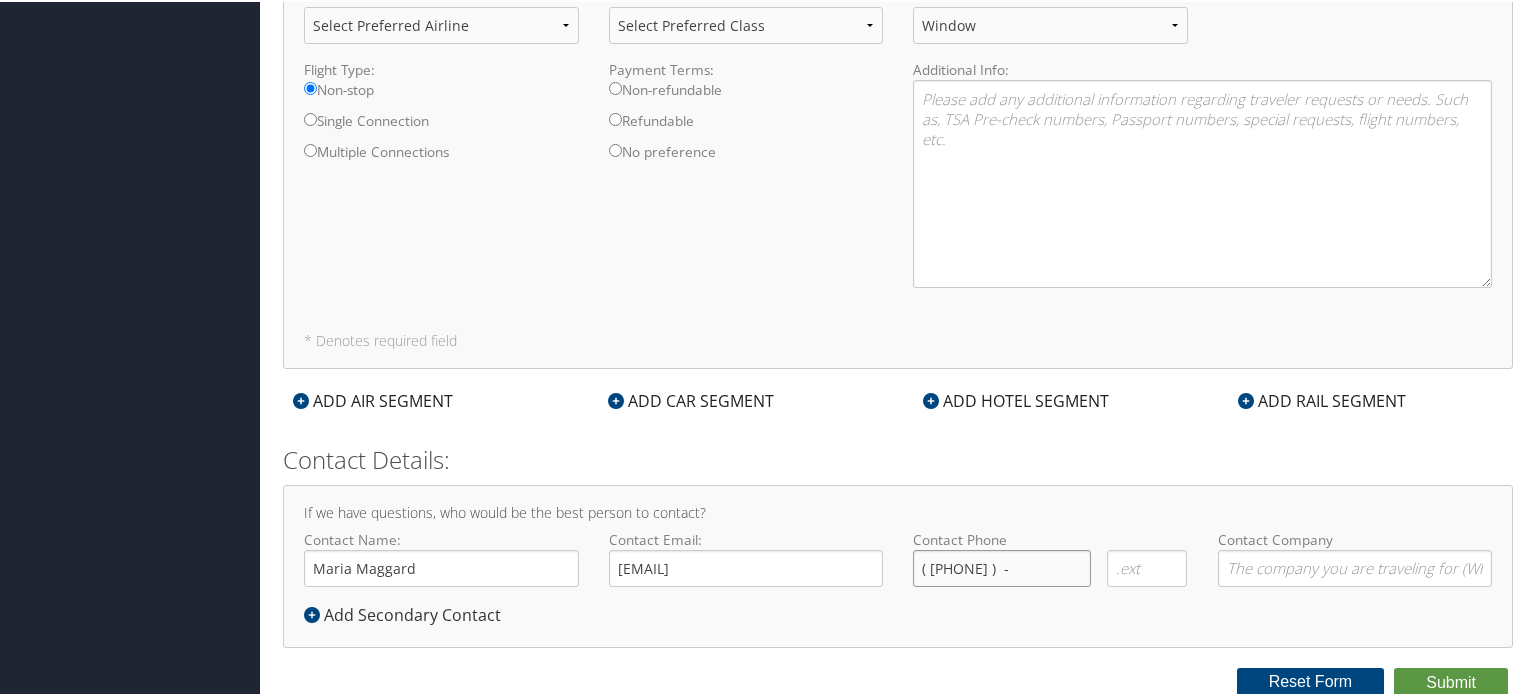 type on "( [PHONE] )  -" 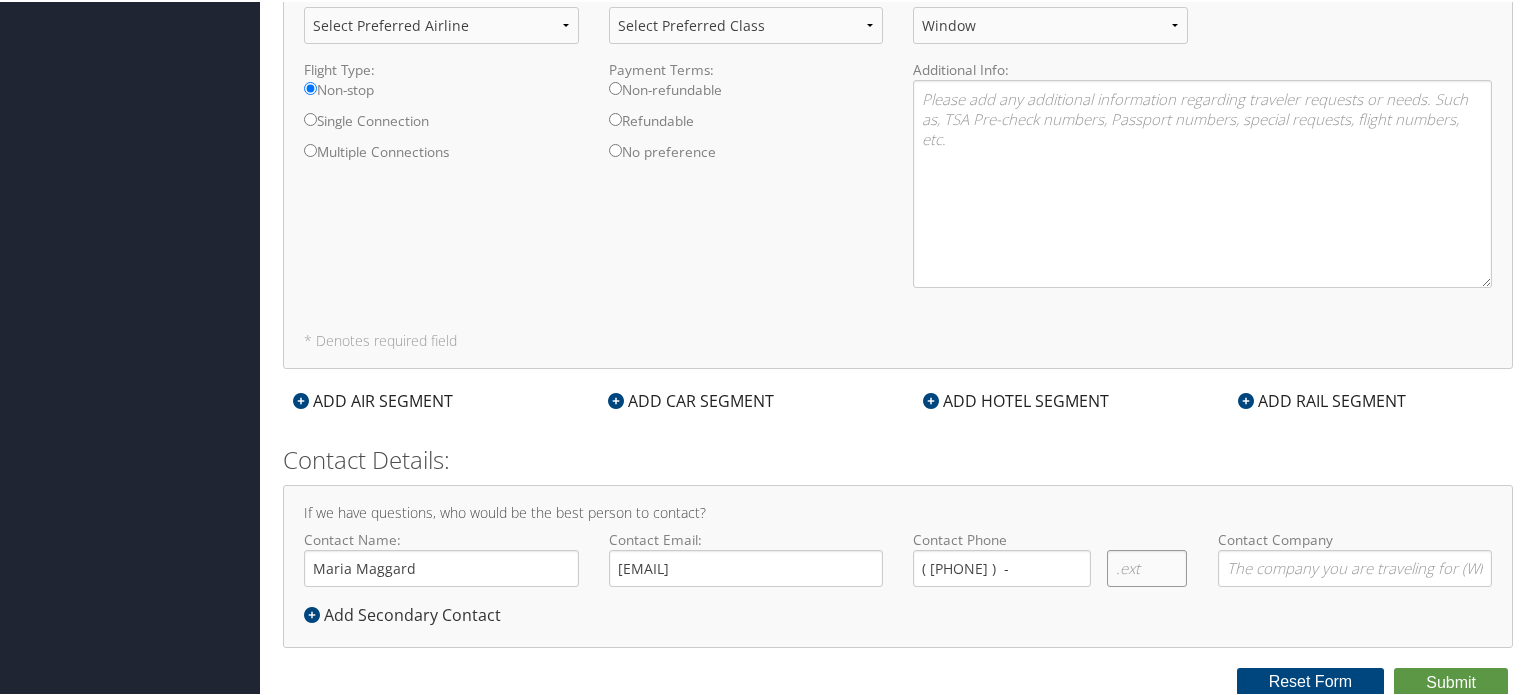 click at bounding box center (1147, 566) 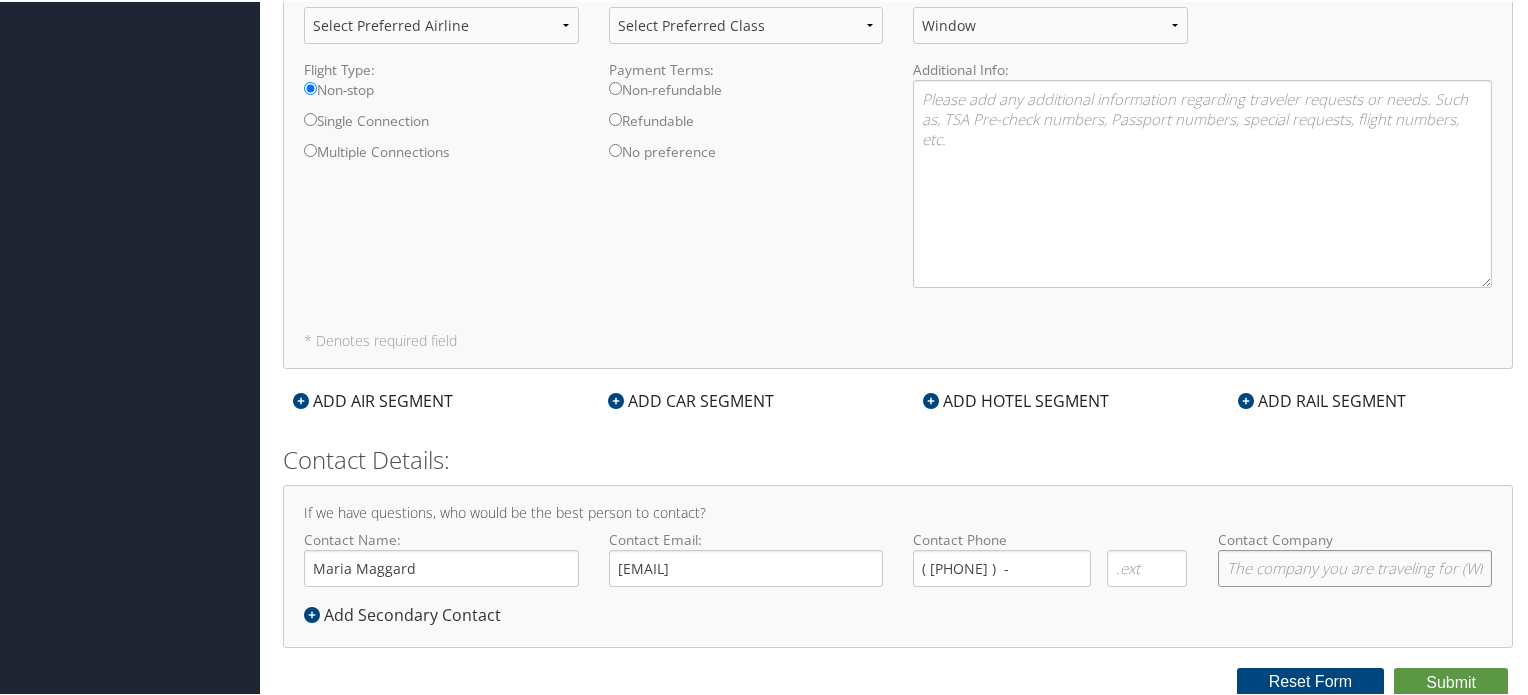 click on "Contact Company" 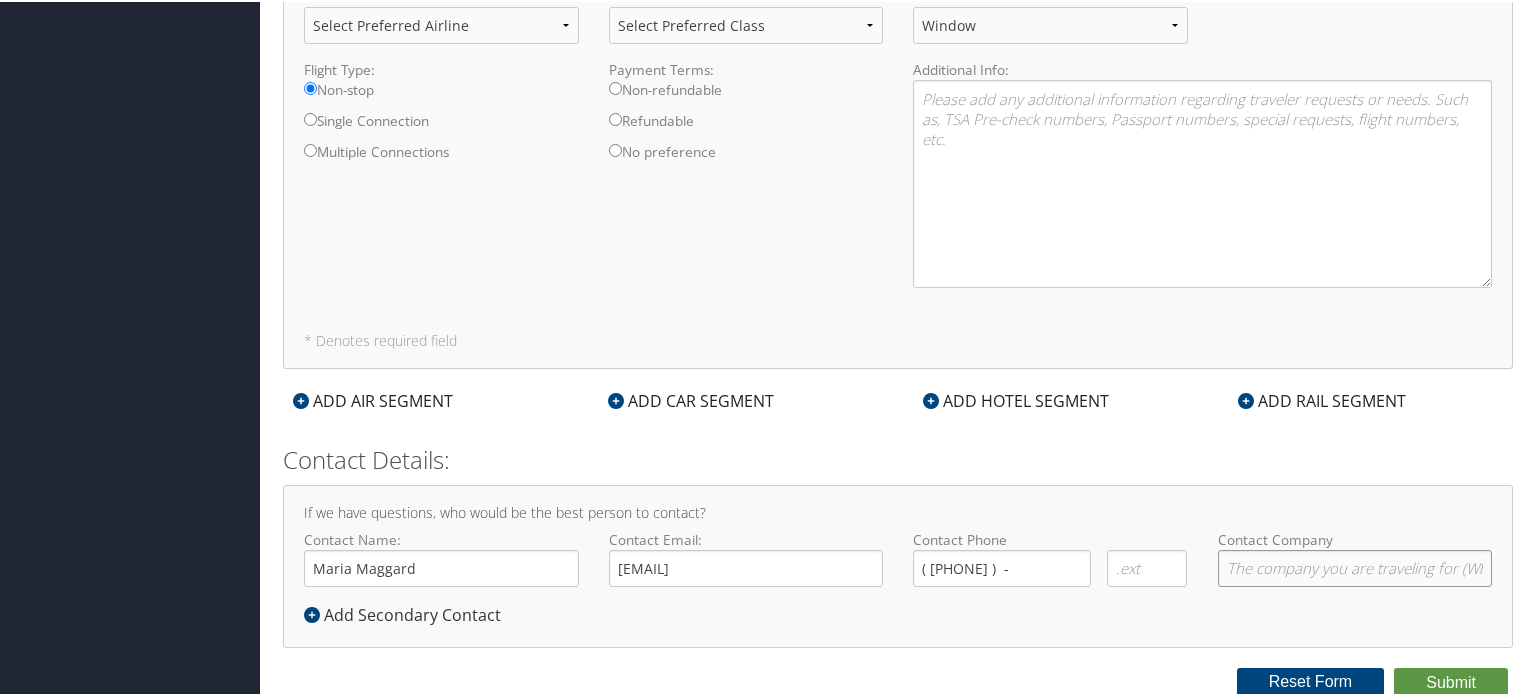 type on "[INSTITUTION]" 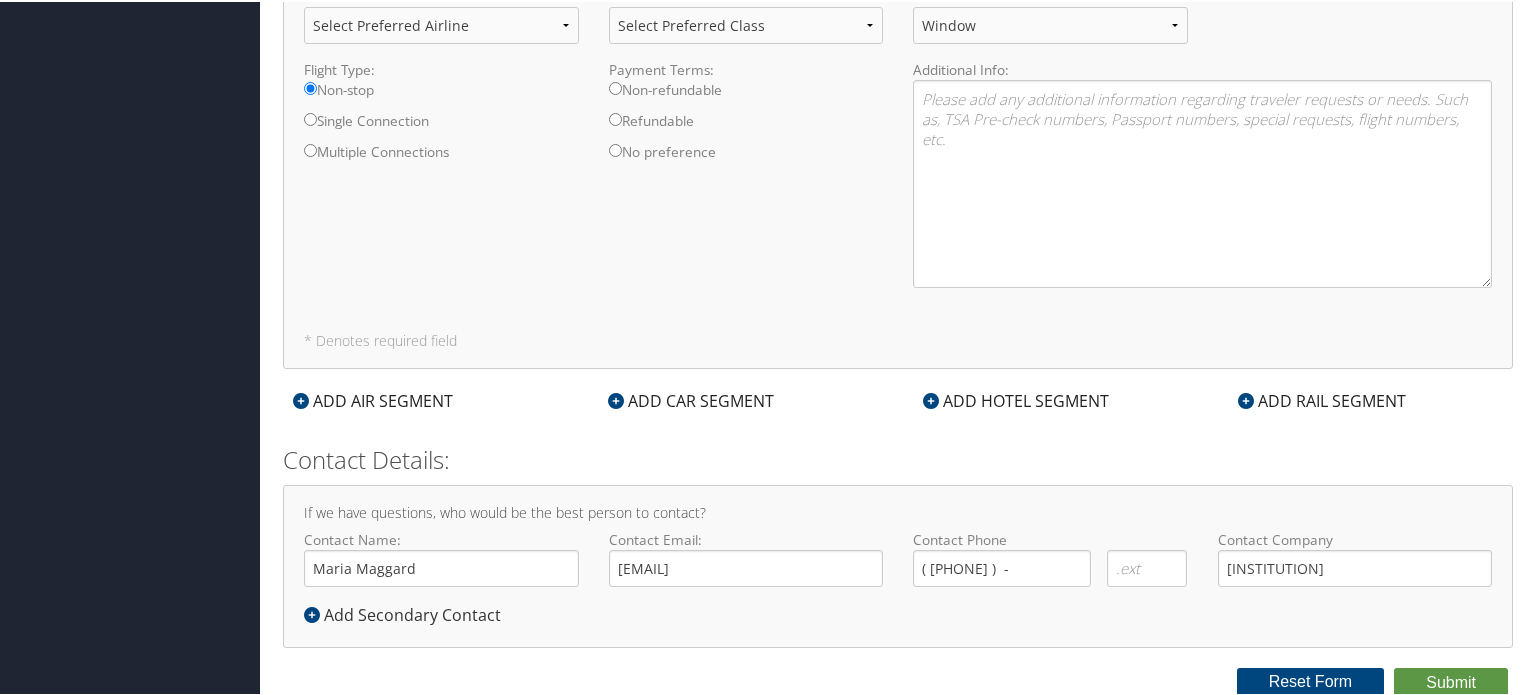 click on "Contact Details: If we have questions, who would be the best person to contact? Contact Name: Maria Maggard Required Contact Email: mmaggard@lorainccc.edu Required Contact Phone ([PHONE]) Required Required Required Required Contact Company [INSTITUTION] Required Add Secondary Contact" at bounding box center [898, 543] 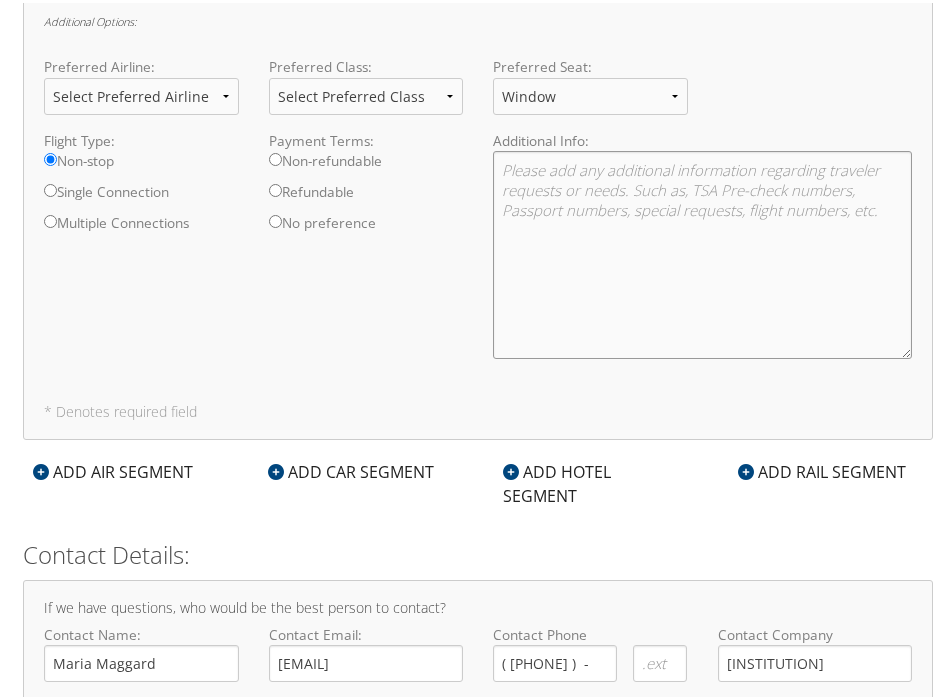 click at bounding box center [702, 252] 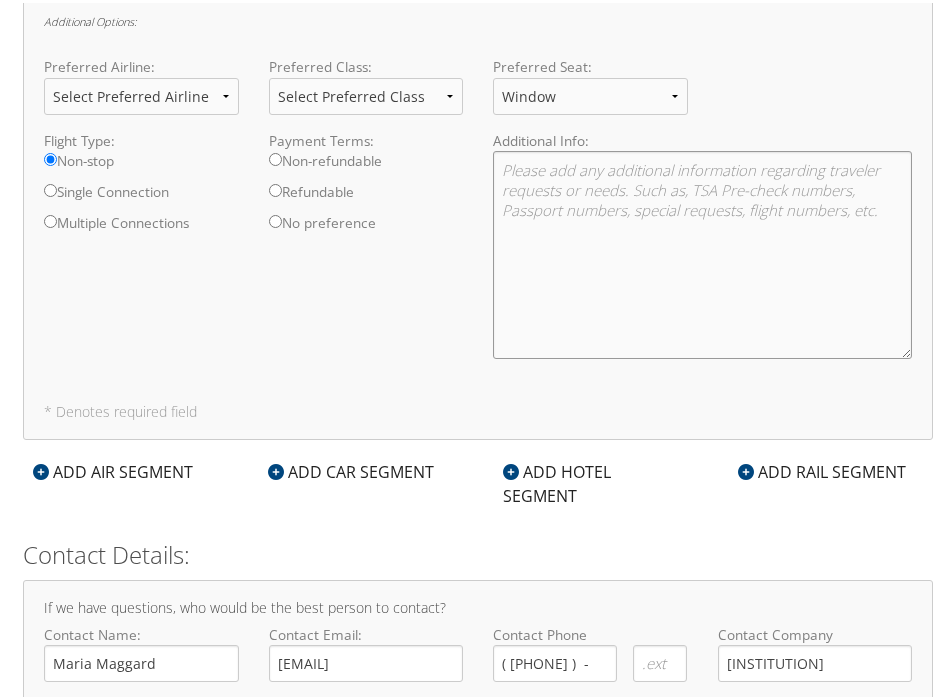 click at bounding box center [702, 252] 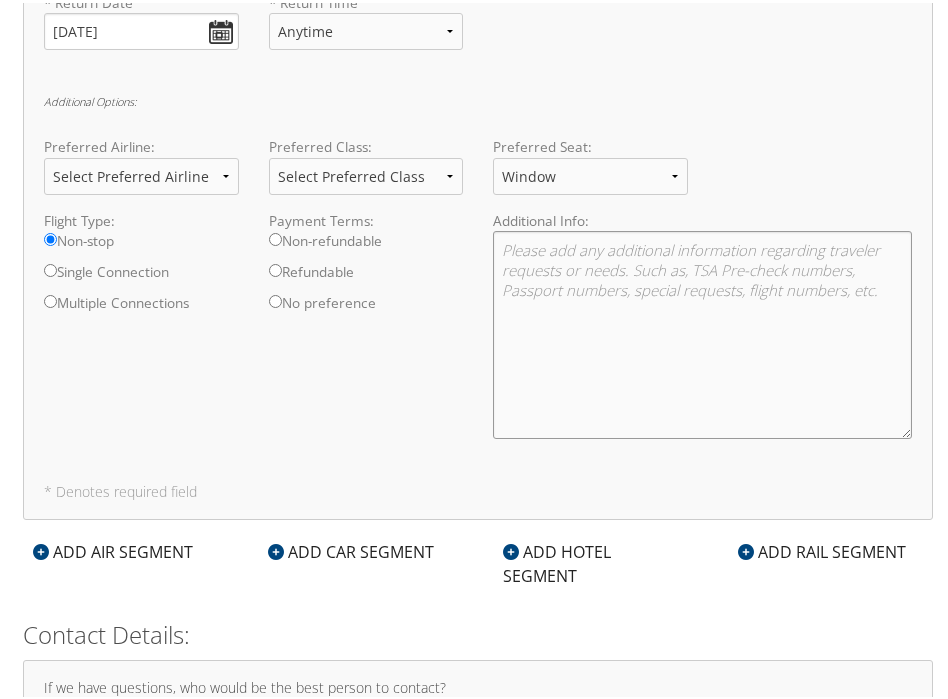 scroll, scrollTop: 836, scrollLeft: 0, axis: vertical 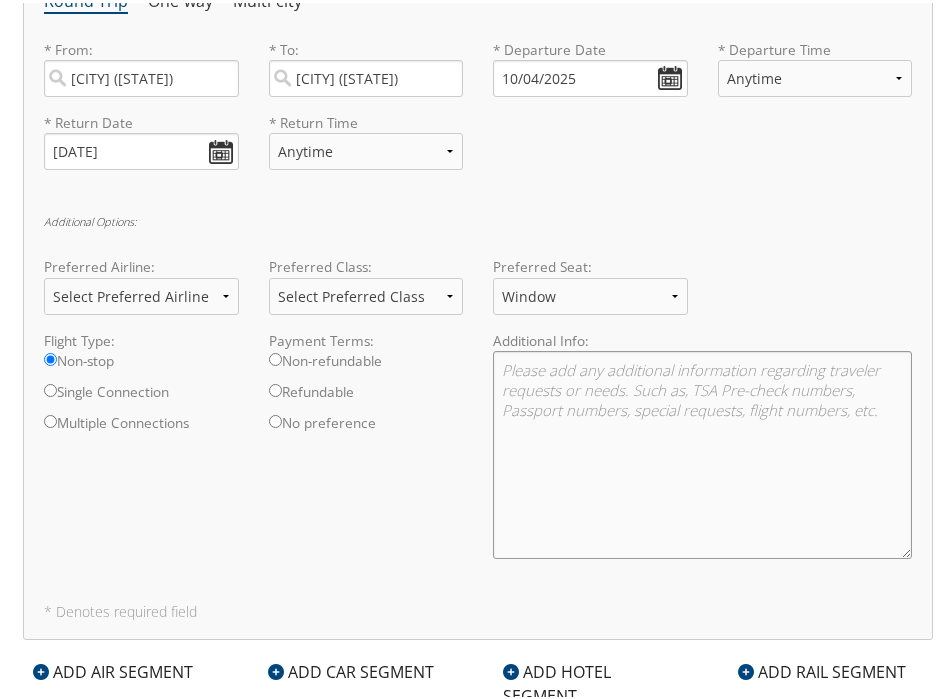 click at bounding box center (702, 452) 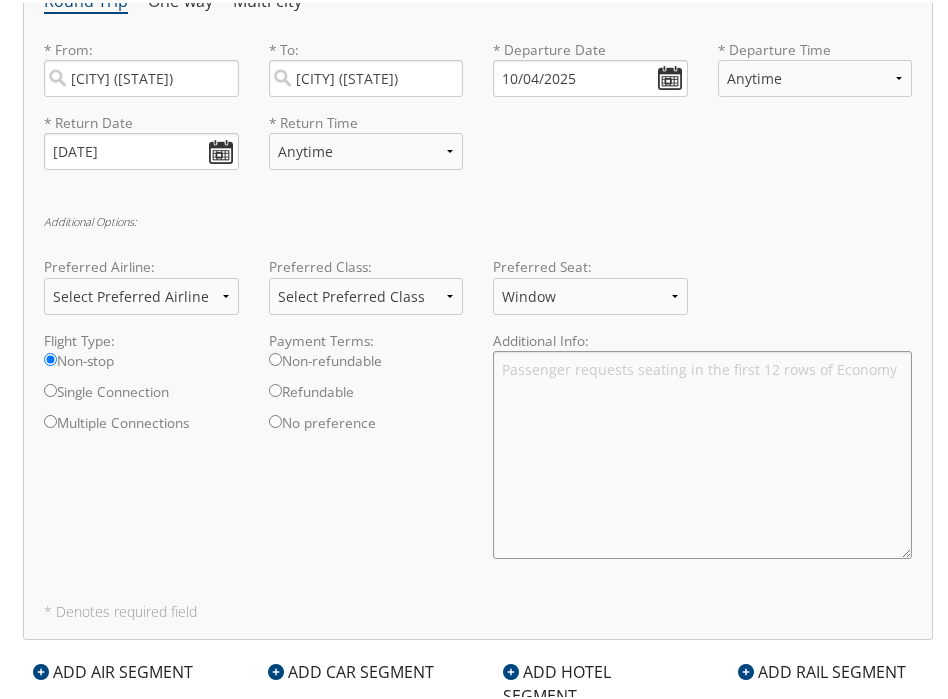 type on "Passenger requests seating in the first 12 rows of Economy" 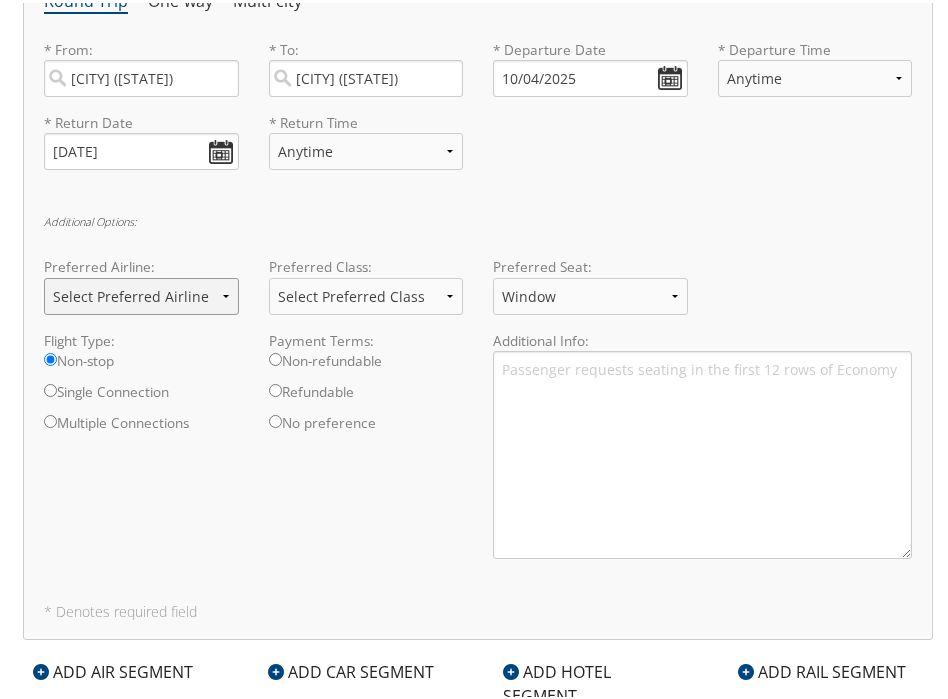click on "Select Preferred Airline  Delta   United Airlines   American Airlines   Southwest Airlines   Alaska Airlines   Lufthansa   British Airways   Air Canada   JetBlue Airways" at bounding box center (141, 293) 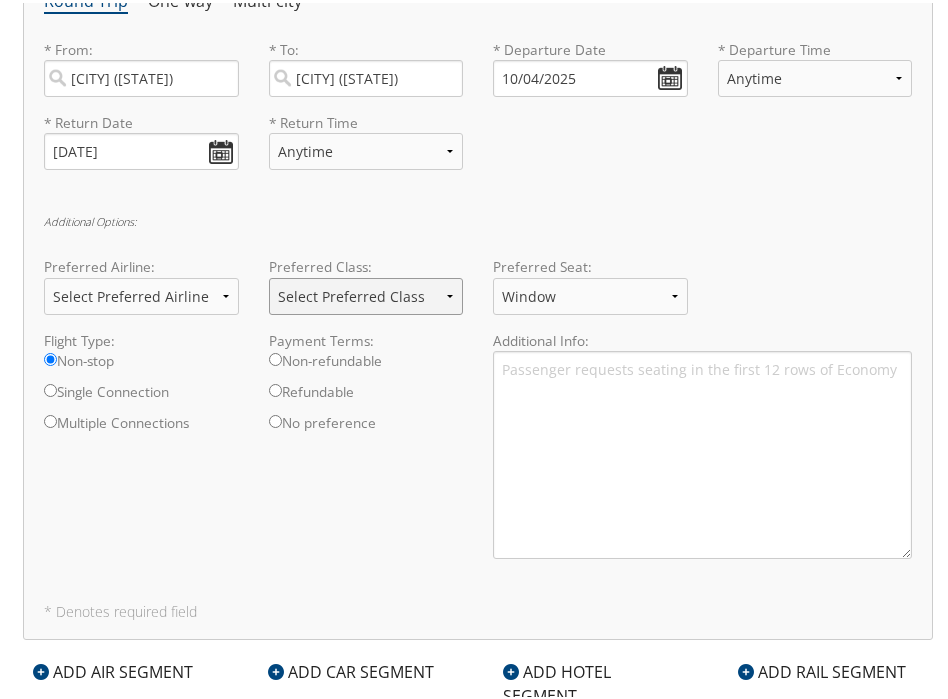 click on "Select Preferred Class Economy Economy Plus Business First Class" at bounding box center (366, 293) 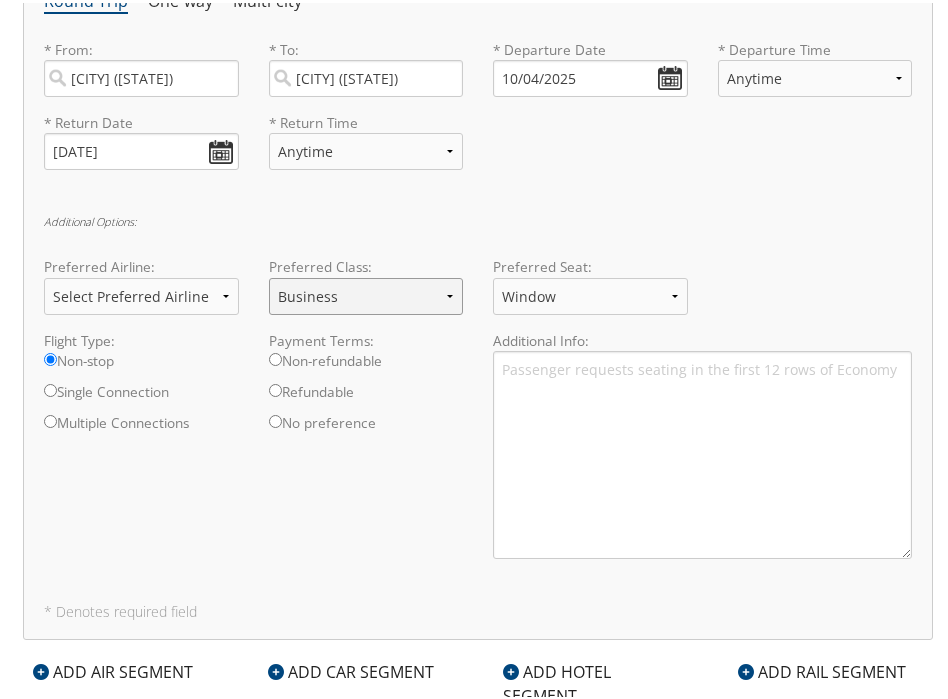 click on "Select Preferred Class Economy Economy Plus Business First Class" at bounding box center (366, 293) 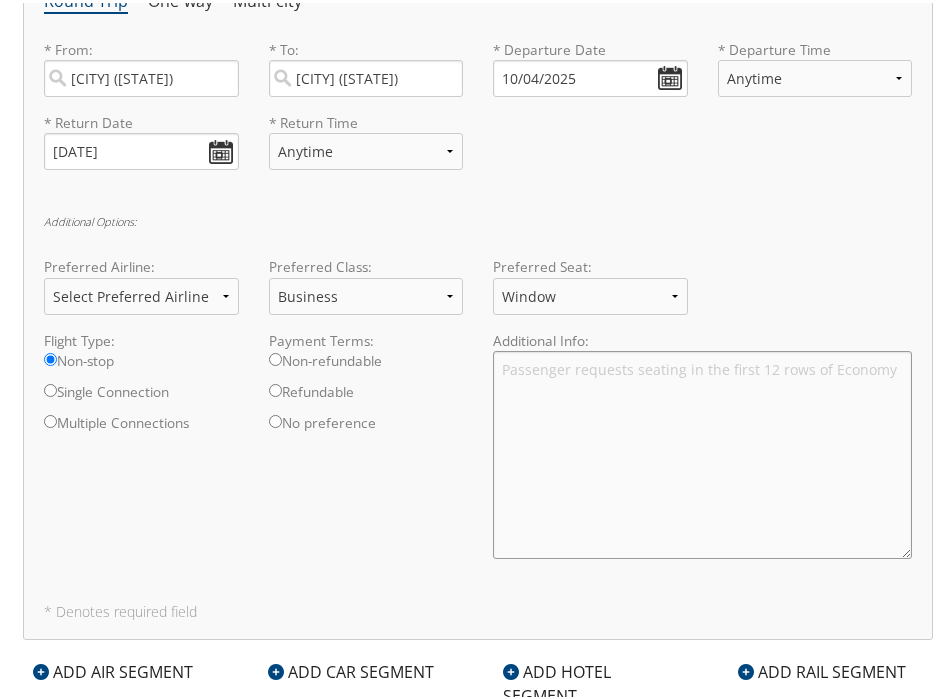 click on "Passenger requests seating in the first 12 rows of Economy" at bounding box center (702, 452) 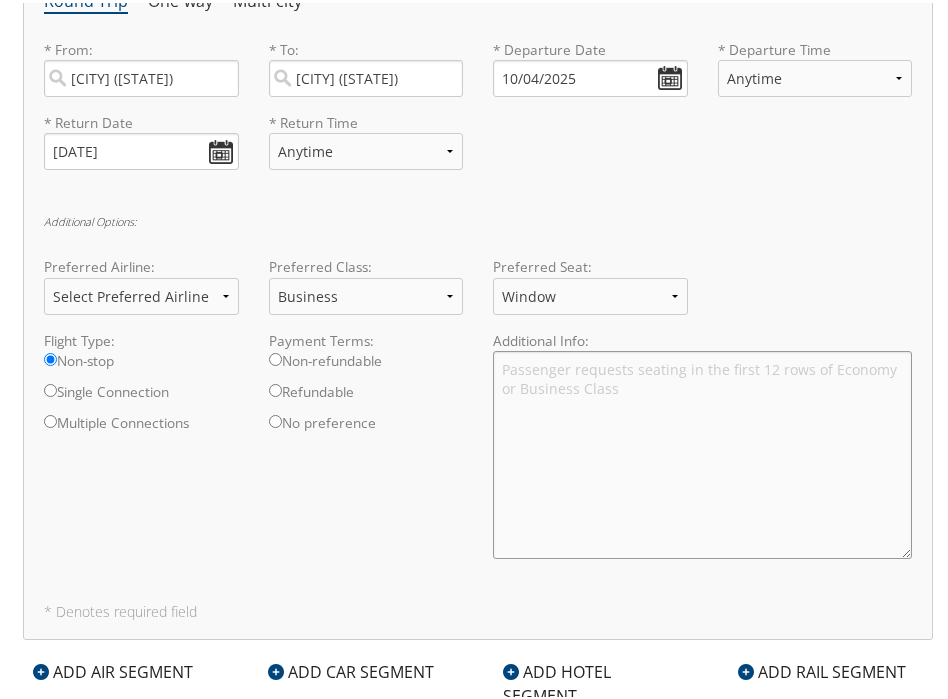 type on "Passenger requests seating in the first 12 rows of Economy or Business Class" 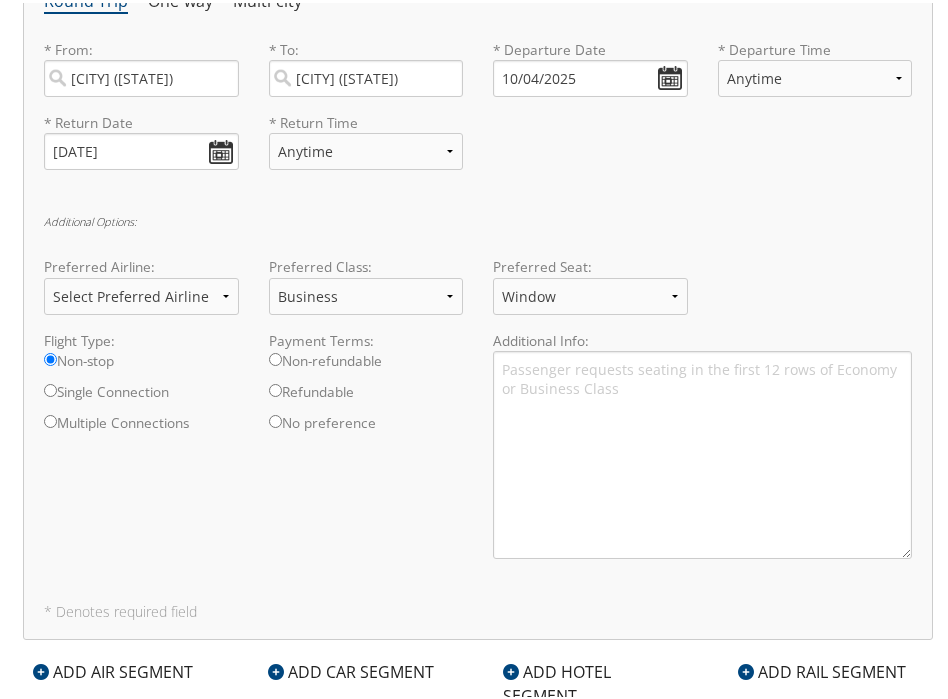 click on "Flight Type:  Non-stop  Single Connection  Multiple Connections Payment Terms:  Non-refundable  Refundable  No preference Additional Info: Passenger requests seating in the first 12 rows of Economy or Business Class" at bounding box center (478, 450) 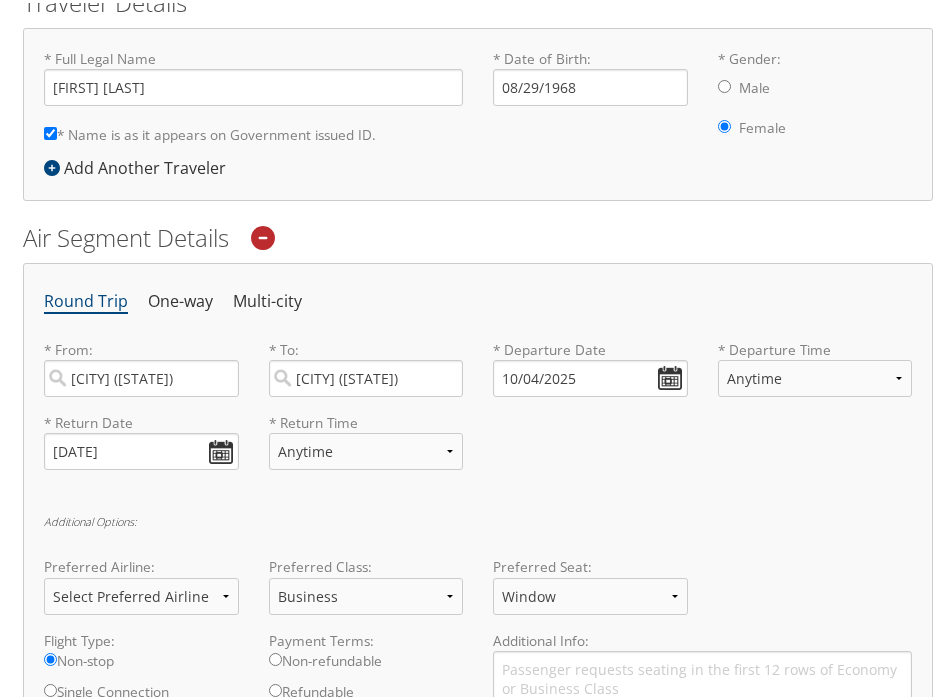 scroll, scrollTop: 636, scrollLeft: 0, axis: vertical 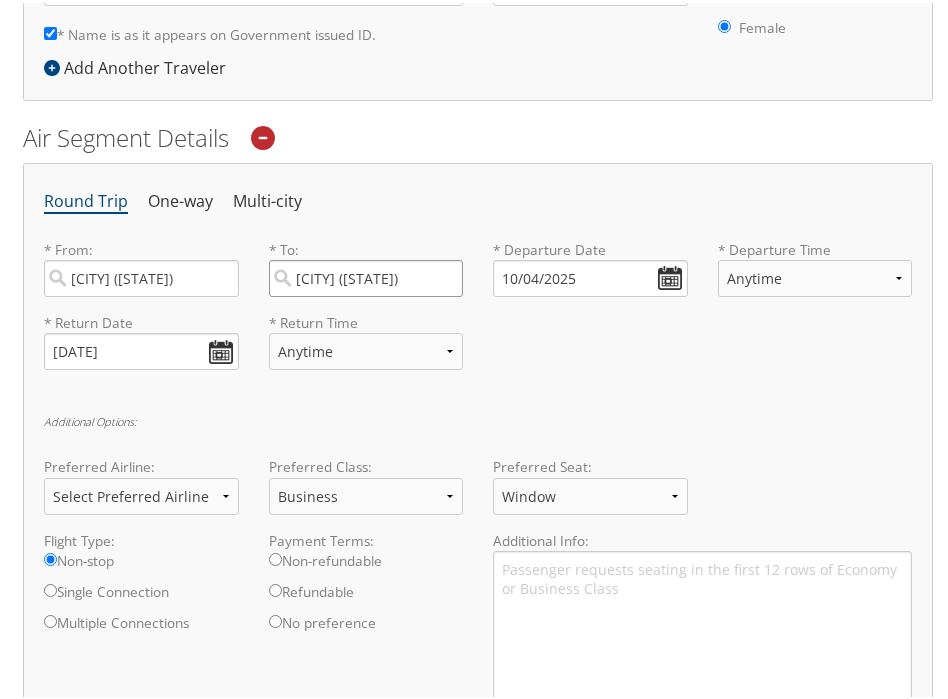 click on "[CITY] ([STATE])" at bounding box center [366, 275] 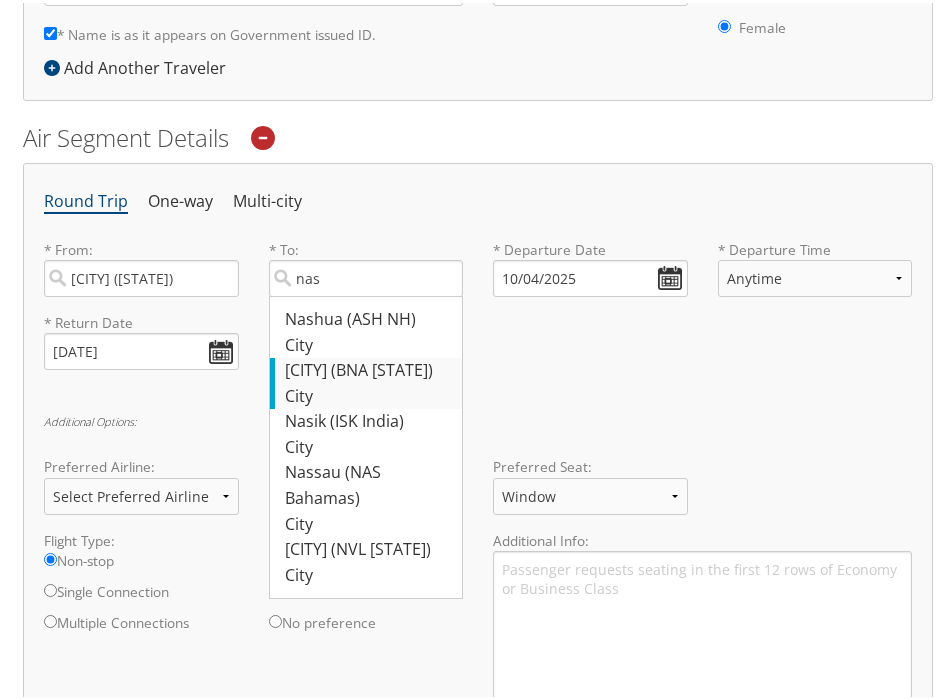 click on "City" at bounding box center (369, 394) 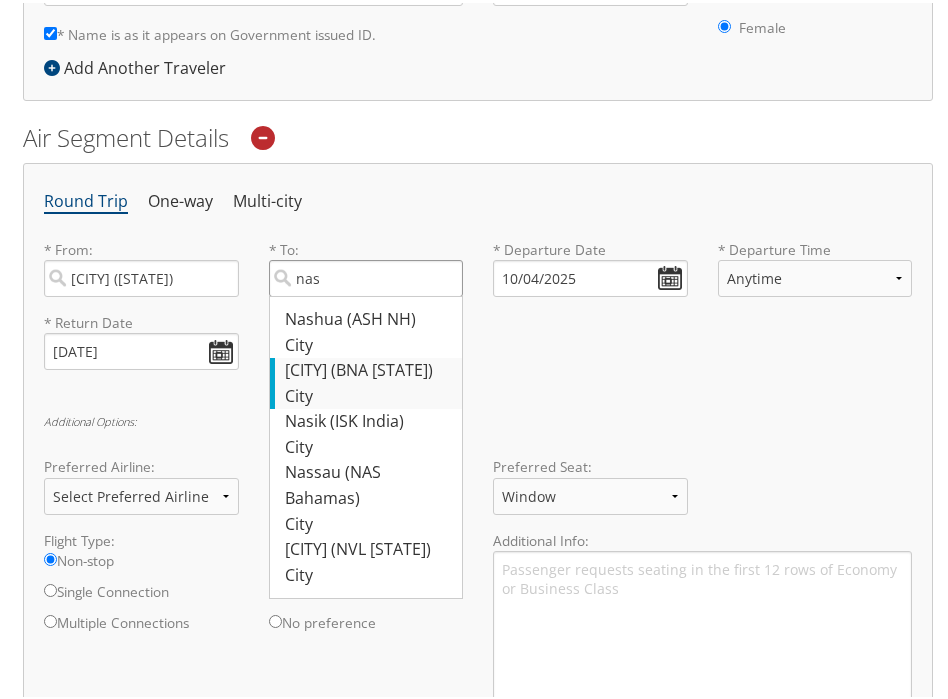 click on "nas" at bounding box center [366, 275] 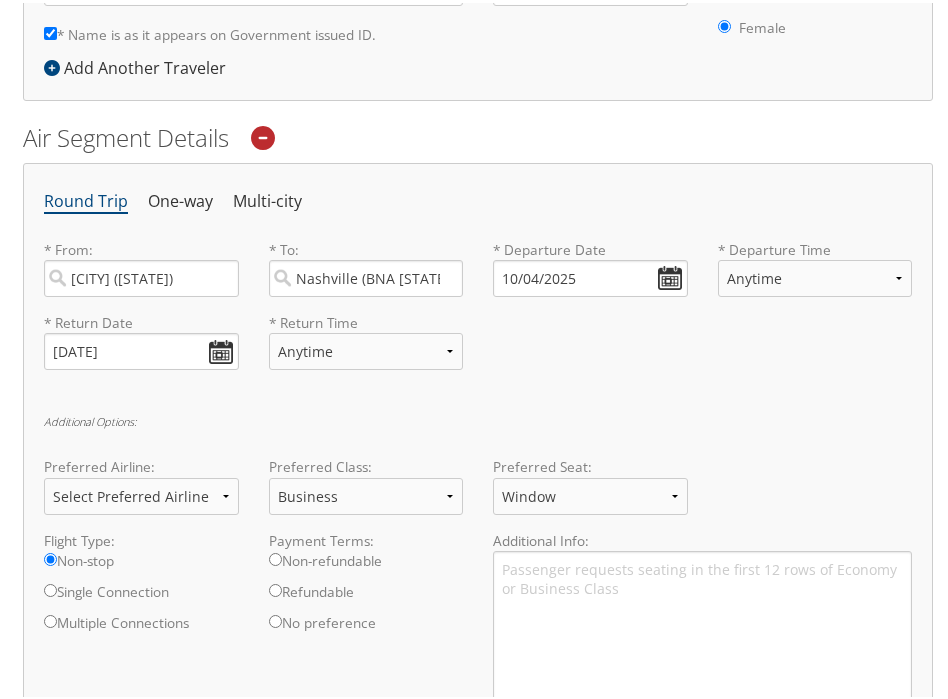 click on "* Return Date [DATE] Dates must be valid * Return Time Anytime Early Morning (5AM-7AM) Morning (7AM-12PM) Afternoon (12PM-5PM) Evening (5PM-10PM) Red Eye (10PM-5AM)  12:00 AM   1:00 AM   2:00 AM   3:00 AM   4:00 AM   5:00 AM   6:00 AM   7:00 AM   8:00 AM   9:00 AM   10:00 AM   11:00 AM   12:00 PM (Noon)   1:00 PM   2:00 PM   3:00 PM   4:00 PM   5:00 PM   6:00 PM   7:00 PM   8:00 PM   9:00 PM   10:00 PM   11:00 PM  Required" at bounding box center [478, 346] 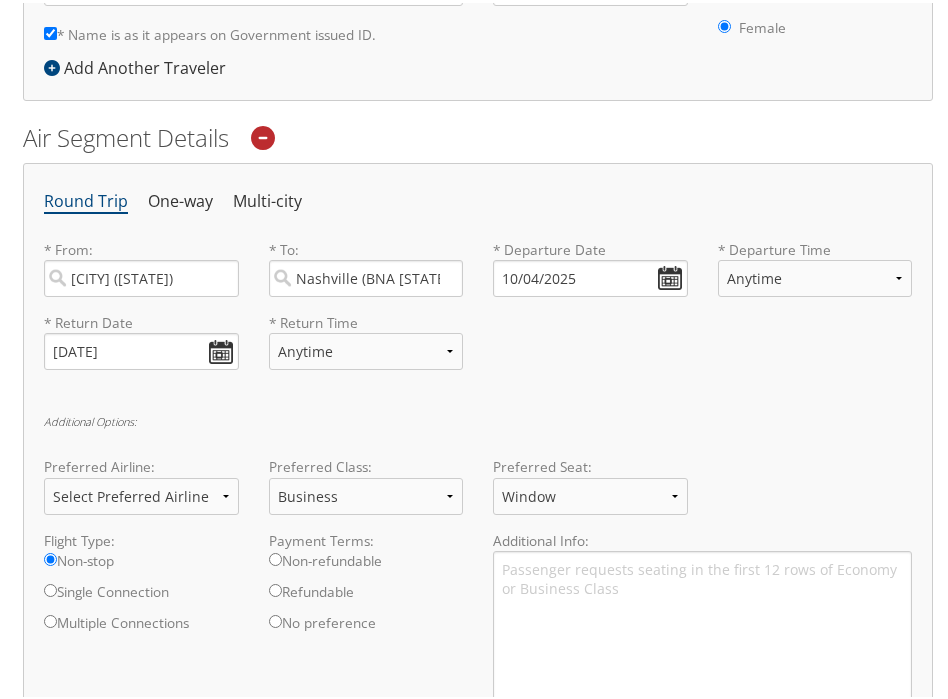 click on "Round Trip One-way Multi-city * From: Cleveland (CLE [STATE]) Required * To: Nashville (BNA [STATE]) Required * Departure Date [DATE] Dates must be valid * Departure Time Anytime Early Morning (5AM-7AM) Morning (7AM-12PM) Afternoon (12PM-5PM) Evening (5PM-10PM) Red Eye (10PM-5AM)  12:00 AM   1:00 AM   2:00 AM   3:00 AM   4:00 AM   5:00 AM   6:00 AM   7:00 AM   8:00 AM   9:00 AM   10:00 AM   11:00 AM   12:00 PM (Noon)   1:00 PM   2:00 PM   3:00 PM   4:00 PM   5:00 PM   6:00 PM   7:00 PM   8:00 PM   9:00 PM   10:00 PM   11:00 PM  Required * Return Date [DATE] Dates must be valid * Return Time Anytime Early Morning (5AM-7AM) Morning (7AM-12PM) Afternoon (12PM-5PM) Evening (5PM-10PM) Red Eye (10PM-5AM)  12:00 AM   1:00 AM   2:00 AM   3:00 AM   4:00 AM   5:00 AM   6:00 AM   7:00 AM   8:00 AM   9:00 AM   10:00 AM   11:00 AM   12:00 PM (Noon)   1:00 PM   2:00 PM   3:00 PM   4:00 PM   5:00 PM   6:00 PM   7:00 PM   8:00 PM   9:00 PM   10:00 PM   11:00 PM  Required   Additional Options: Preferred Airline:  Delta  Aisle" at bounding box center (478, 498) 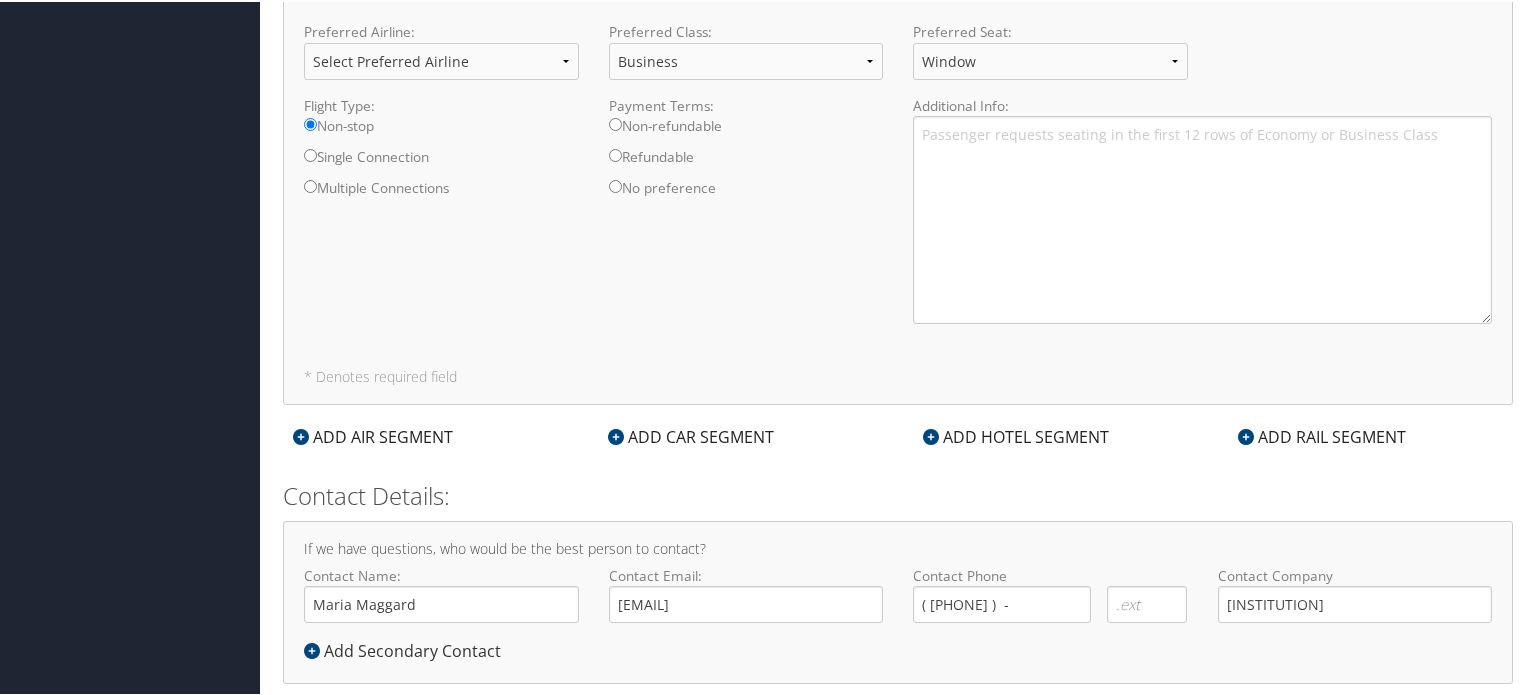 scroll, scrollTop: 1036, scrollLeft: 0, axis: vertical 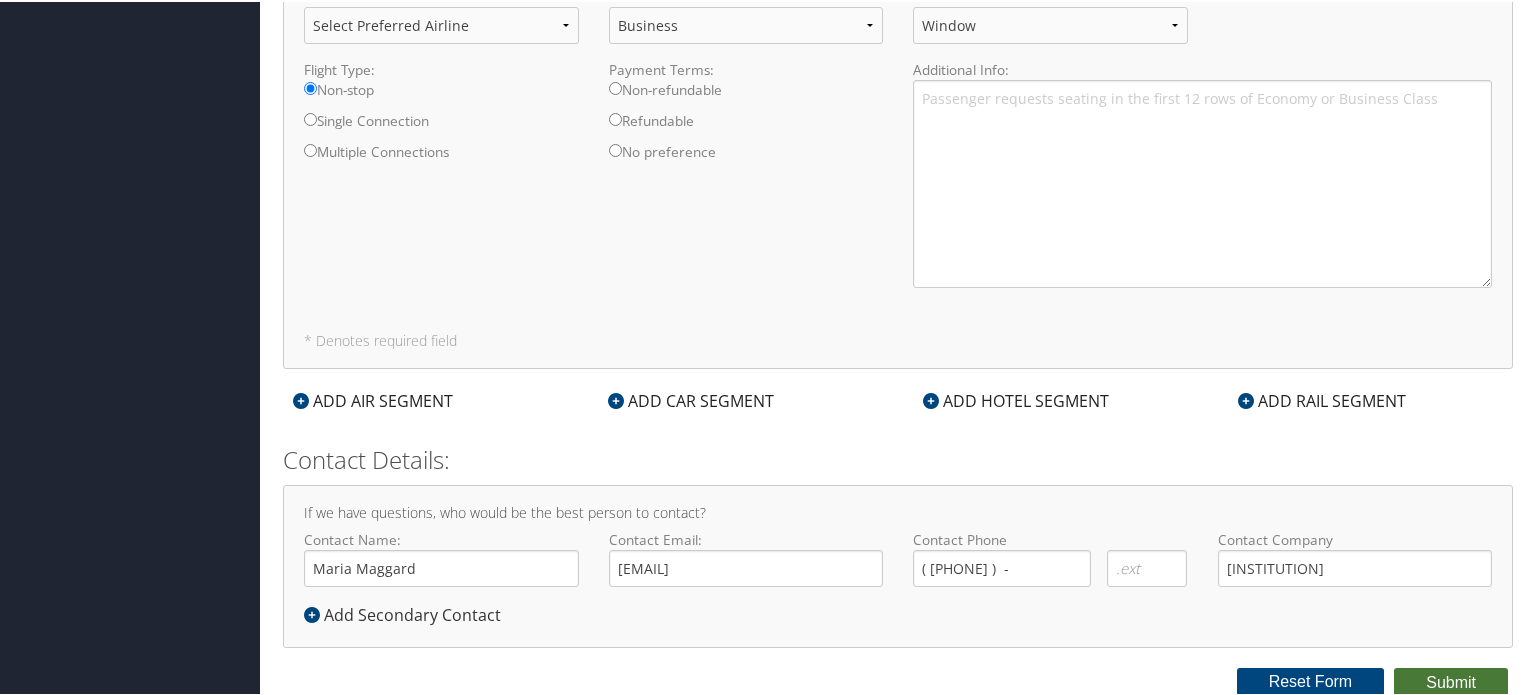click on "Submit" at bounding box center (1451, 681) 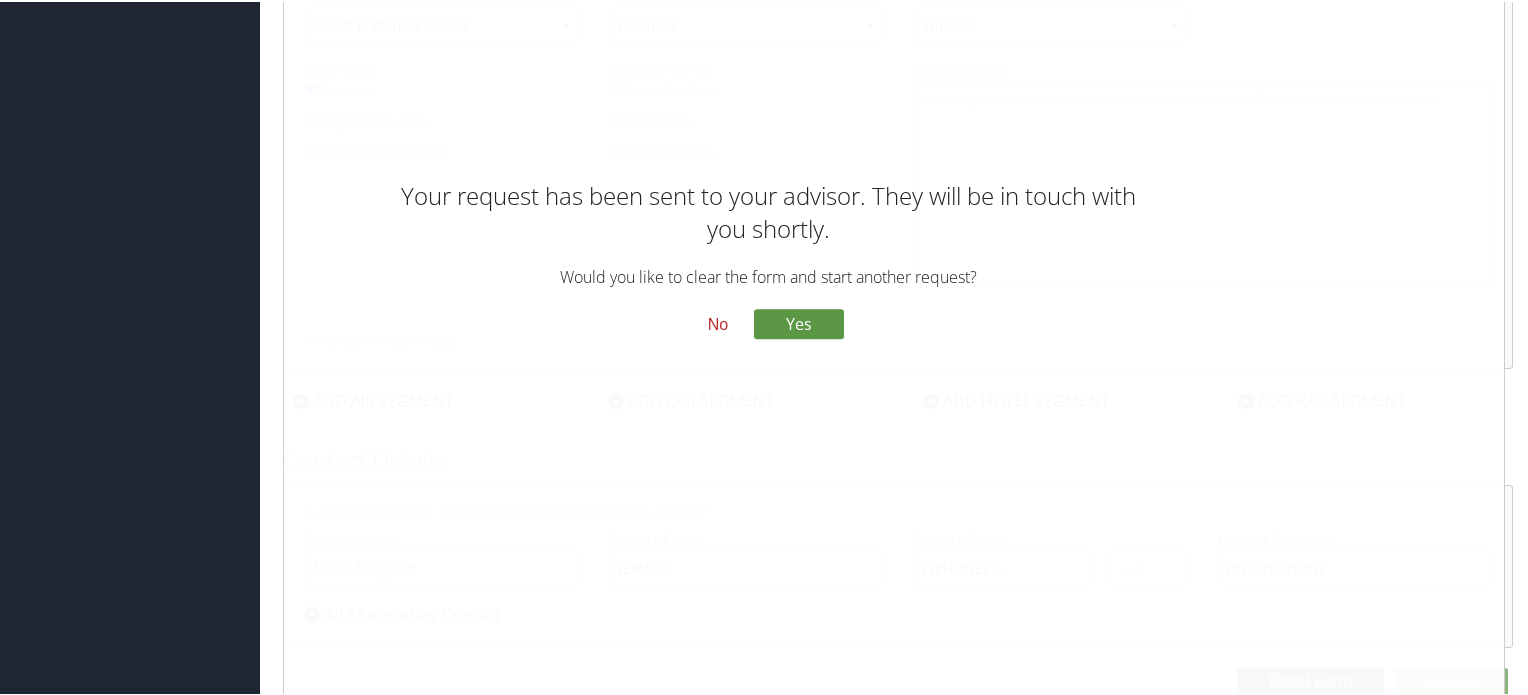 click on "No" at bounding box center (718, 324) 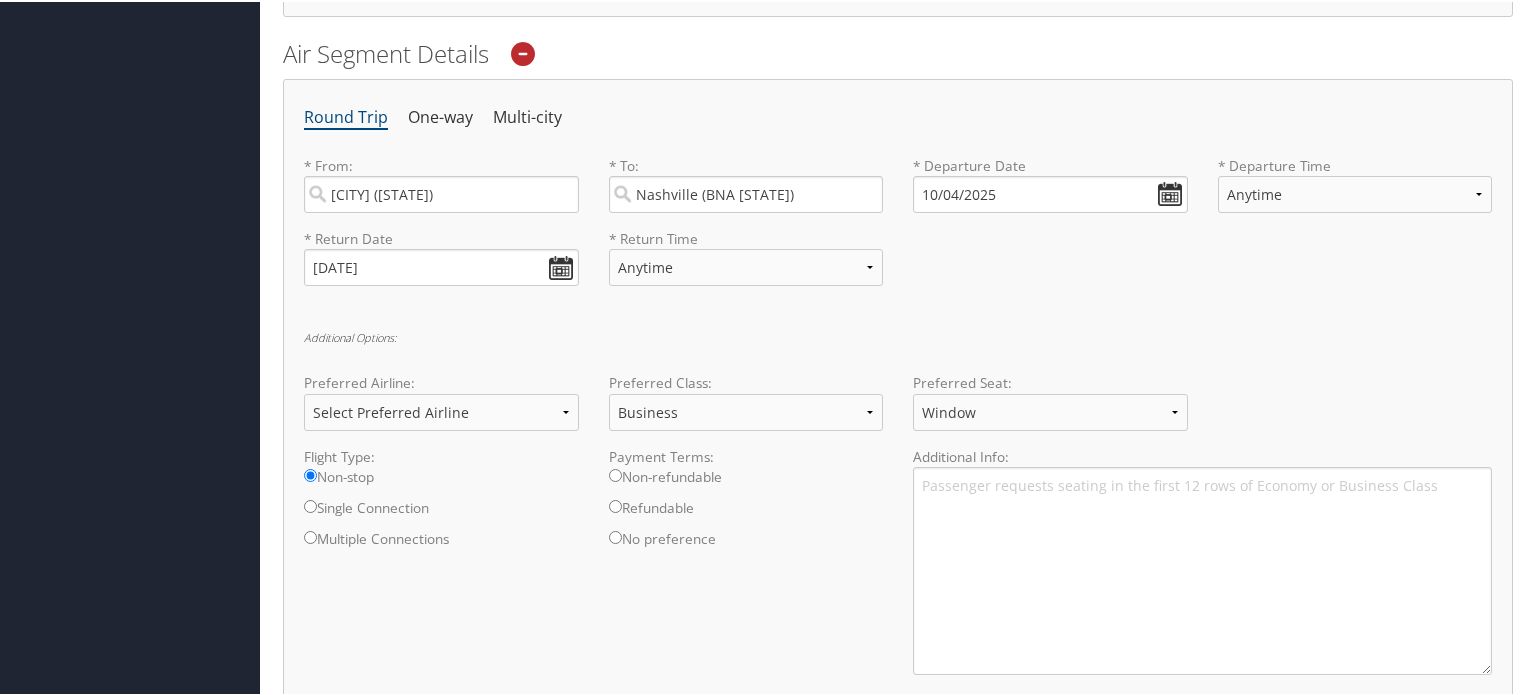 scroll, scrollTop: 436, scrollLeft: 0, axis: vertical 